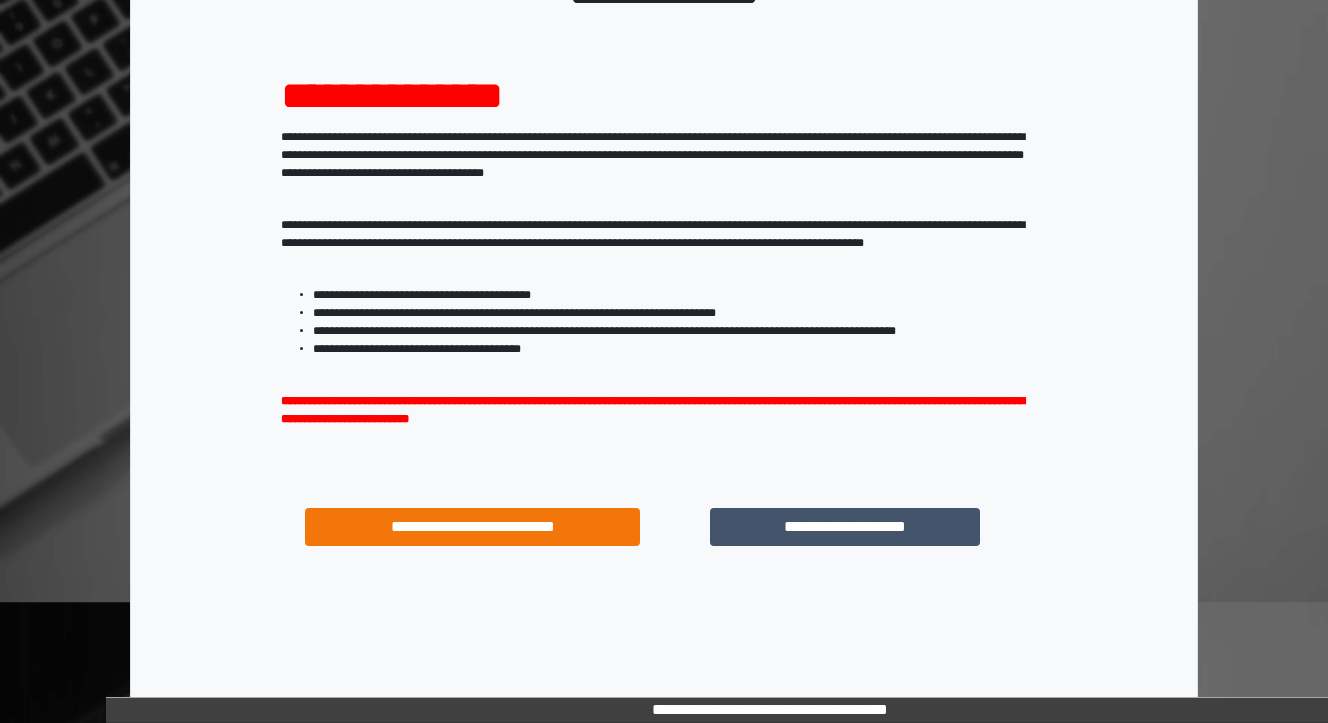 scroll, scrollTop: 204, scrollLeft: 0, axis: vertical 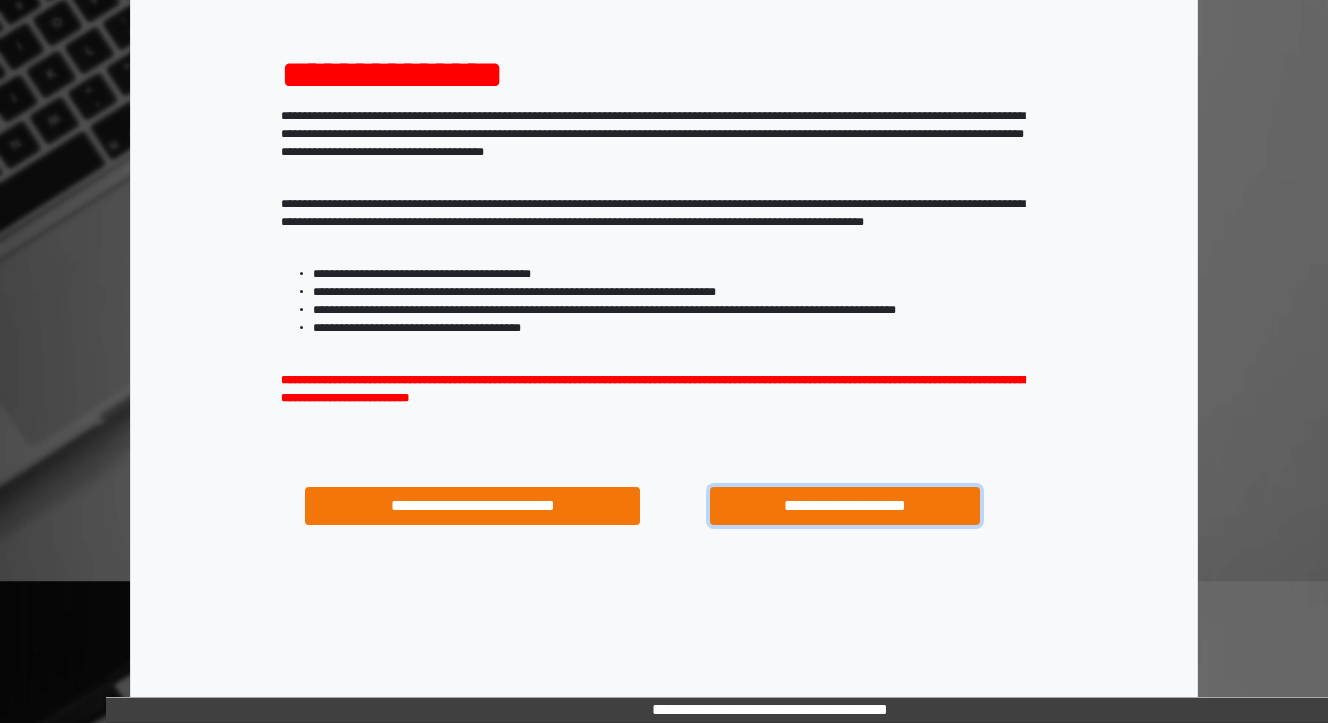 click on "**********" at bounding box center (844, 506) 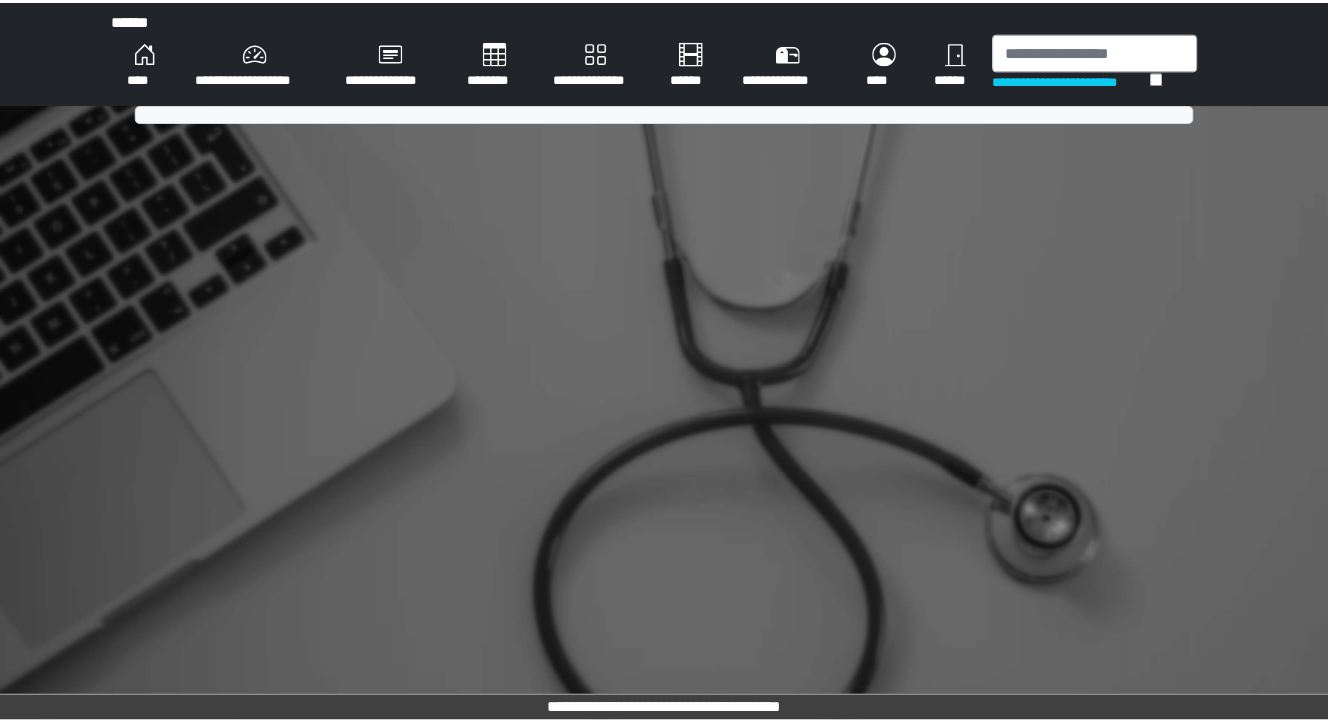 scroll, scrollTop: 0, scrollLeft: 0, axis: both 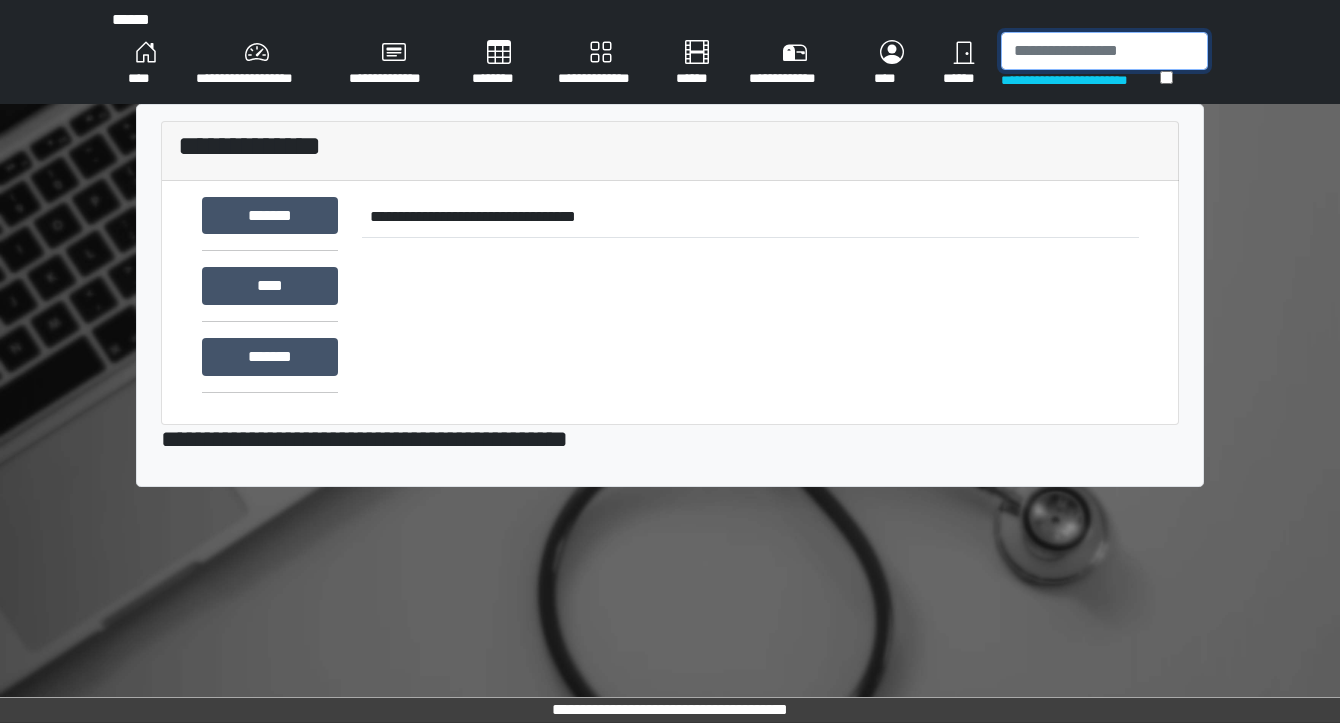 click at bounding box center [1104, 51] 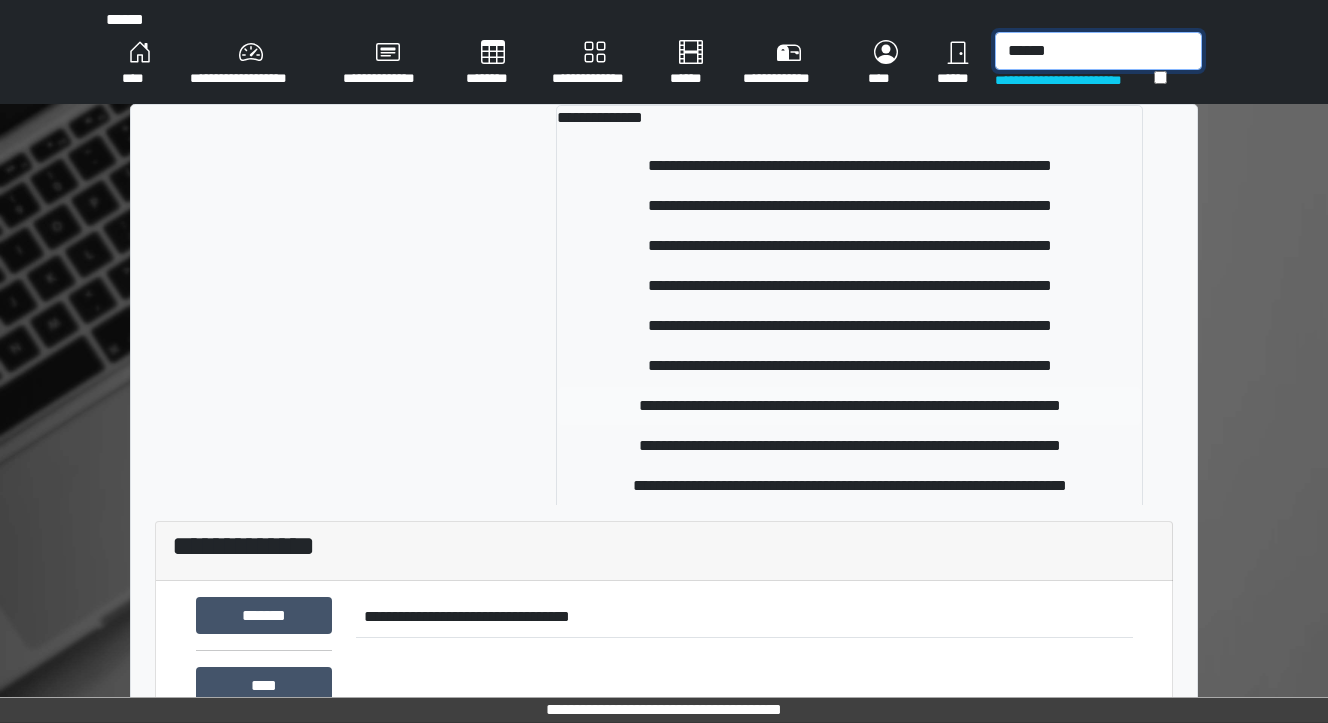 type on "******" 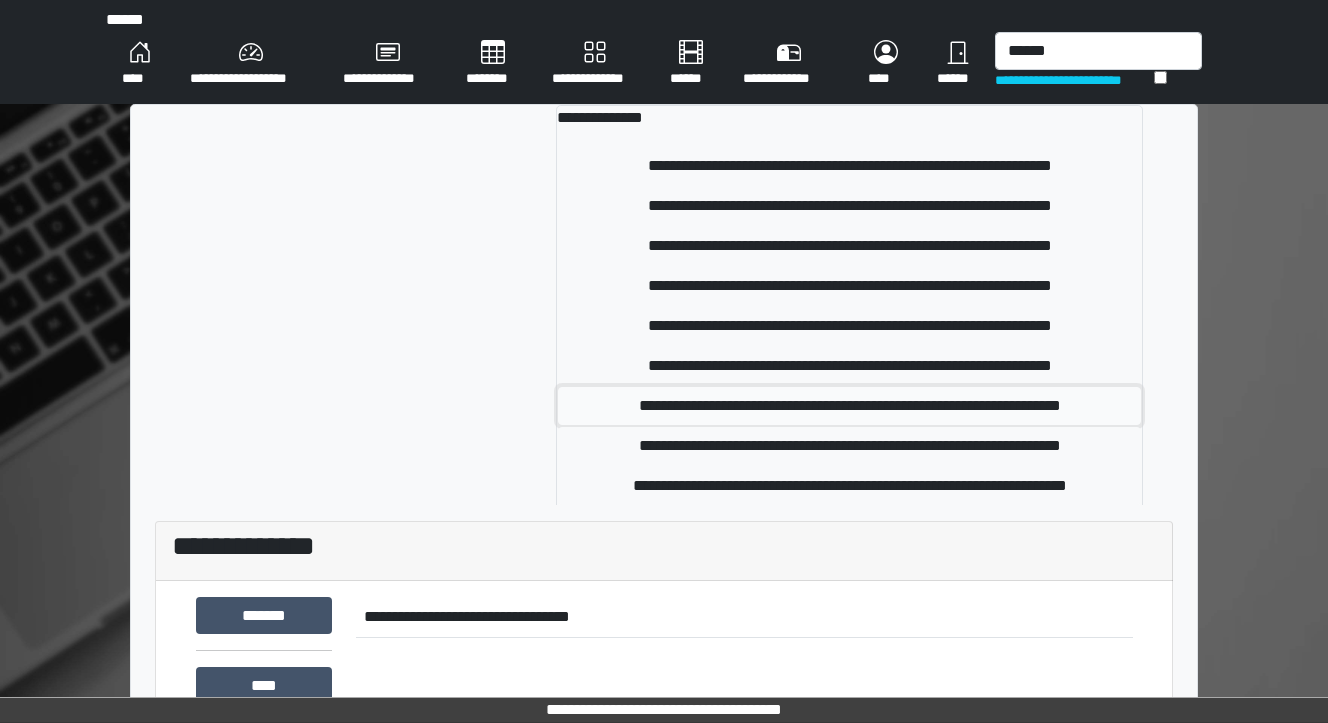 click on "**********" at bounding box center [850, 406] 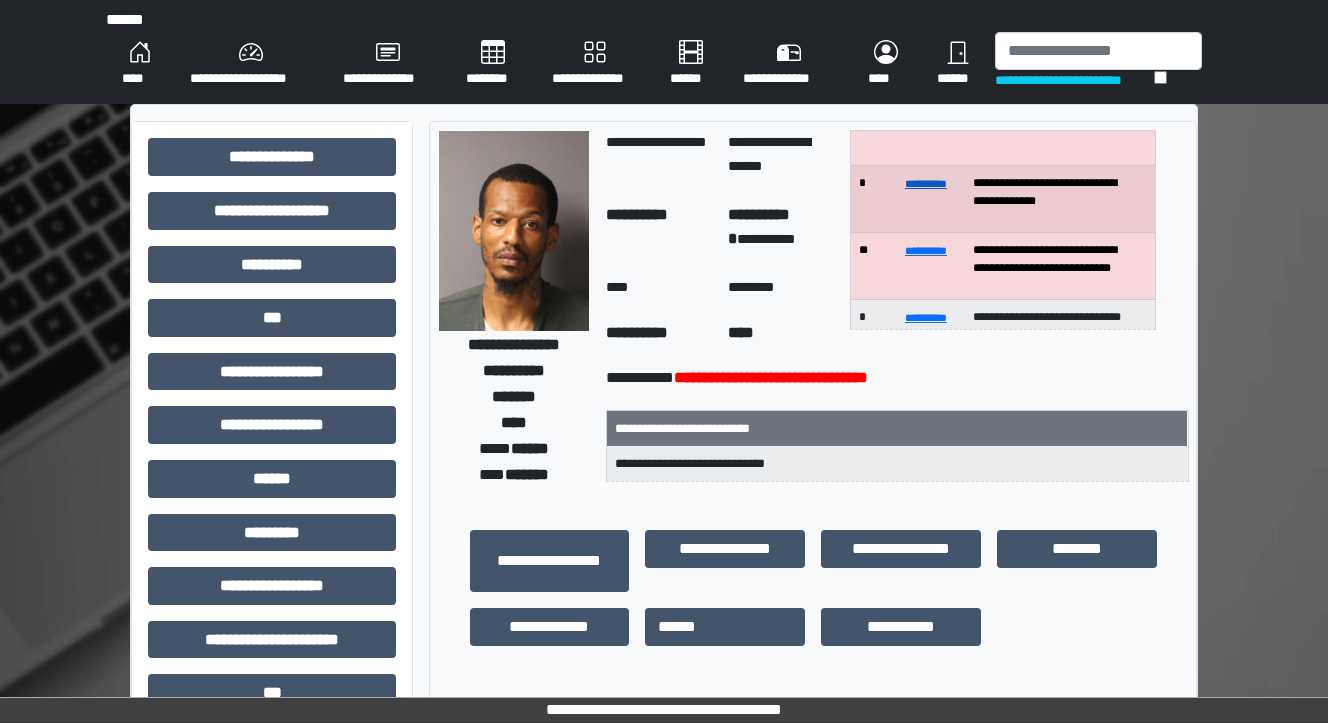 scroll, scrollTop: 0, scrollLeft: 0, axis: both 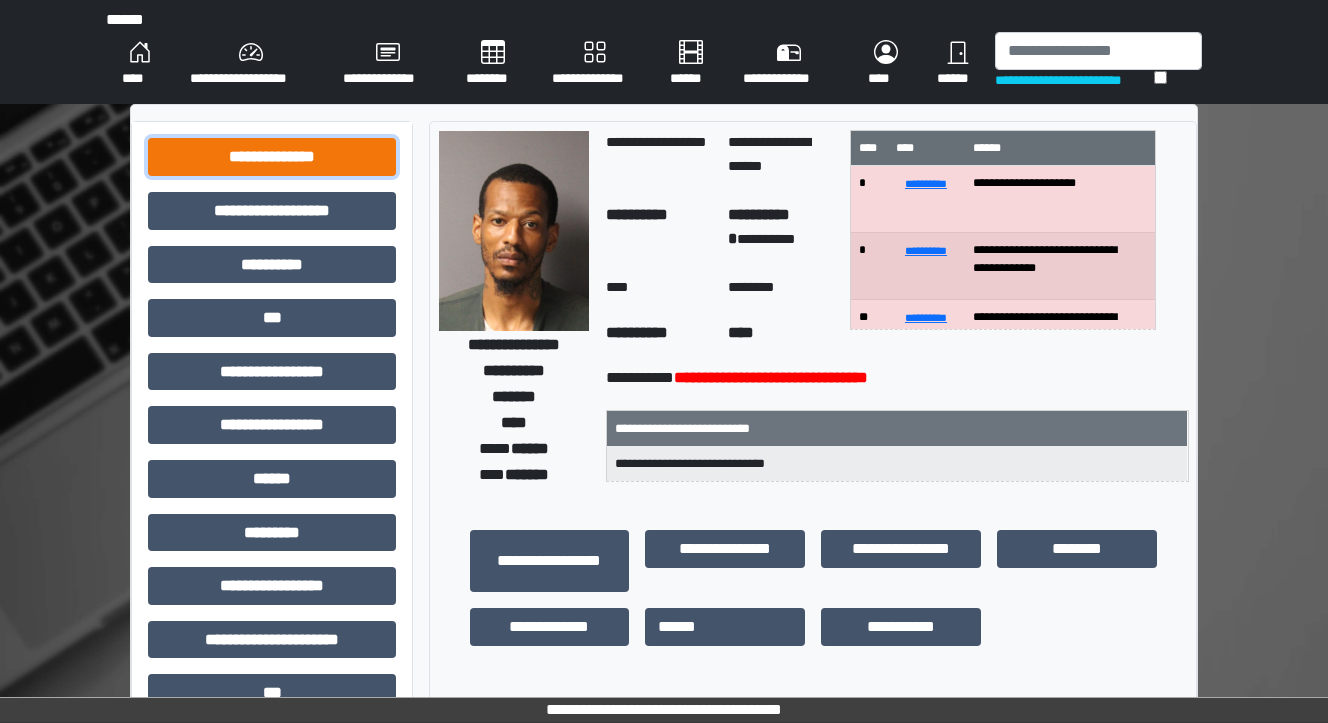 click on "**********" at bounding box center (272, 157) 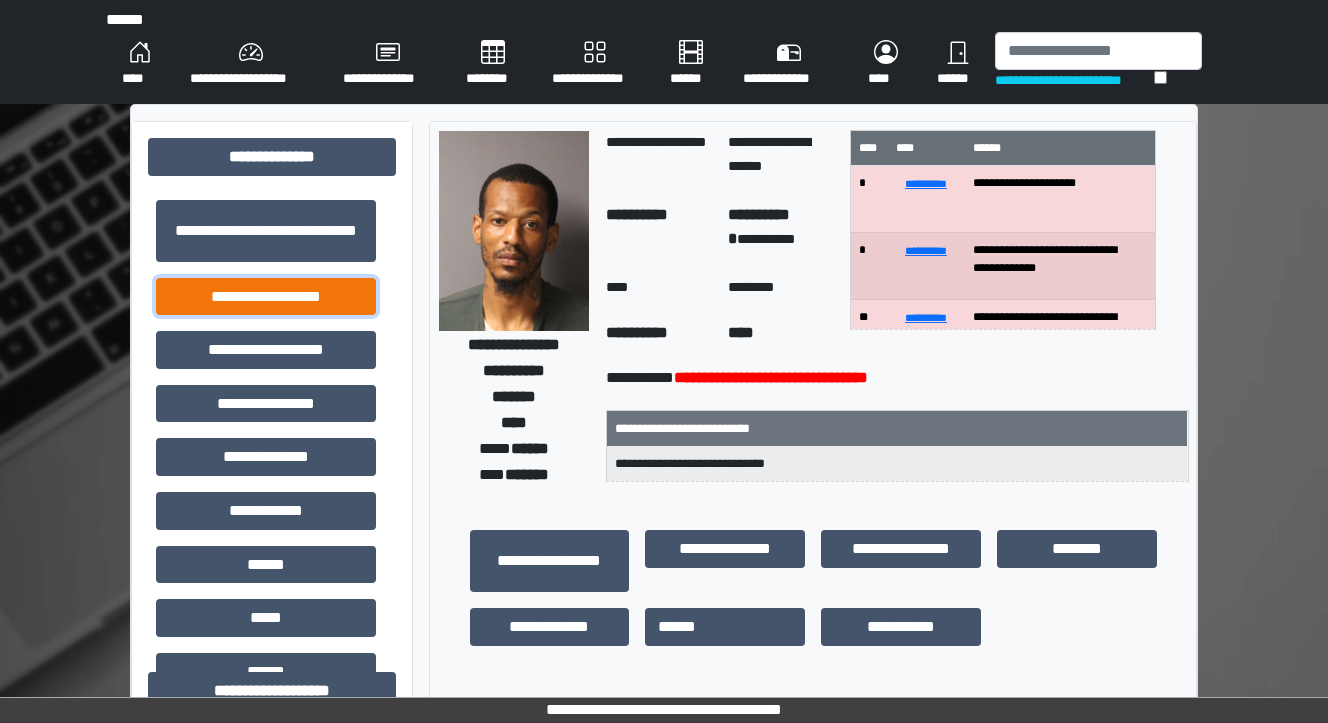 click on "**********" at bounding box center (266, 297) 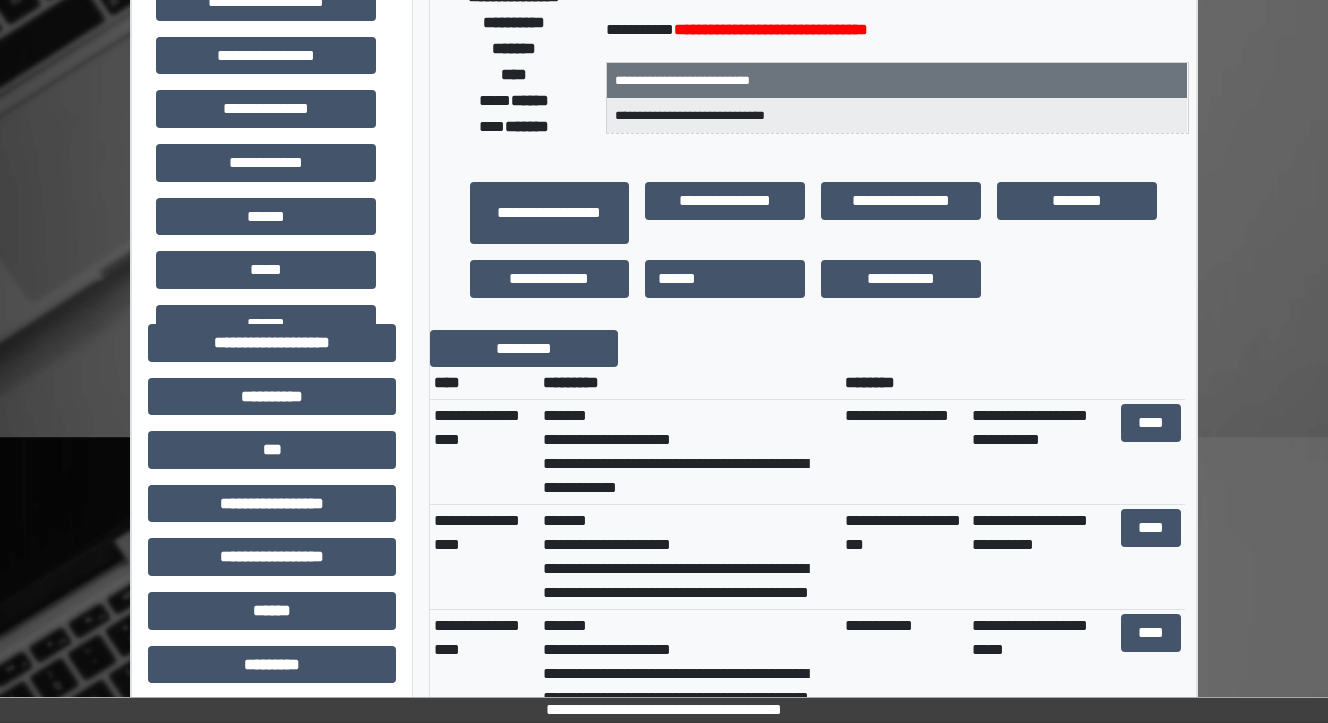 scroll, scrollTop: 400, scrollLeft: 0, axis: vertical 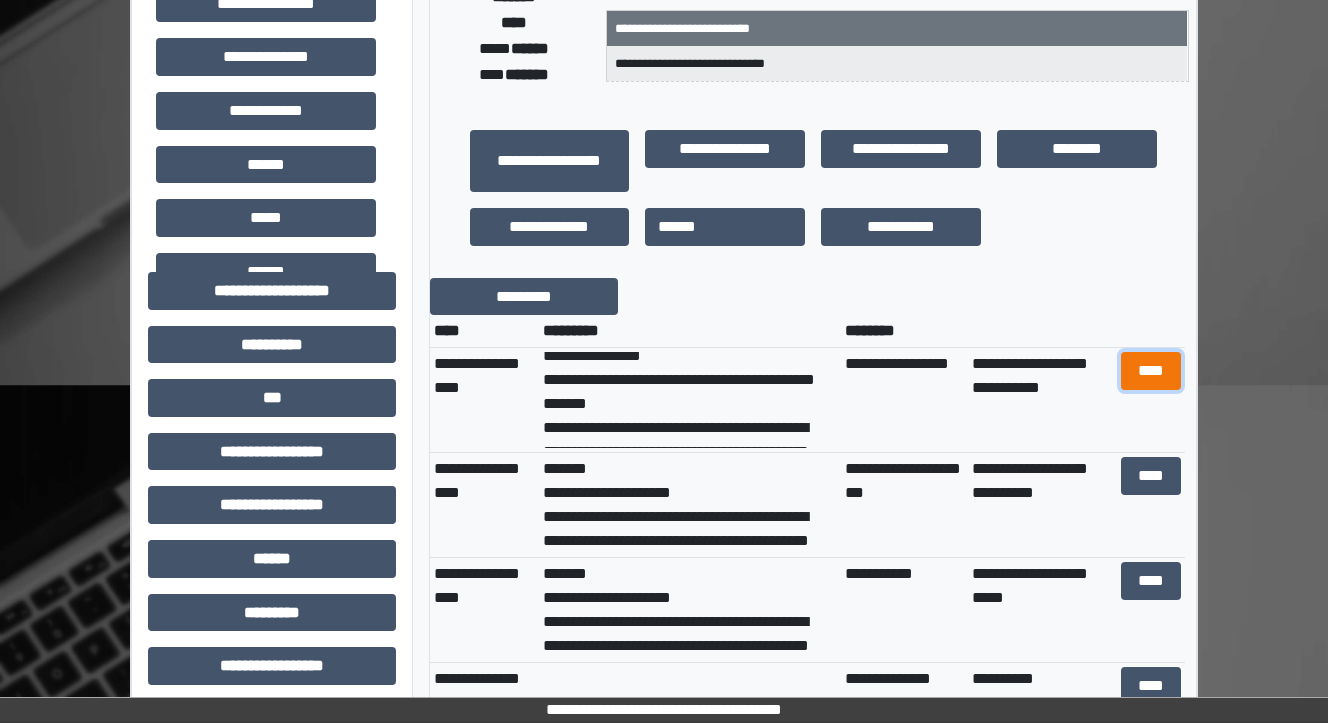 click on "****" at bounding box center [1150, 371] 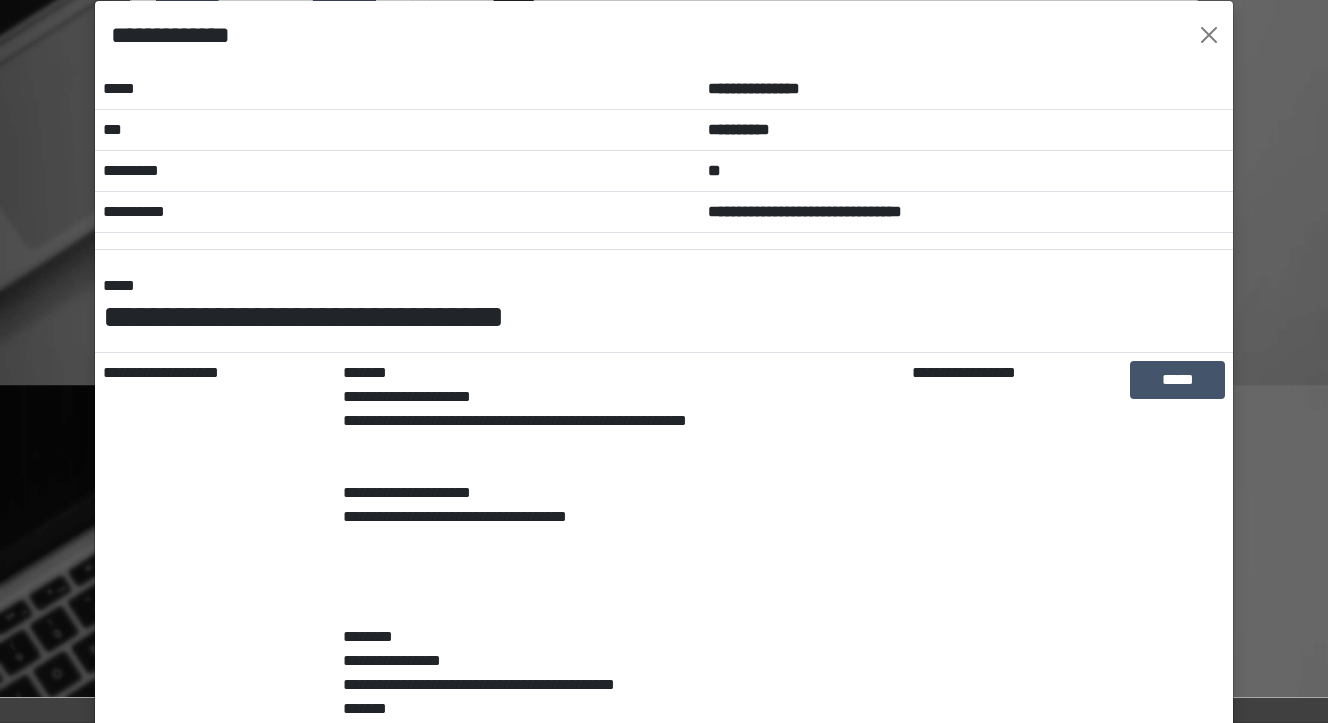 scroll, scrollTop: 0, scrollLeft: 0, axis: both 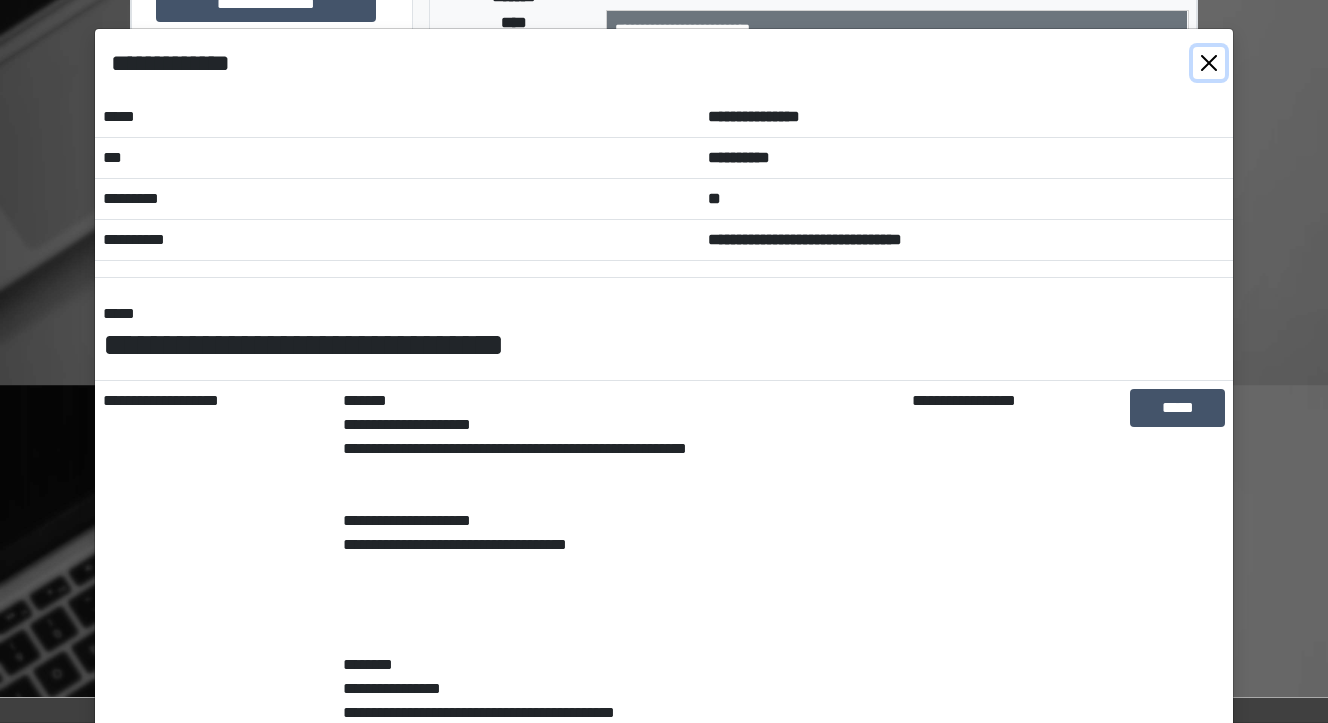 click at bounding box center (1209, 63) 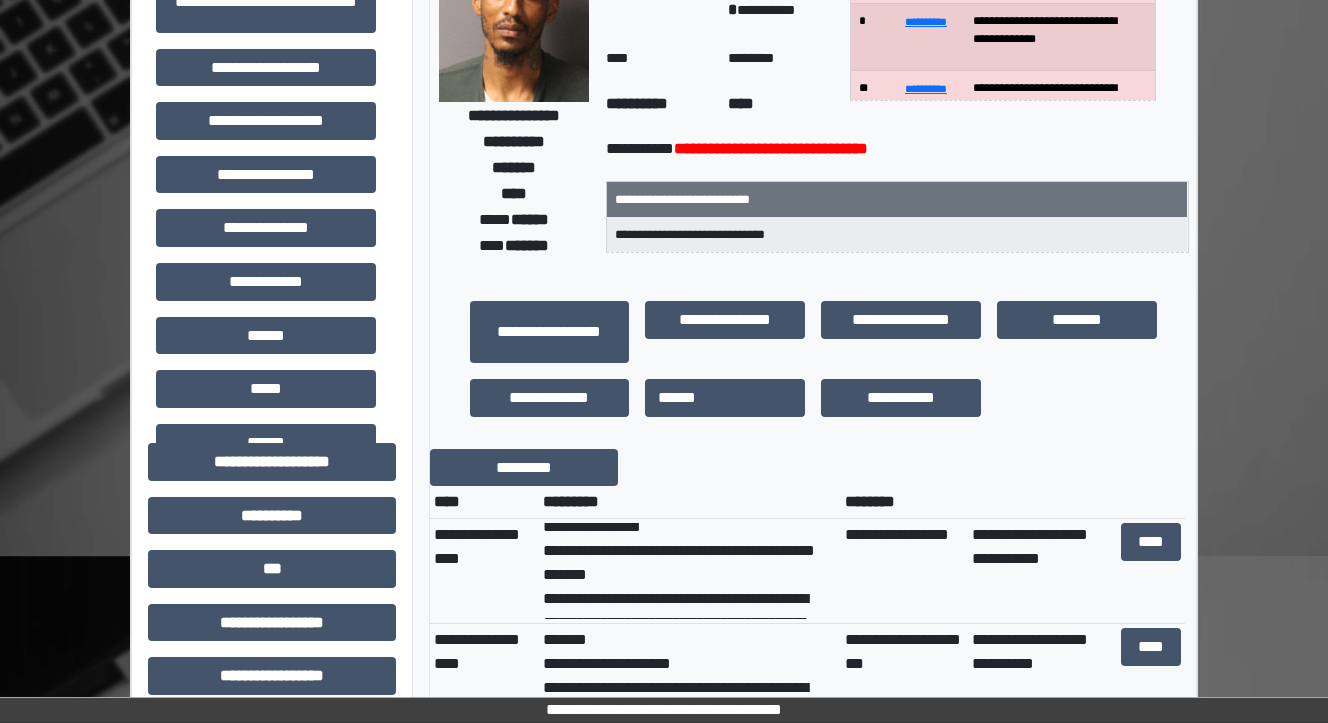 scroll, scrollTop: 400, scrollLeft: 0, axis: vertical 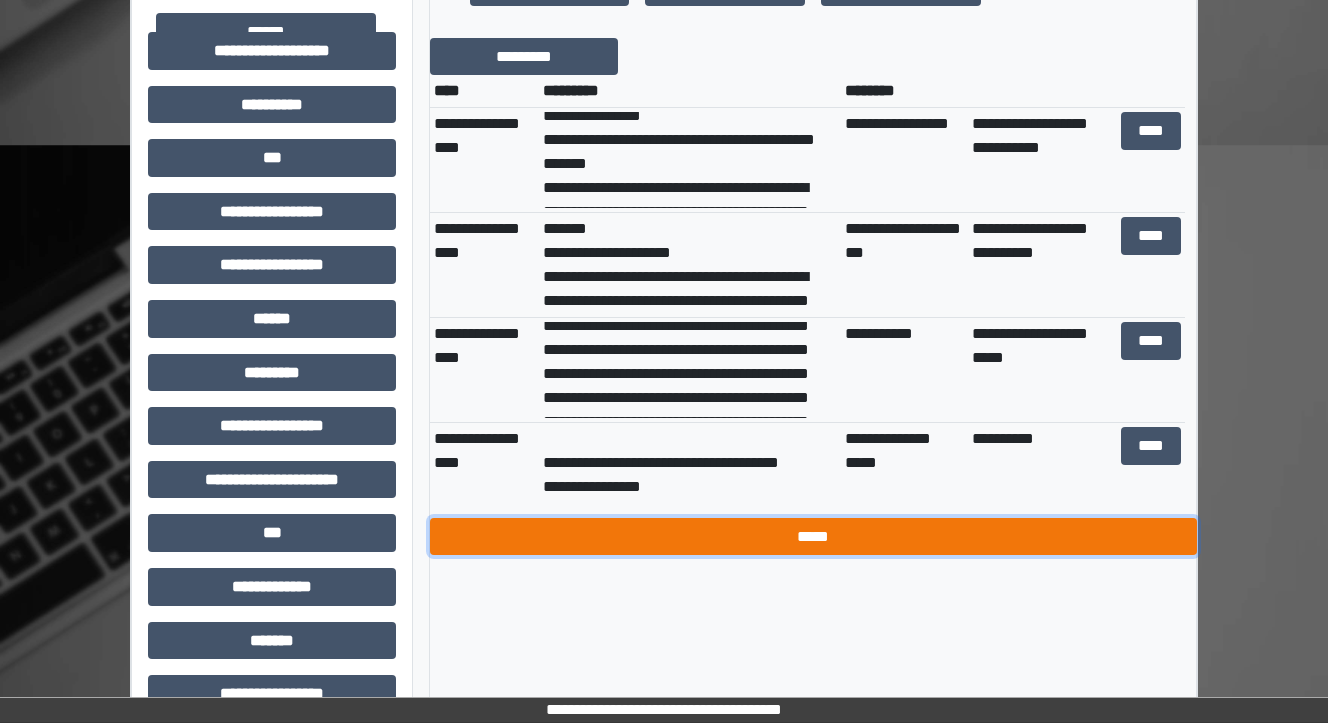 click on "*****" at bounding box center (813, 537) 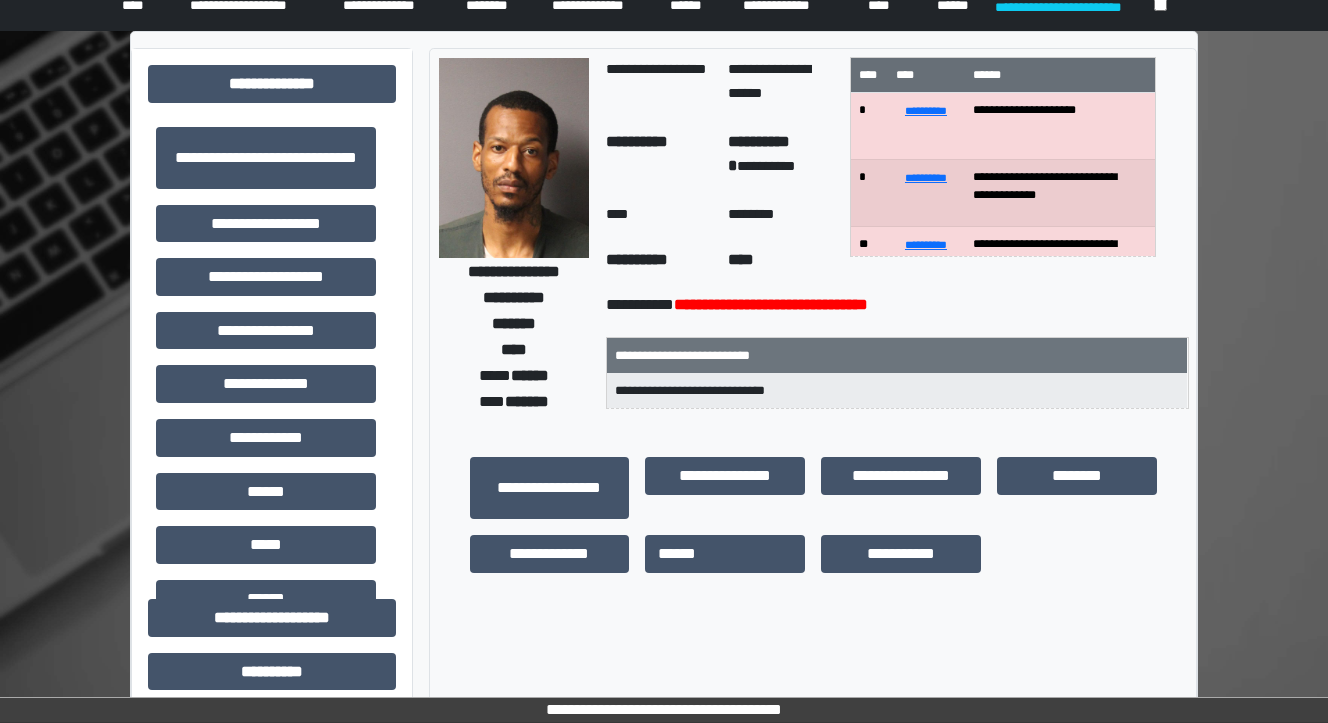 scroll, scrollTop: 0, scrollLeft: 0, axis: both 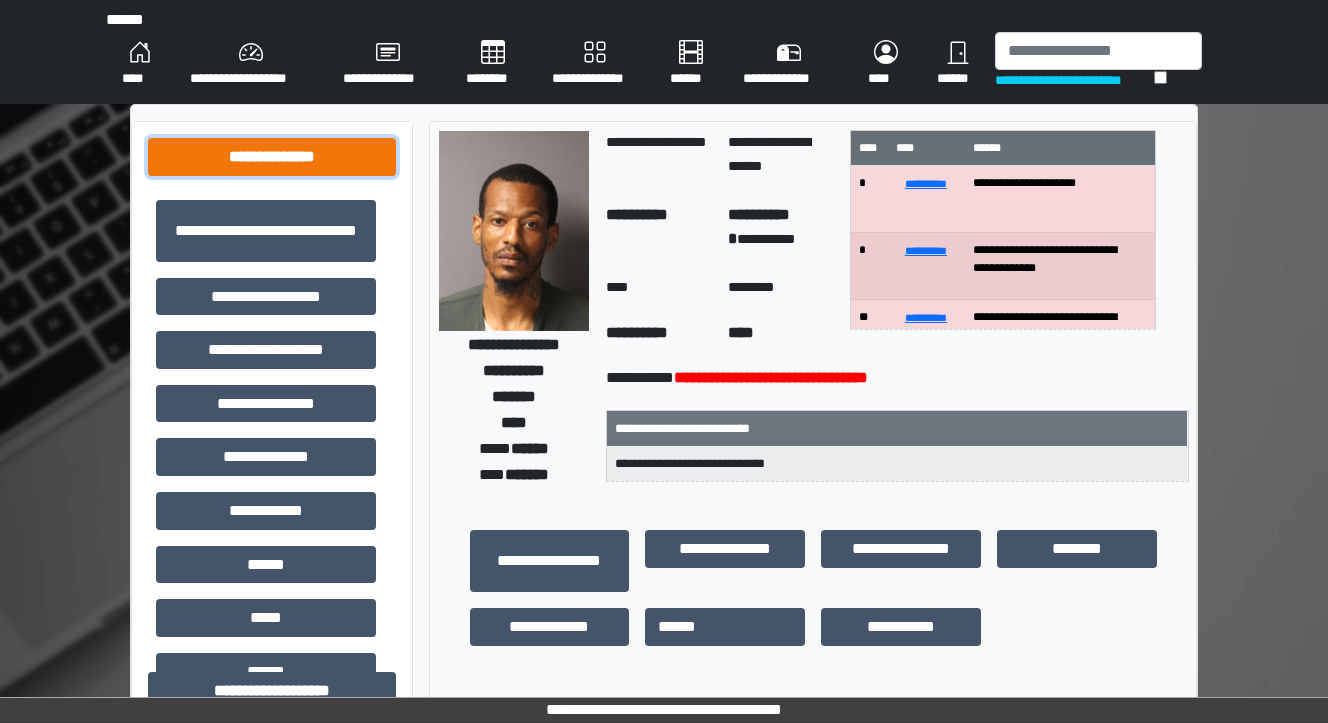 drag, startPoint x: 288, startPoint y: 157, endPoint x: 363, endPoint y: 212, distance: 93.00538 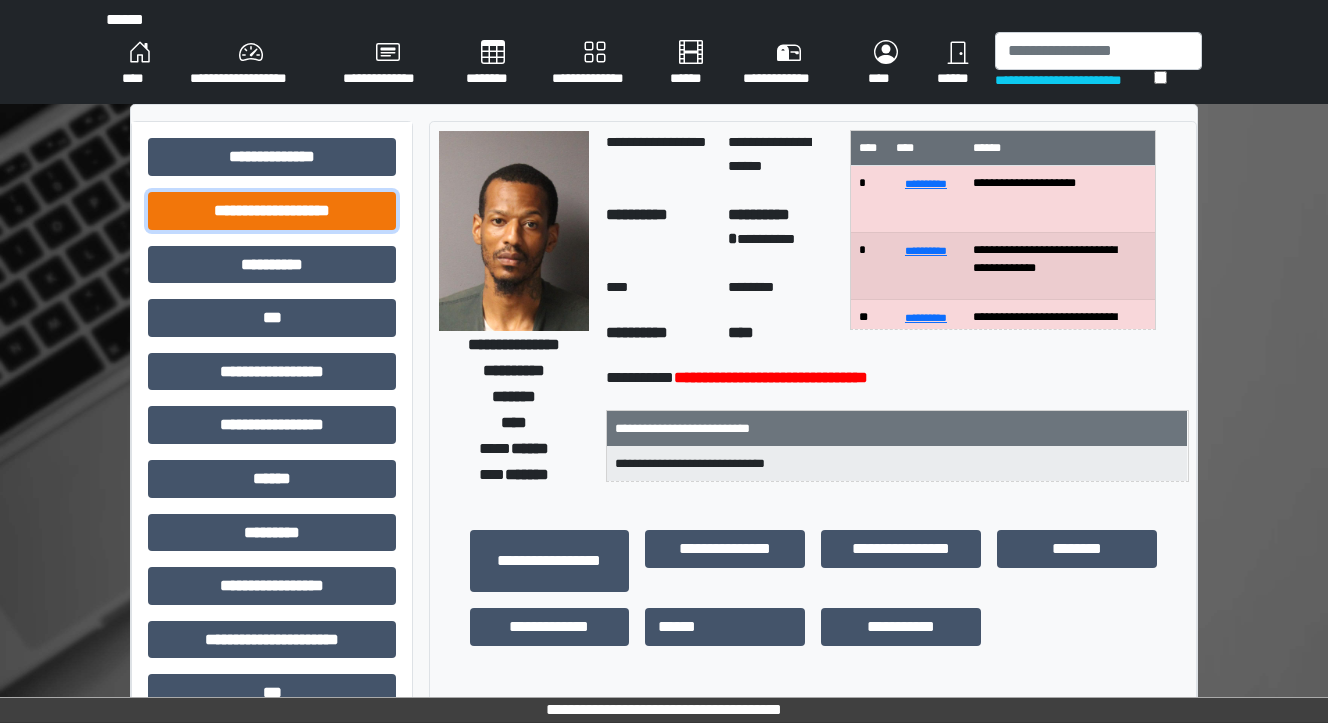 click on "**********" at bounding box center [272, 211] 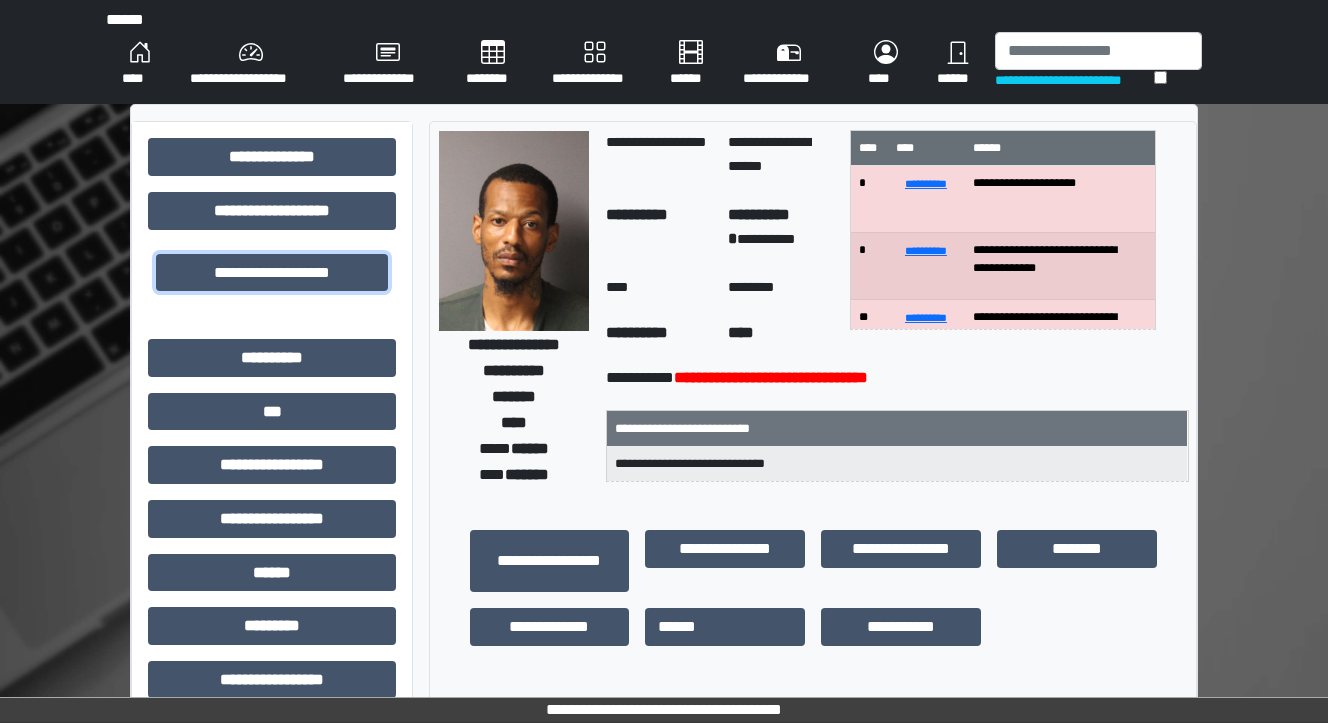 drag, startPoint x: 300, startPoint y: 267, endPoint x: 463, endPoint y: 345, distance: 180.70142 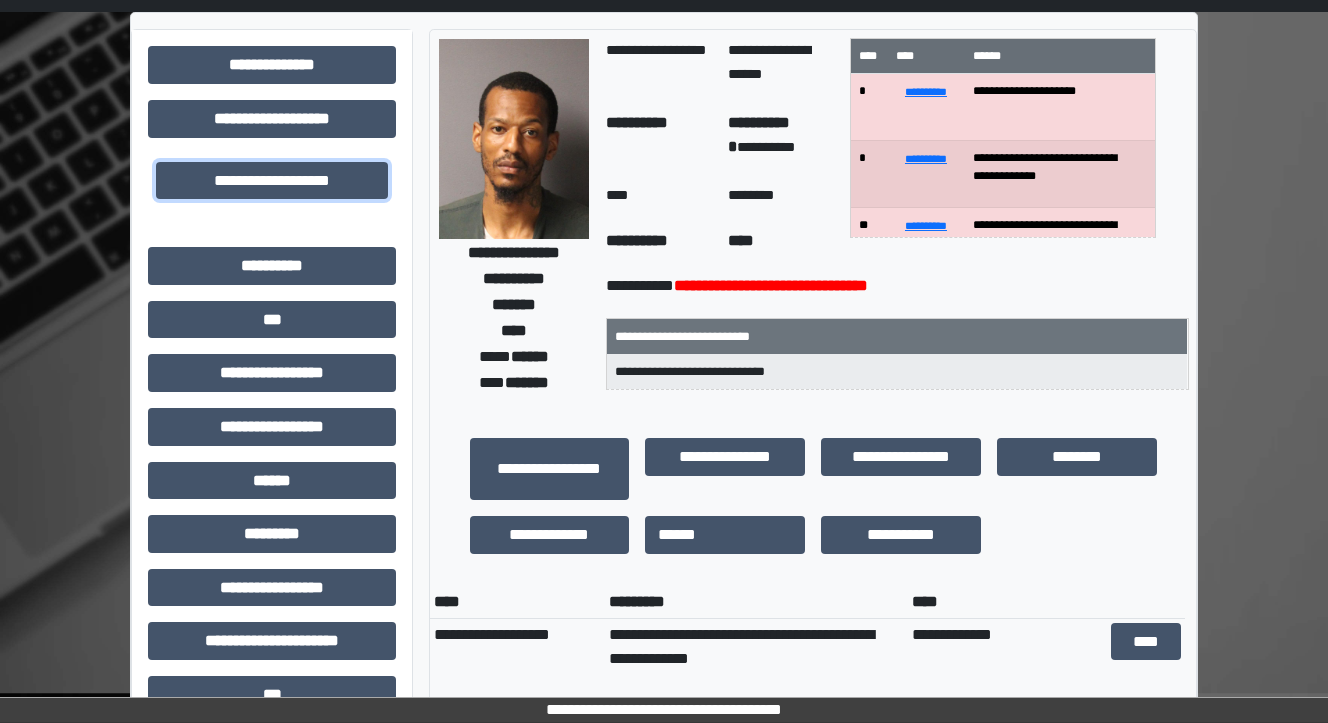 scroll, scrollTop: 320, scrollLeft: 0, axis: vertical 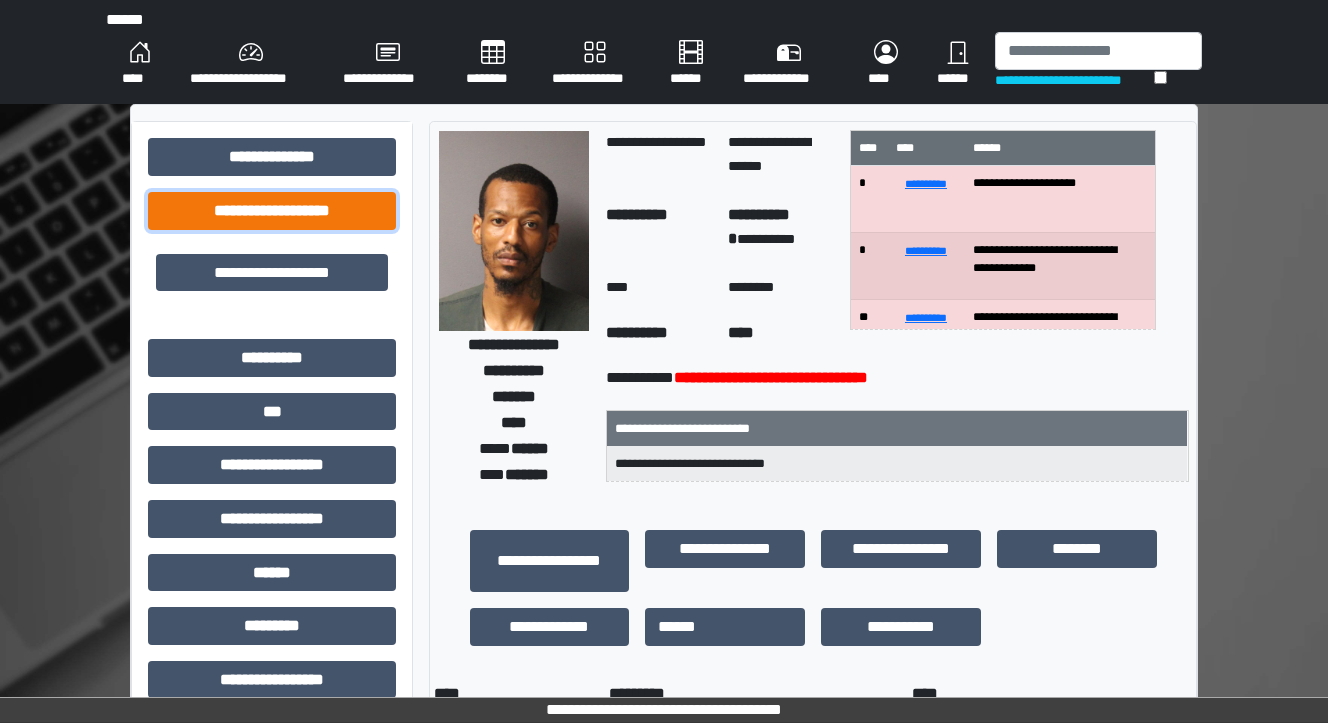click on "**********" at bounding box center [272, 211] 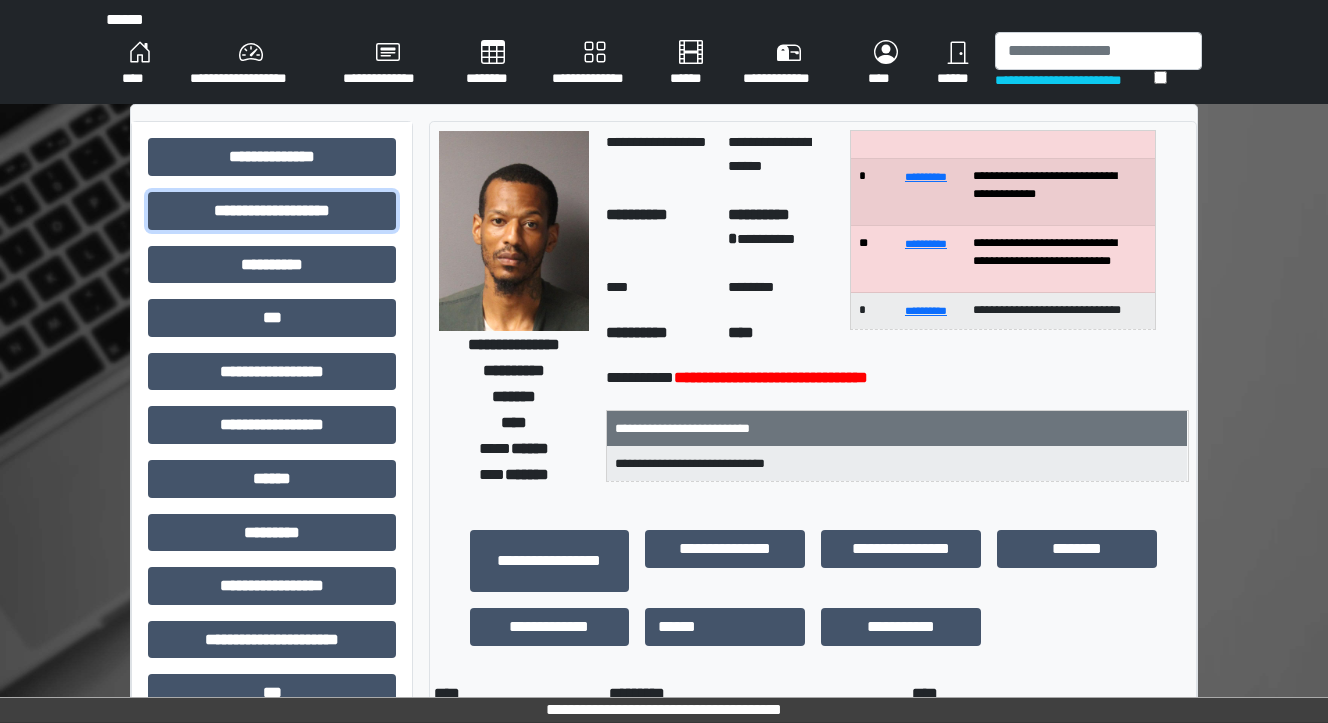 scroll, scrollTop: 0, scrollLeft: 0, axis: both 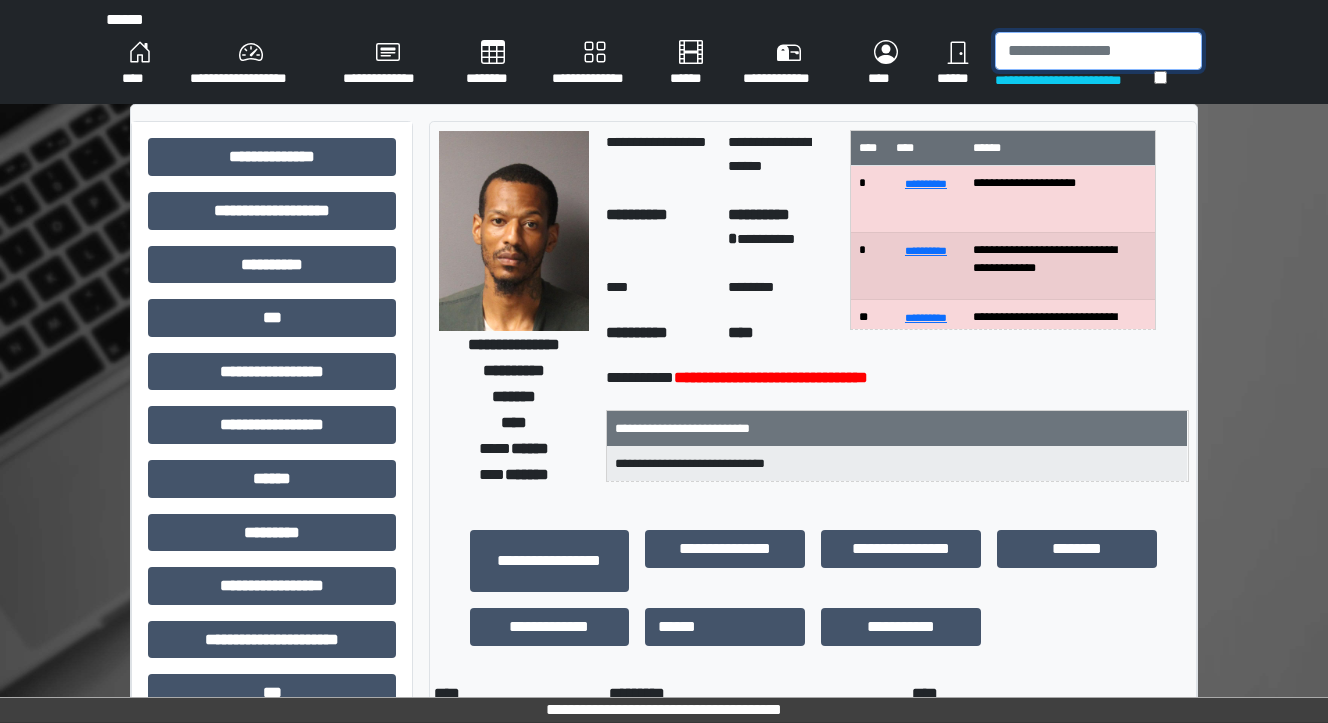 click at bounding box center (1098, 51) 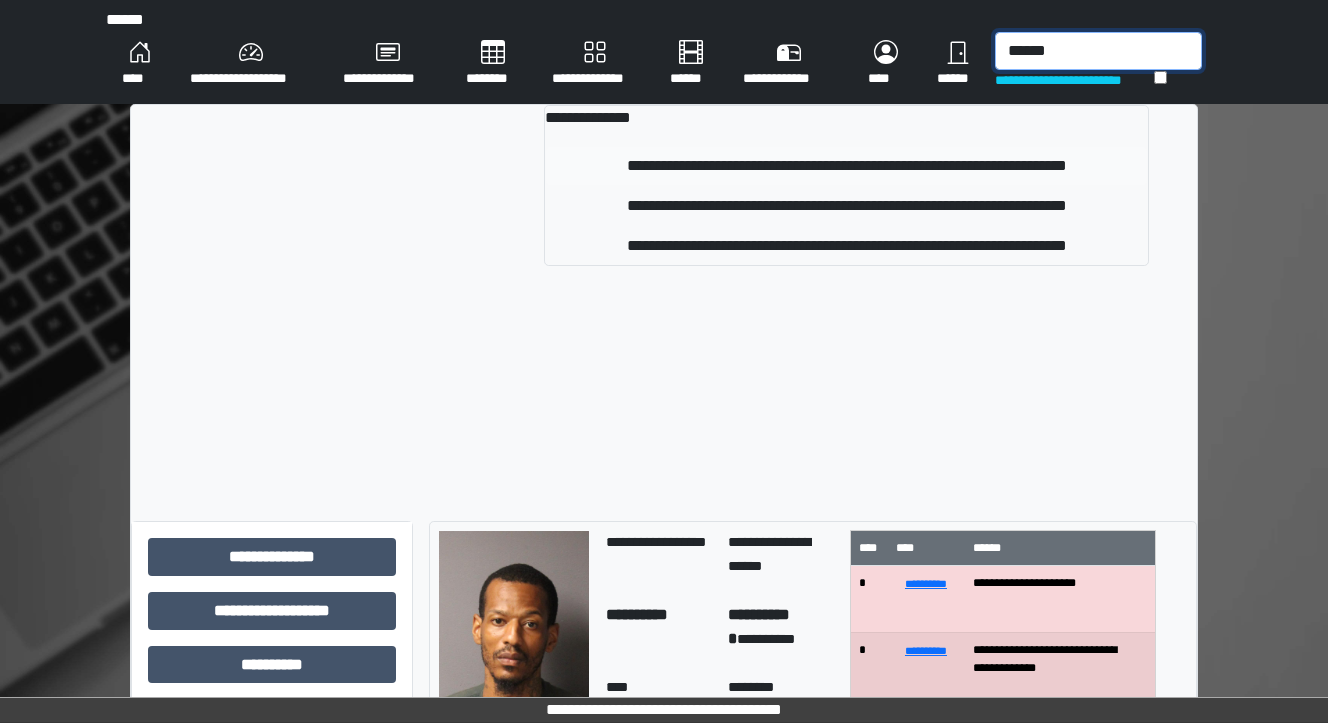 type on "******" 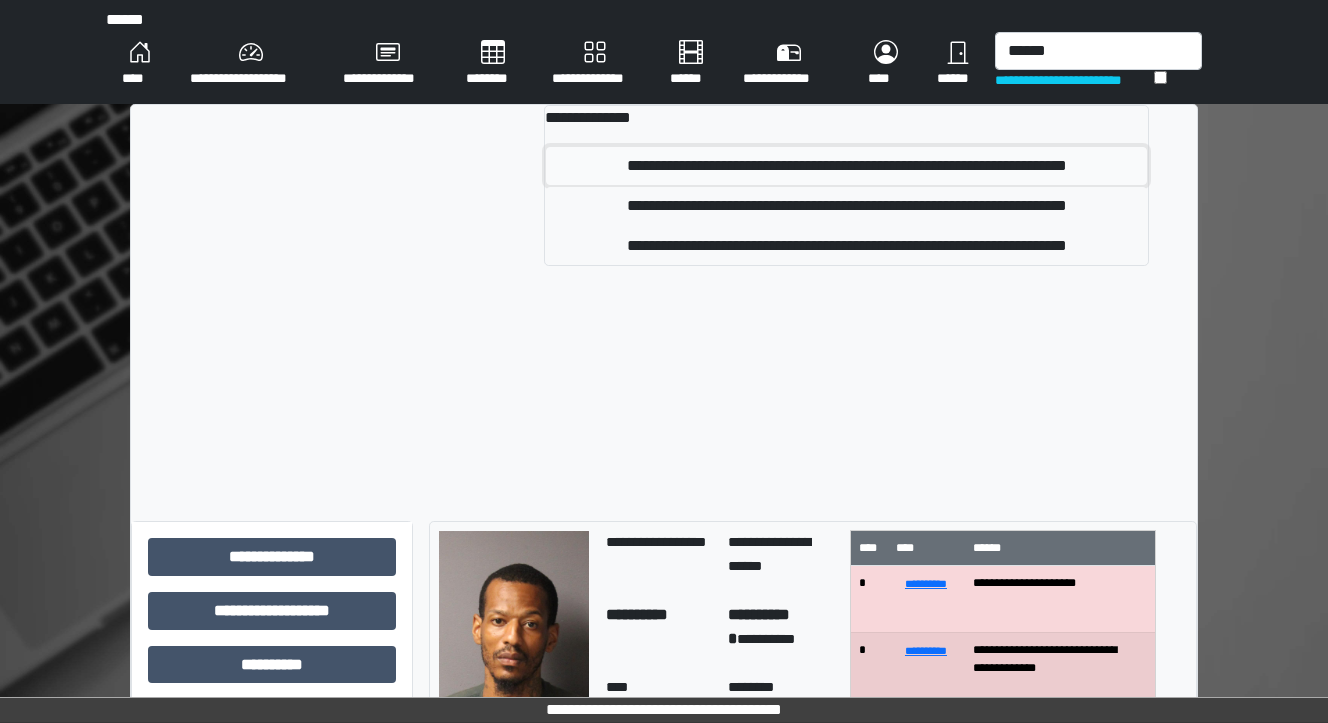 click on "**********" at bounding box center [846, 166] 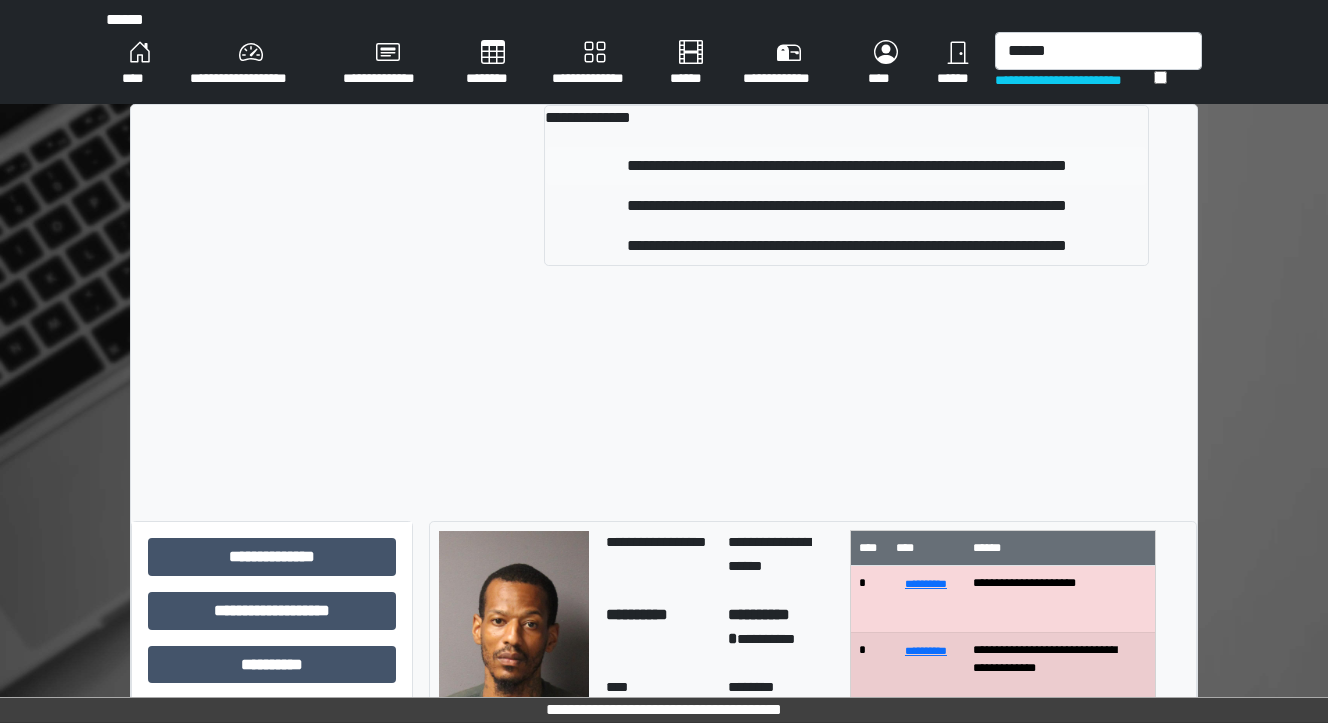 type 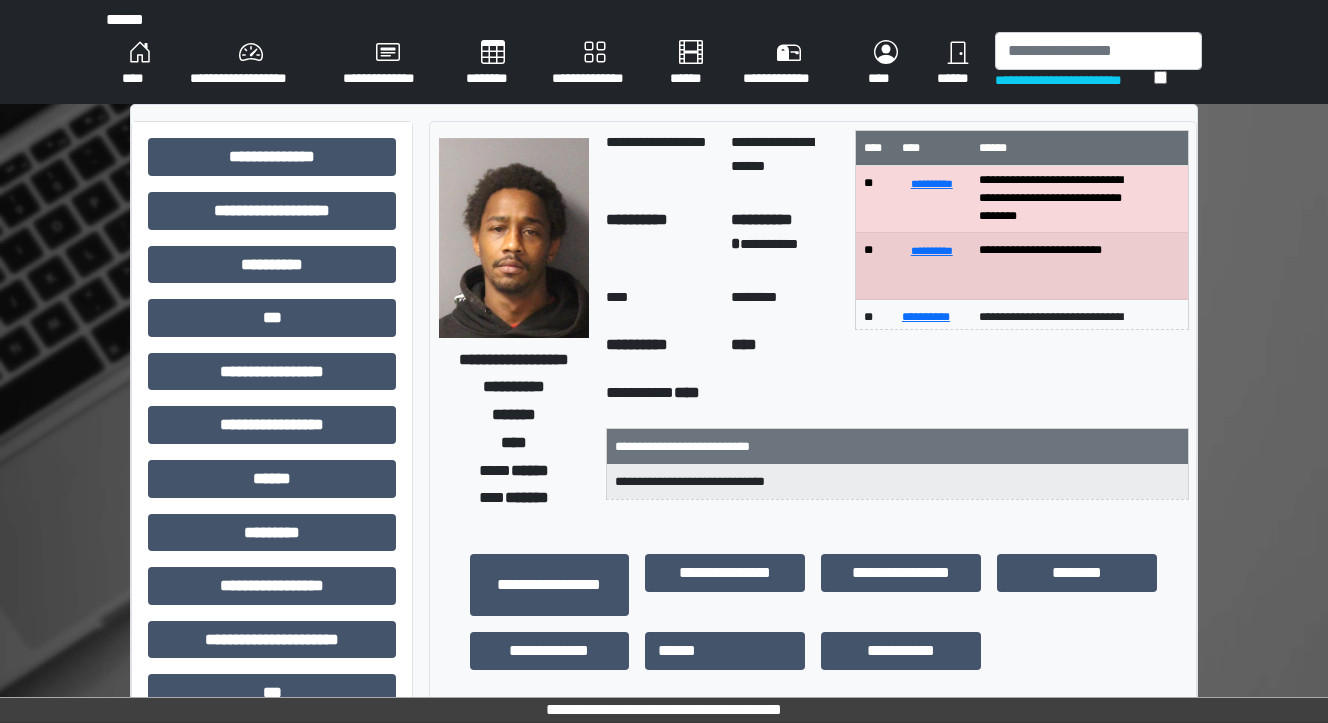 scroll, scrollTop: 4, scrollLeft: 0, axis: vertical 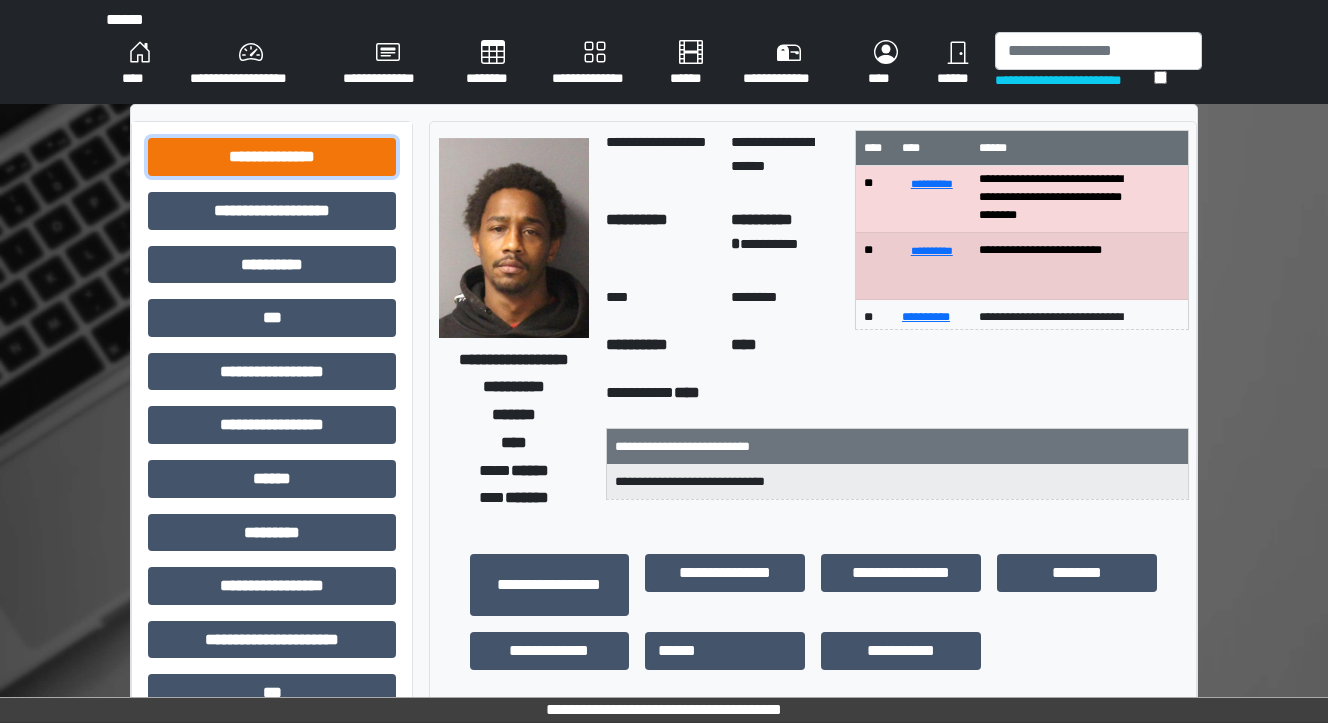 click on "**********" at bounding box center [272, 157] 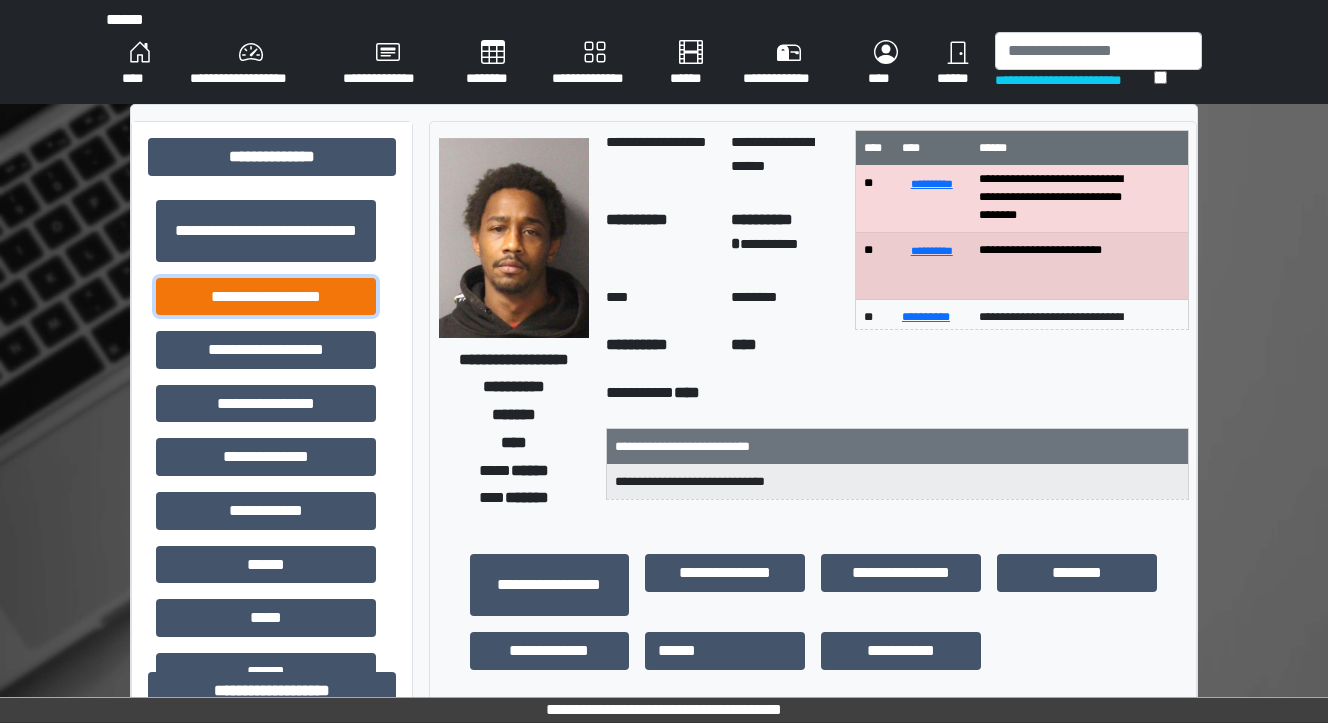 drag, startPoint x: 270, startPoint y: 296, endPoint x: 322, endPoint y: 314, distance: 55.027267 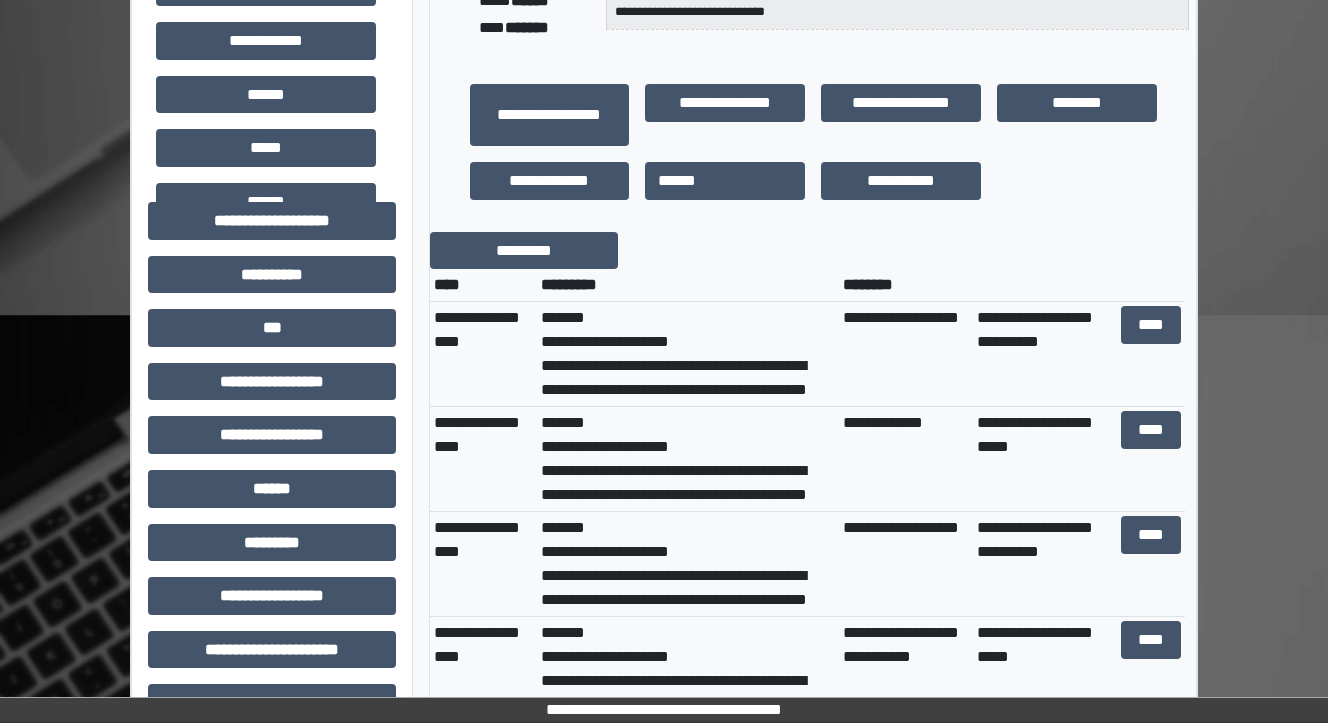 scroll, scrollTop: 480, scrollLeft: 0, axis: vertical 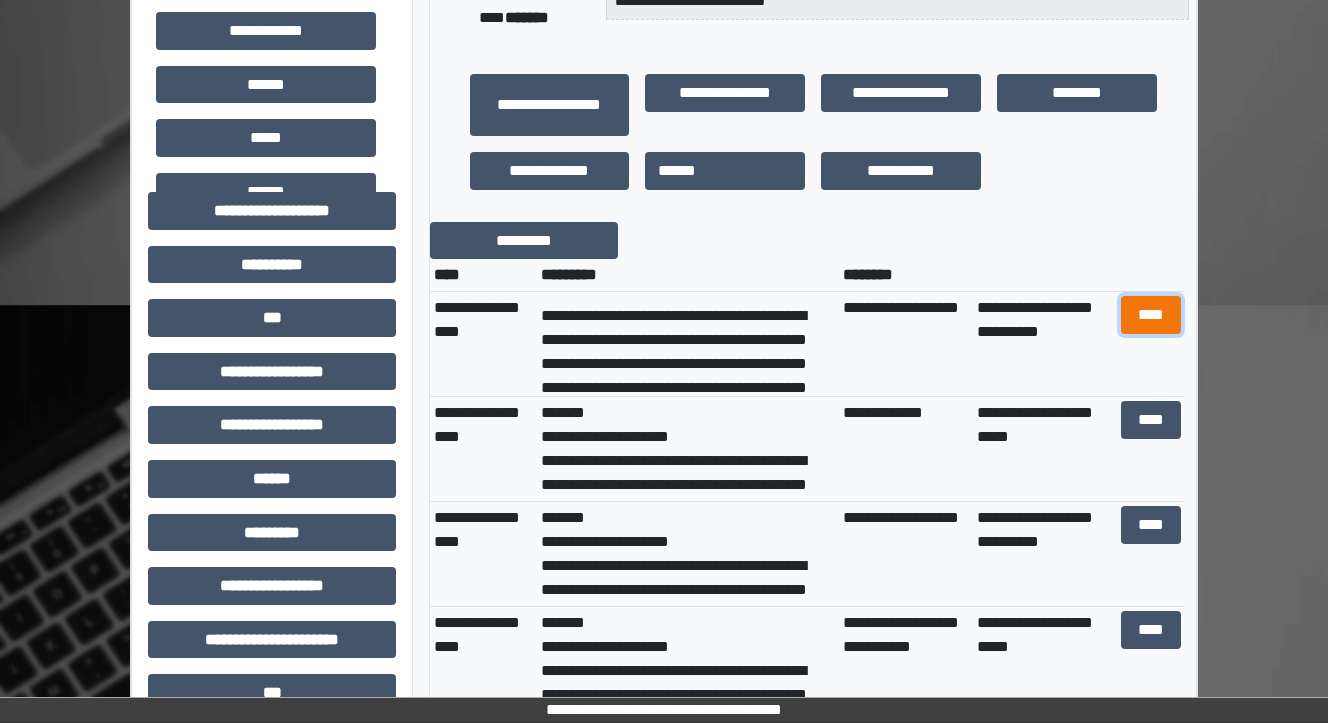click on "****" at bounding box center [1150, 315] 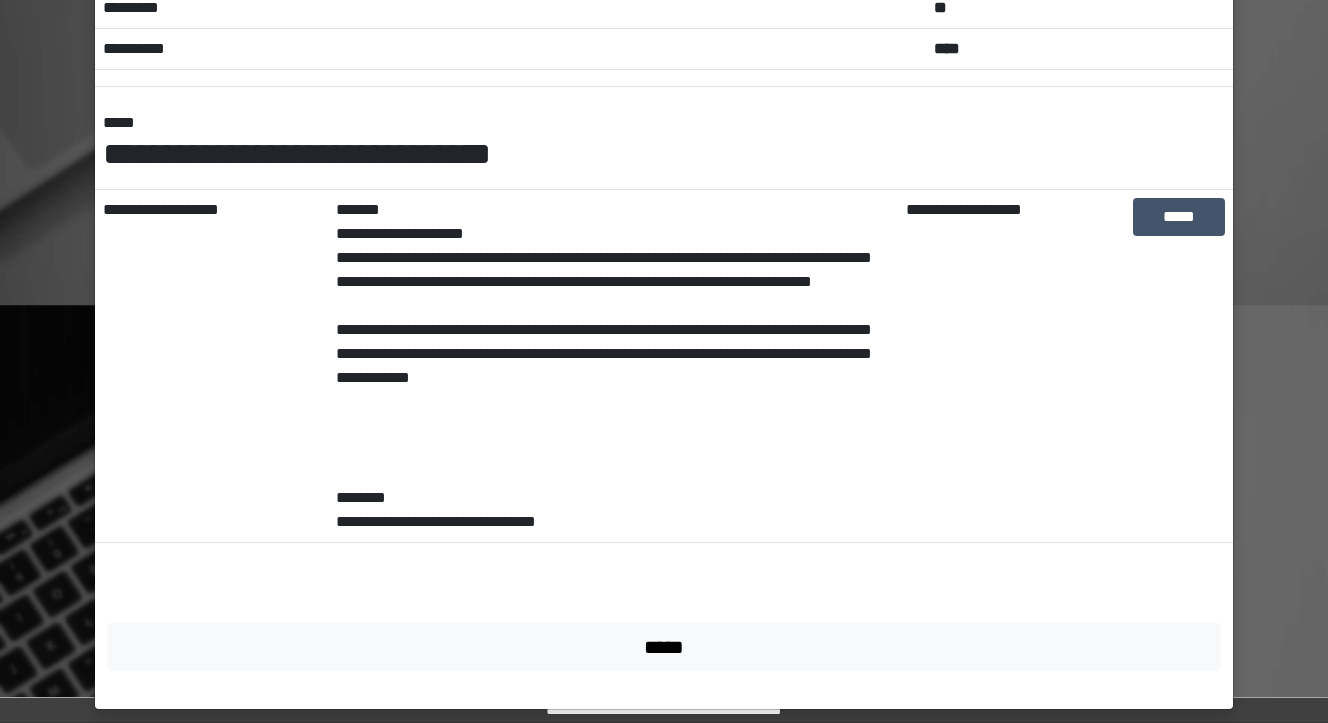 scroll, scrollTop: 206, scrollLeft: 0, axis: vertical 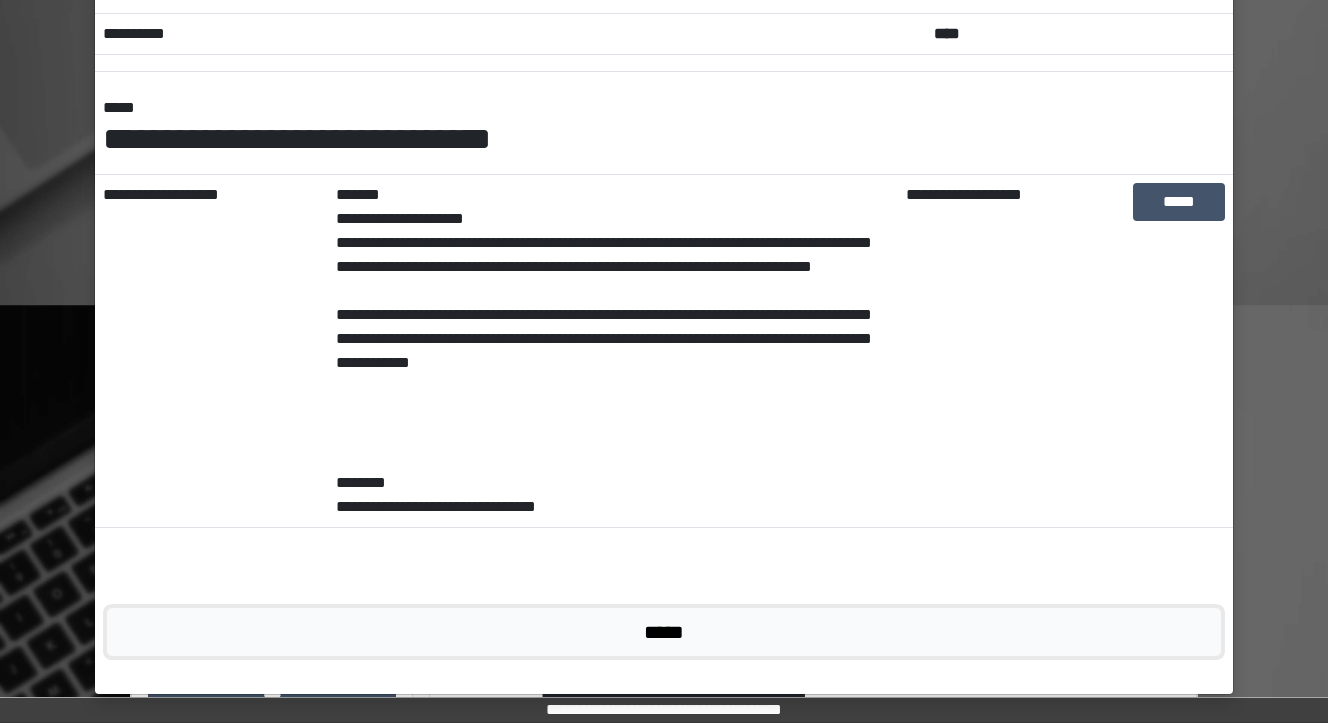 click on "*****" at bounding box center (664, 632) 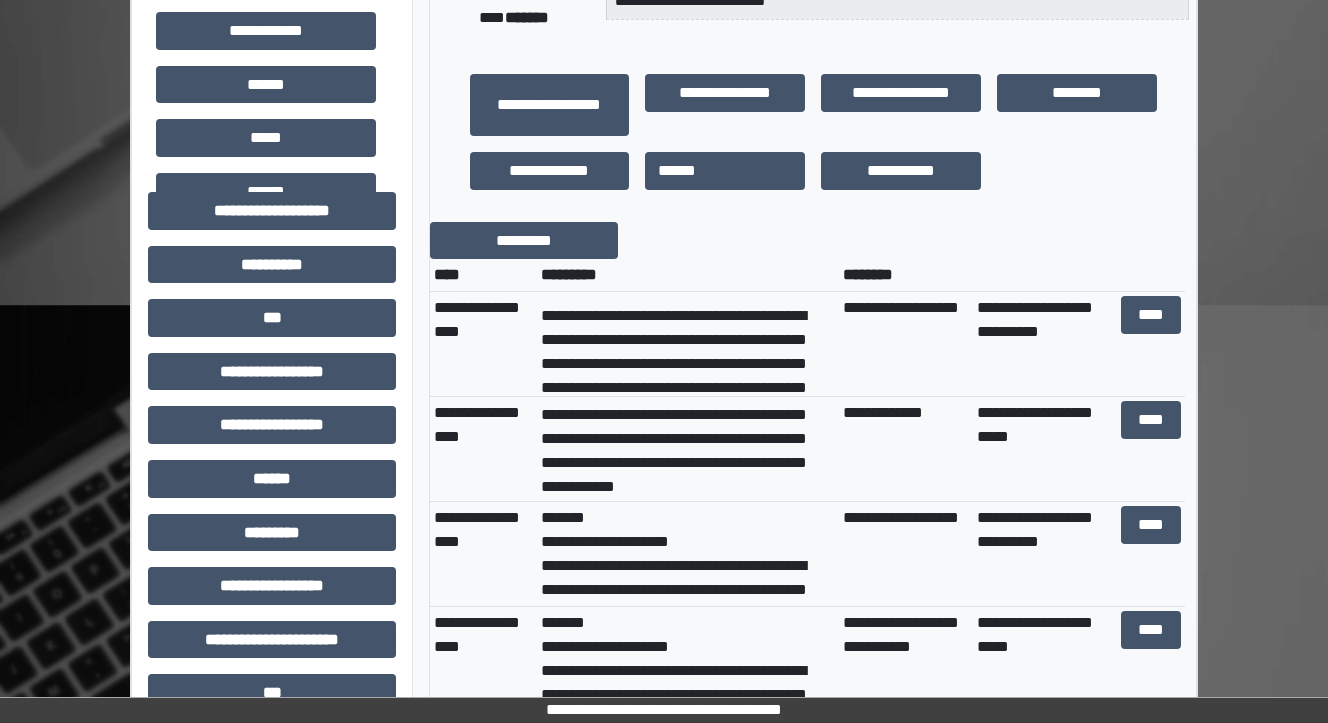 scroll, scrollTop: 312, scrollLeft: 0, axis: vertical 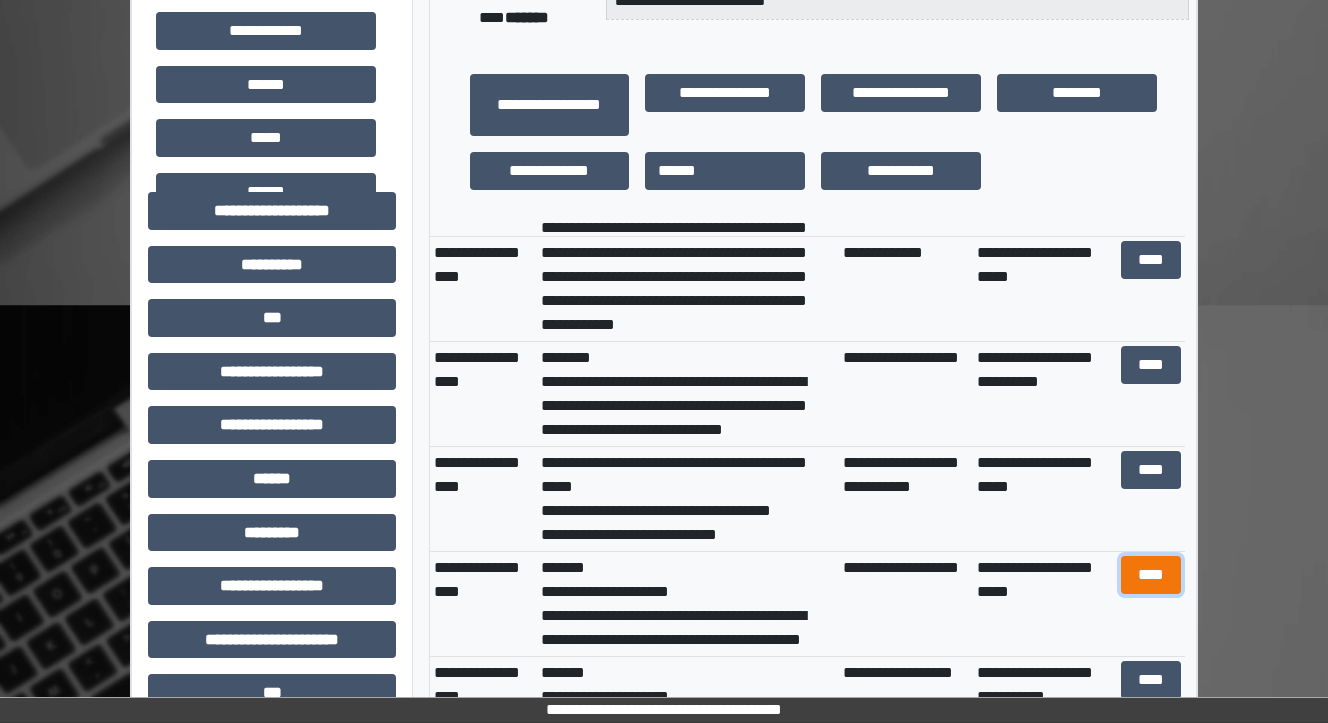 click on "****" at bounding box center [1150, 575] 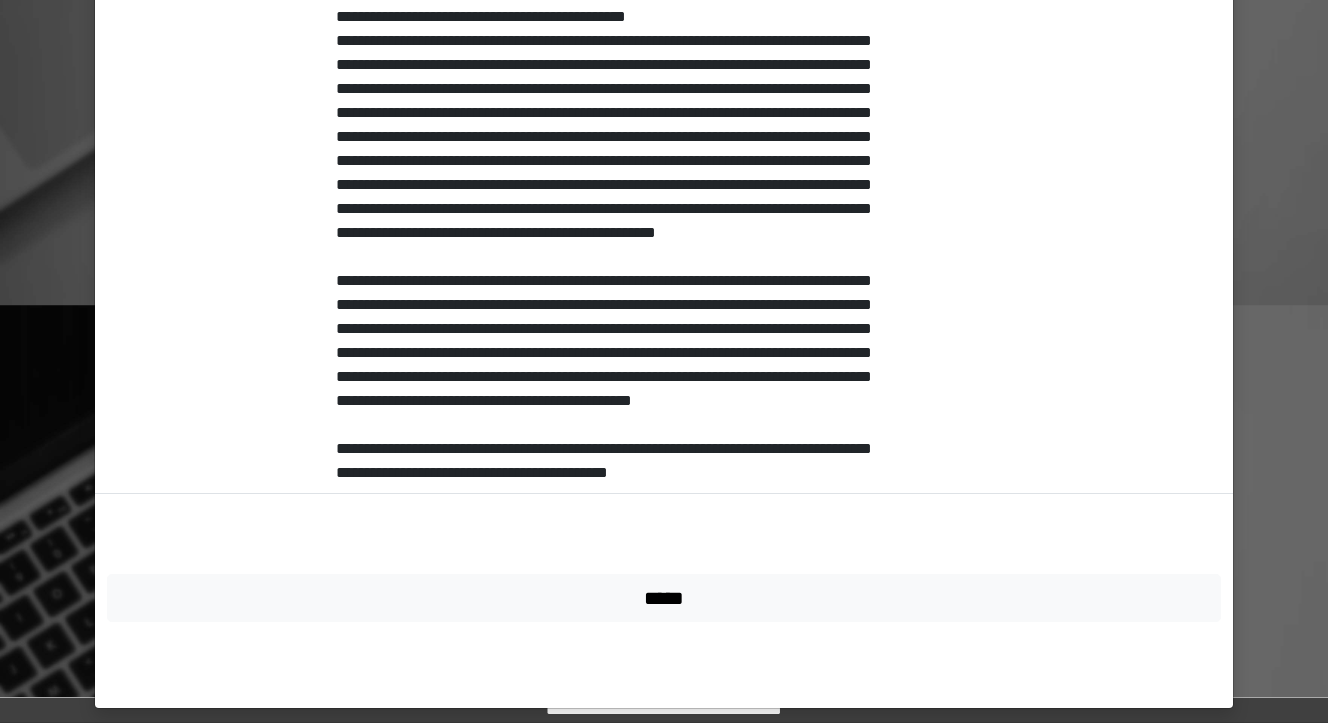 scroll, scrollTop: 606, scrollLeft: 0, axis: vertical 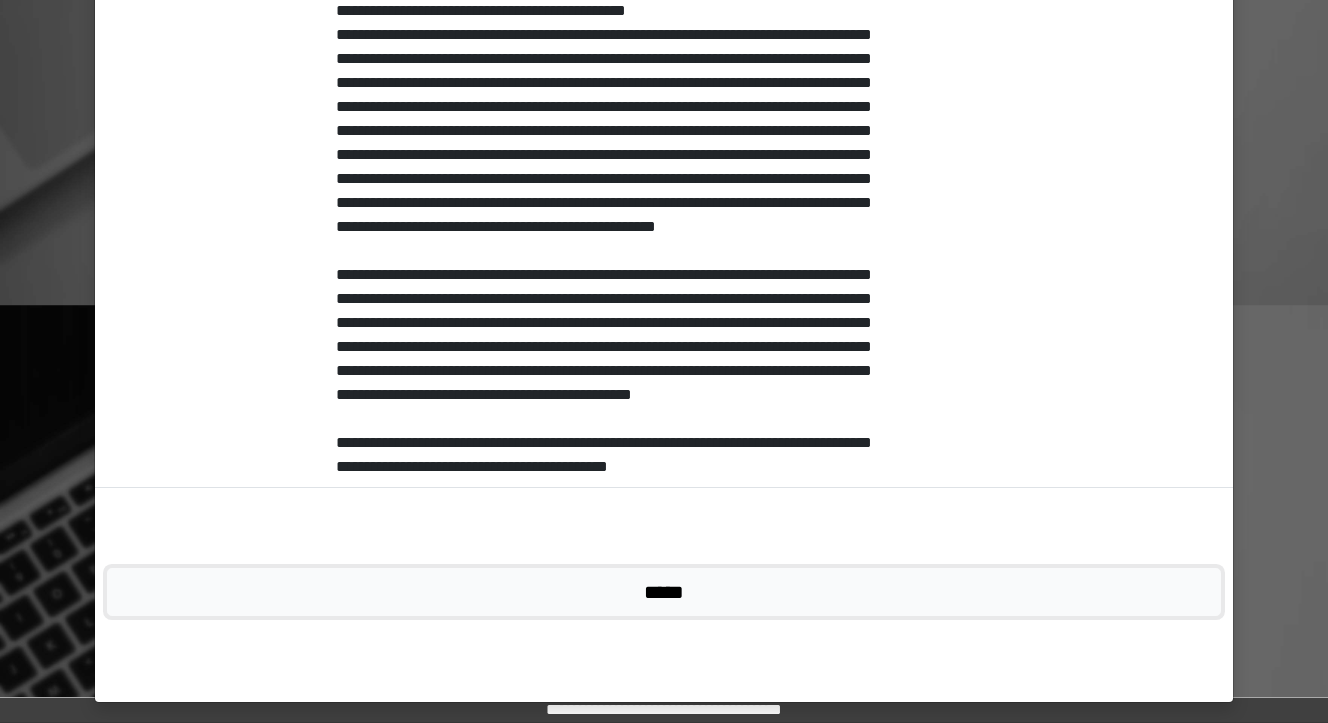 click on "*****" at bounding box center (664, 592) 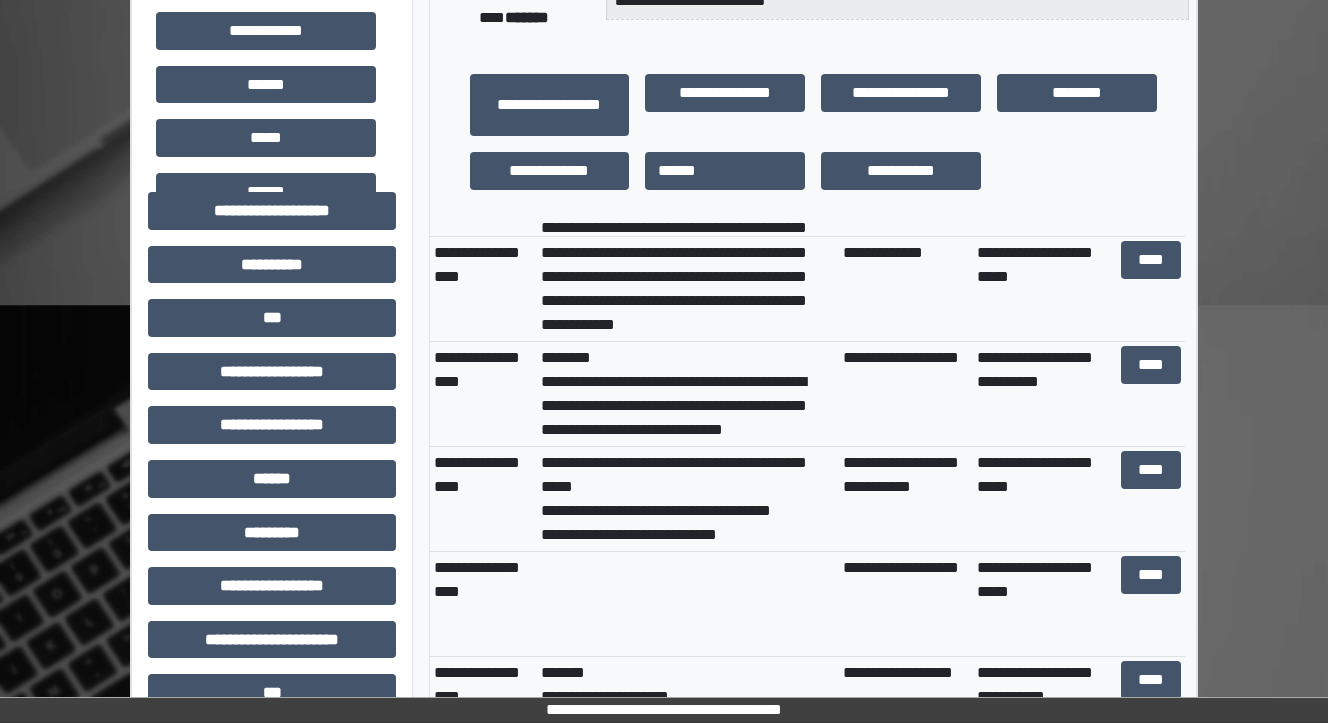 scroll, scrollTop: 160, scrollLeft: 0, axis: vertical 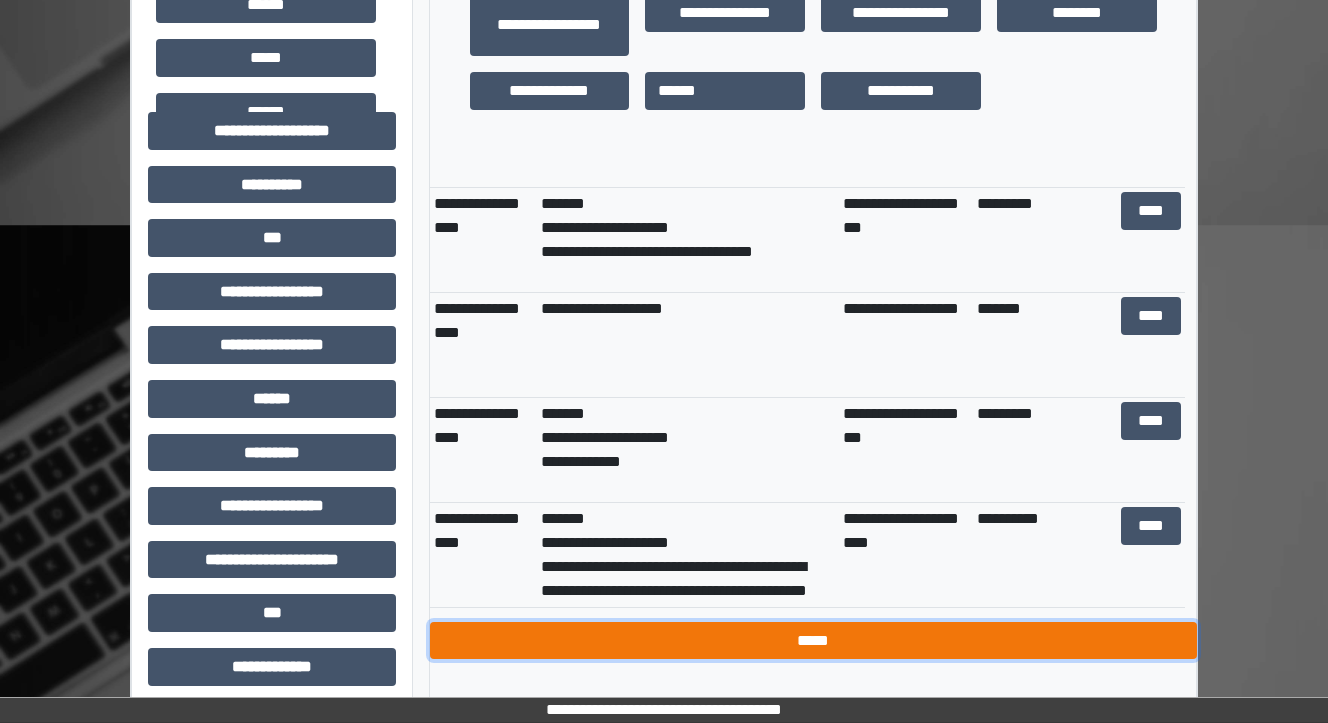 click on "*****" at bounding box center (813, 641) 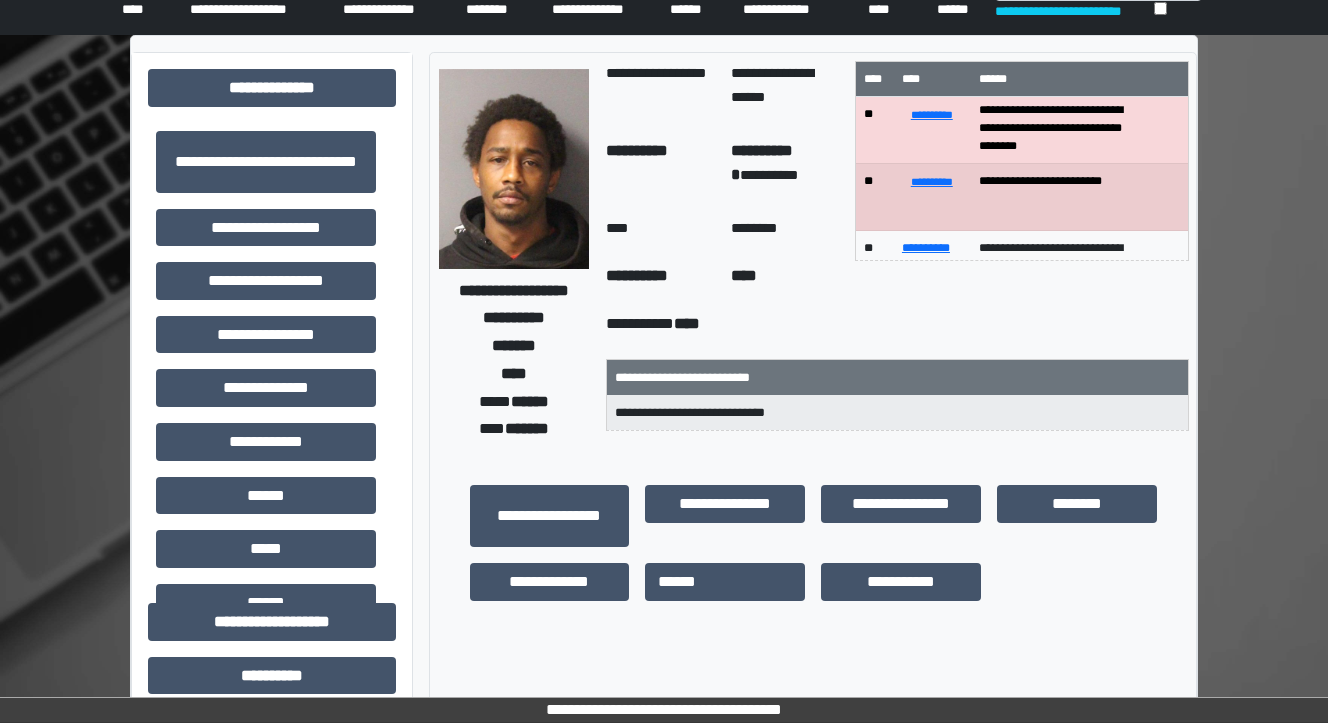 scroll, scrollTop: 0, scrollLeft: 0, axis: both 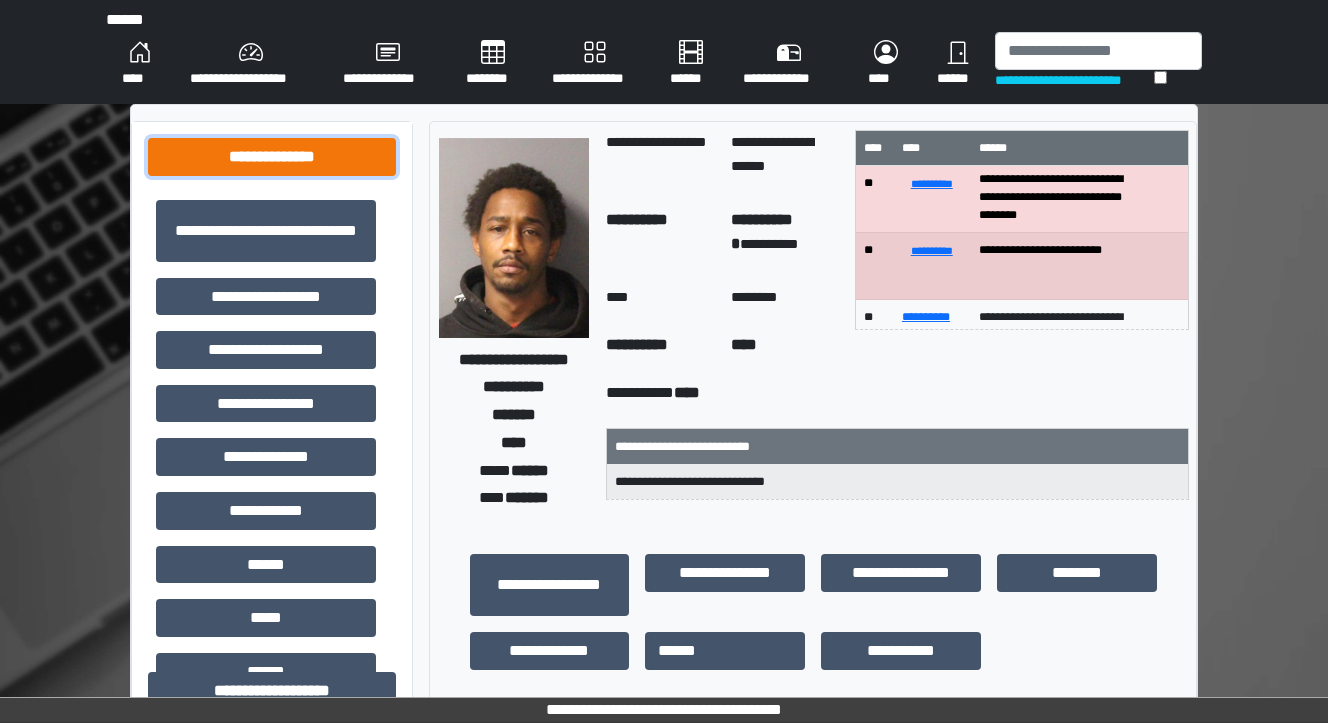 click on "**********" at bounding box center [272, 157] 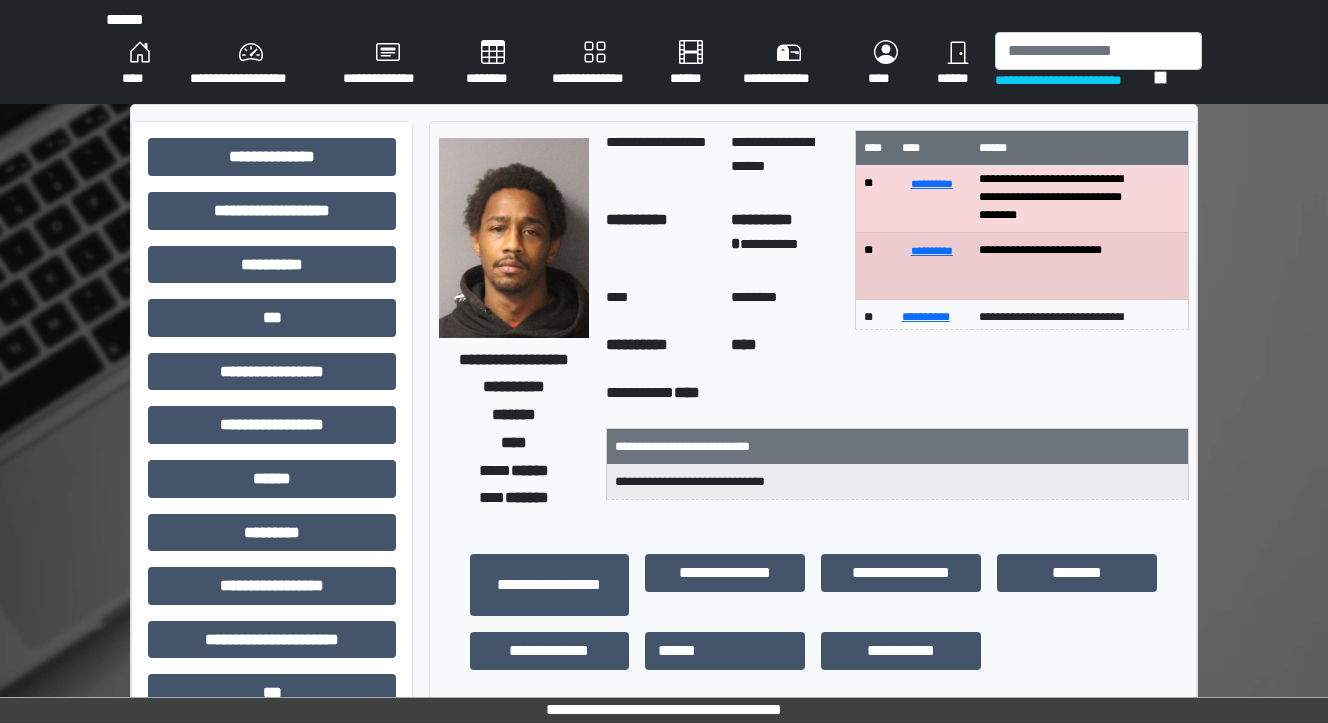 click on "********" at bounding box center [493, 64] 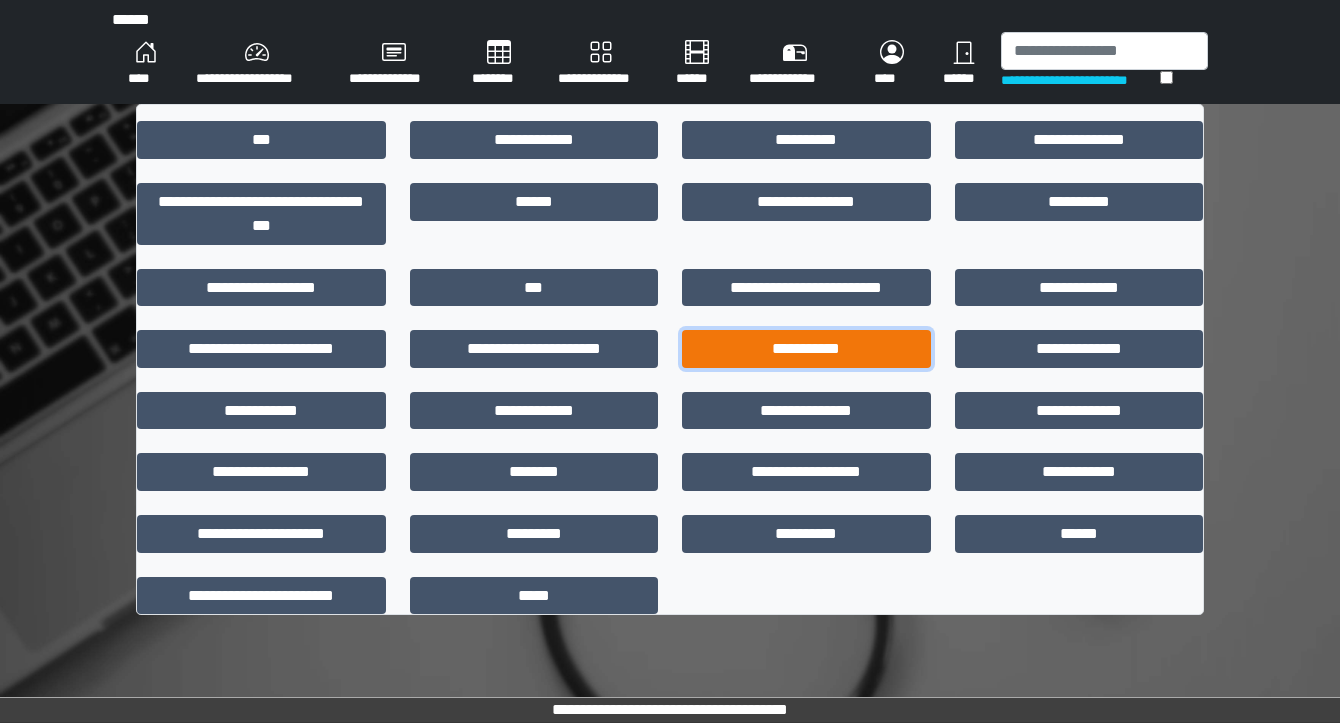 click on "**********" at bounding box center (806, 349) 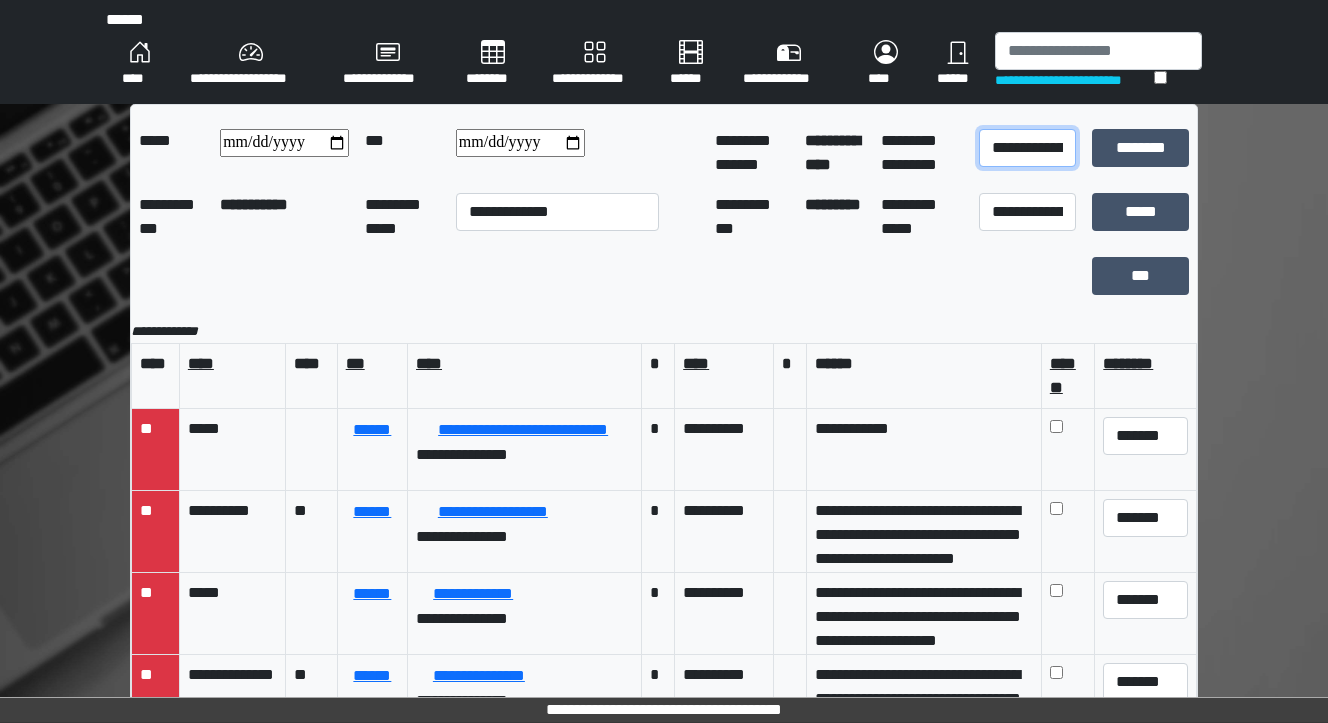 click on "**********" at bounding box center (1027, 148) 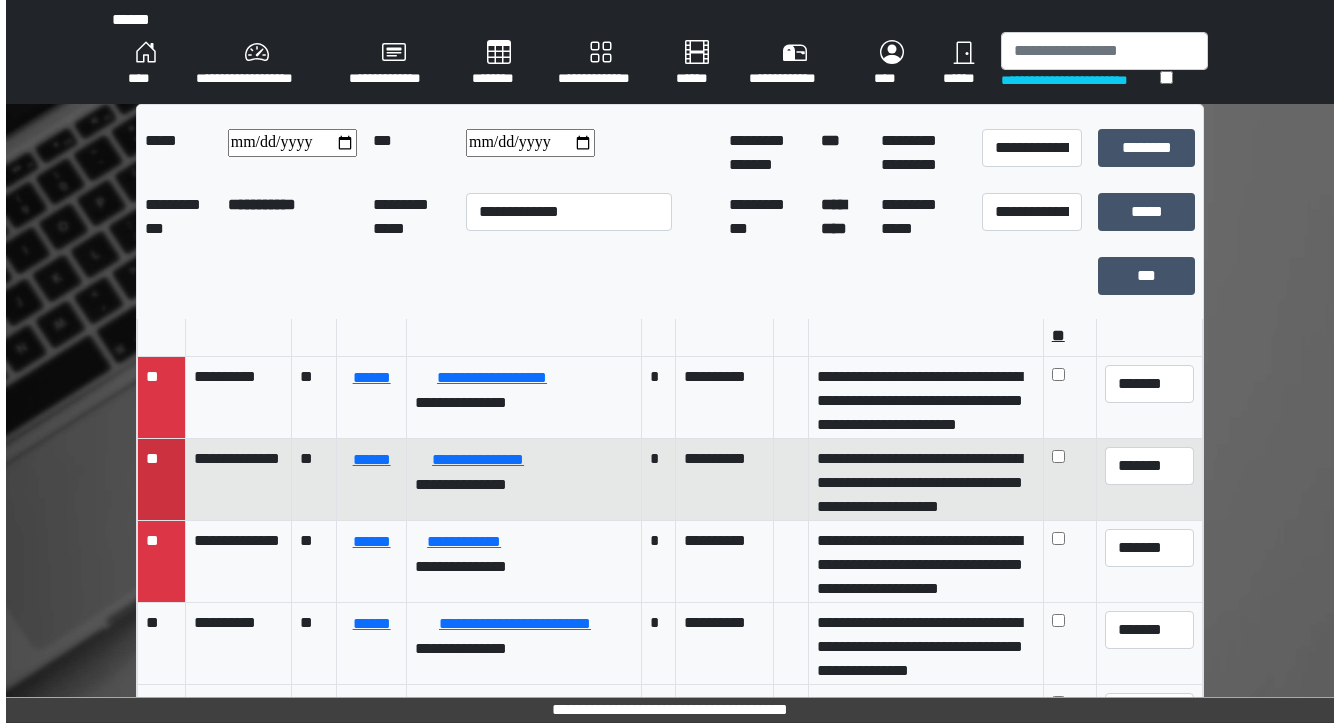 scroll, scrollTop: 80, scrollLeft: 0, axis: vertical 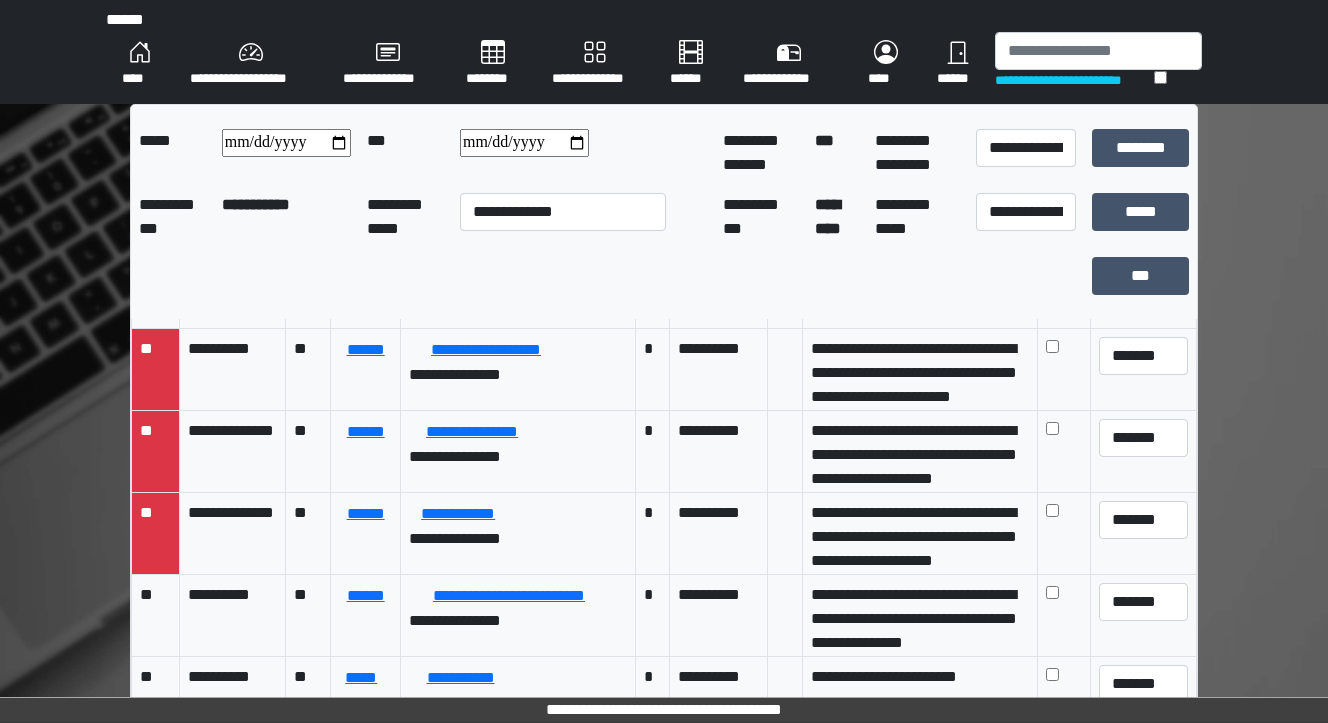 click on "****" at bounding box center [140, 64] 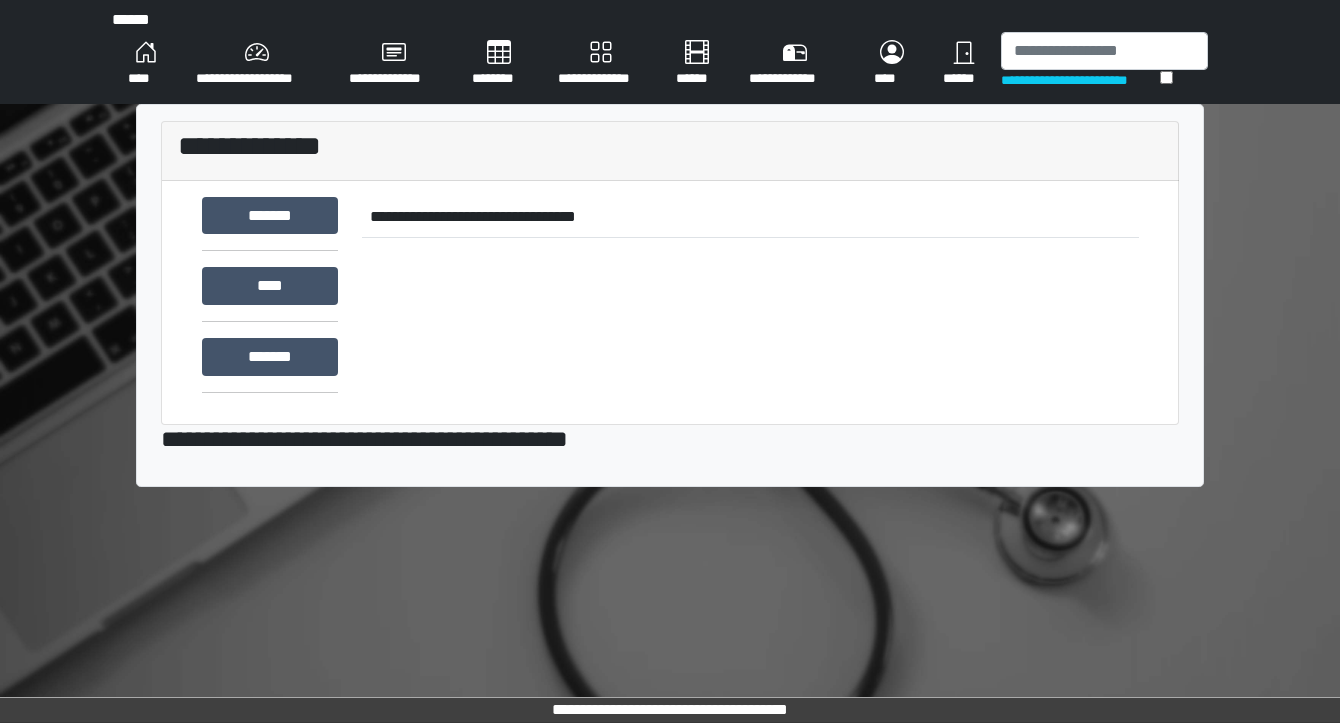 scroll, scrollTop: 0, scrollLeft: 0, axis: both 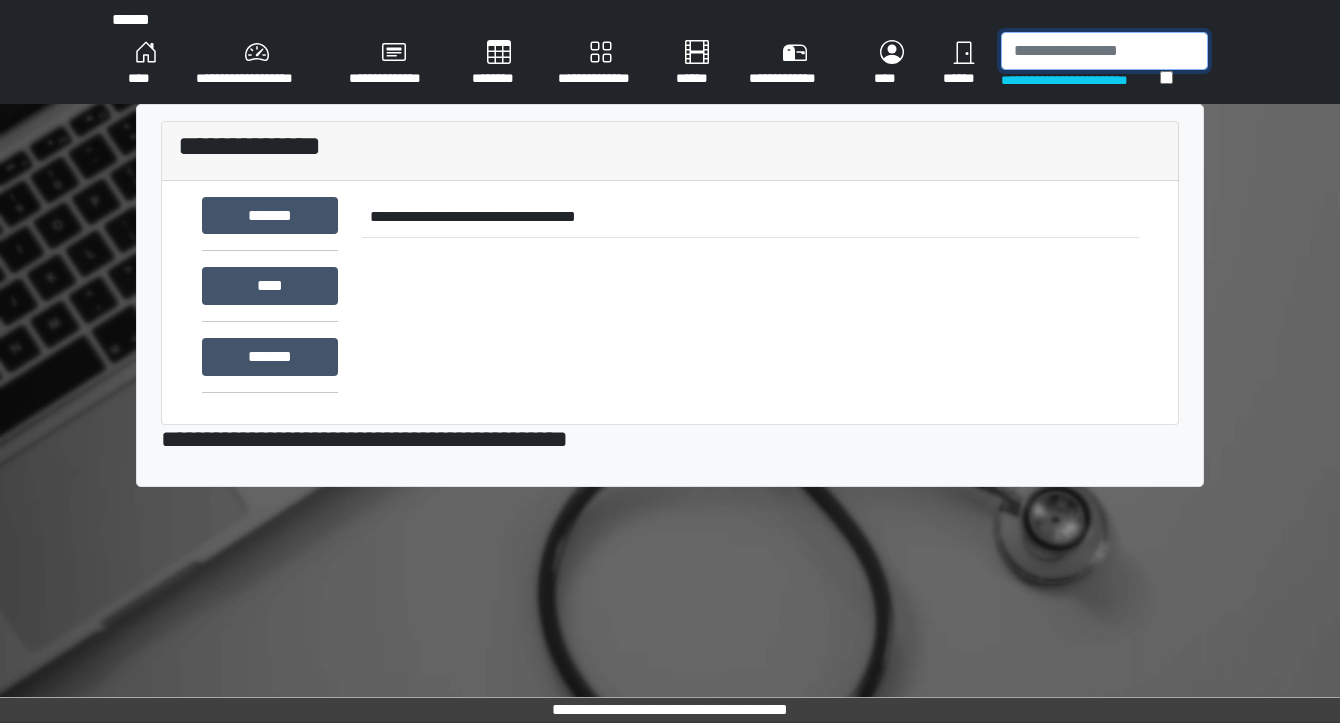click at bounding box center (1104, 51) 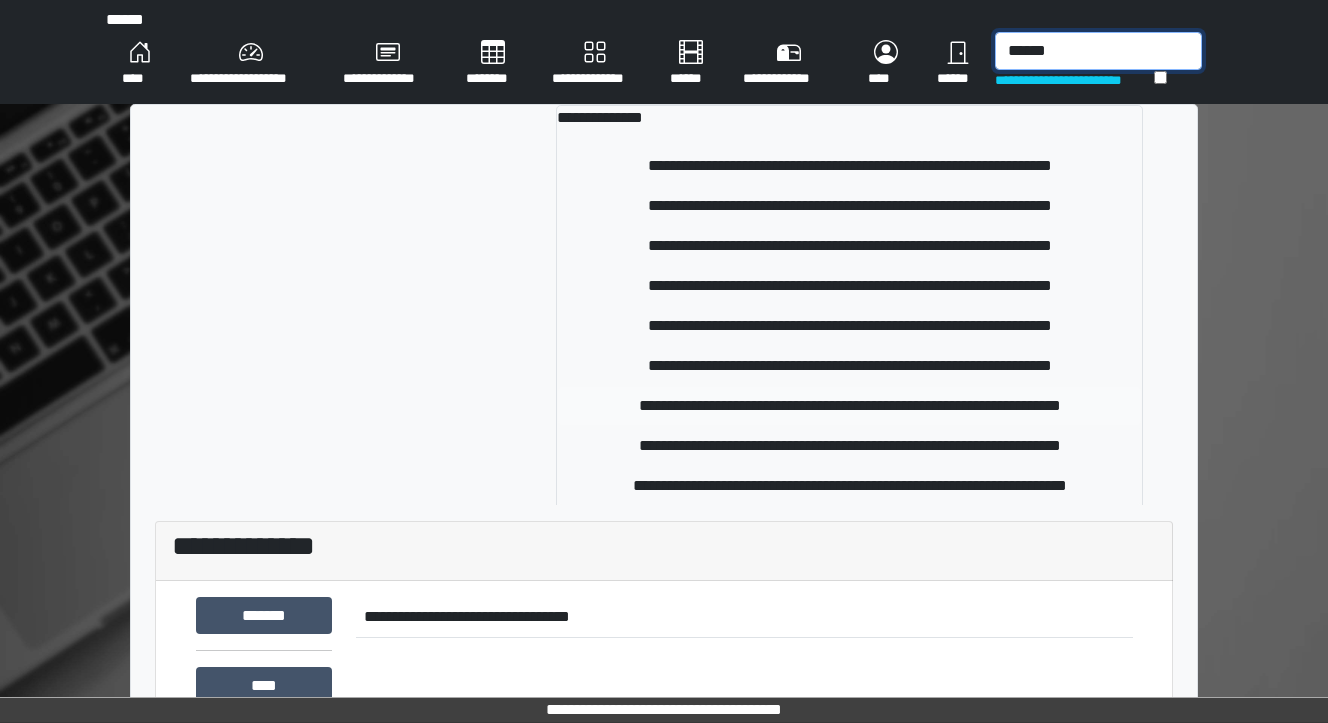 type on "******" 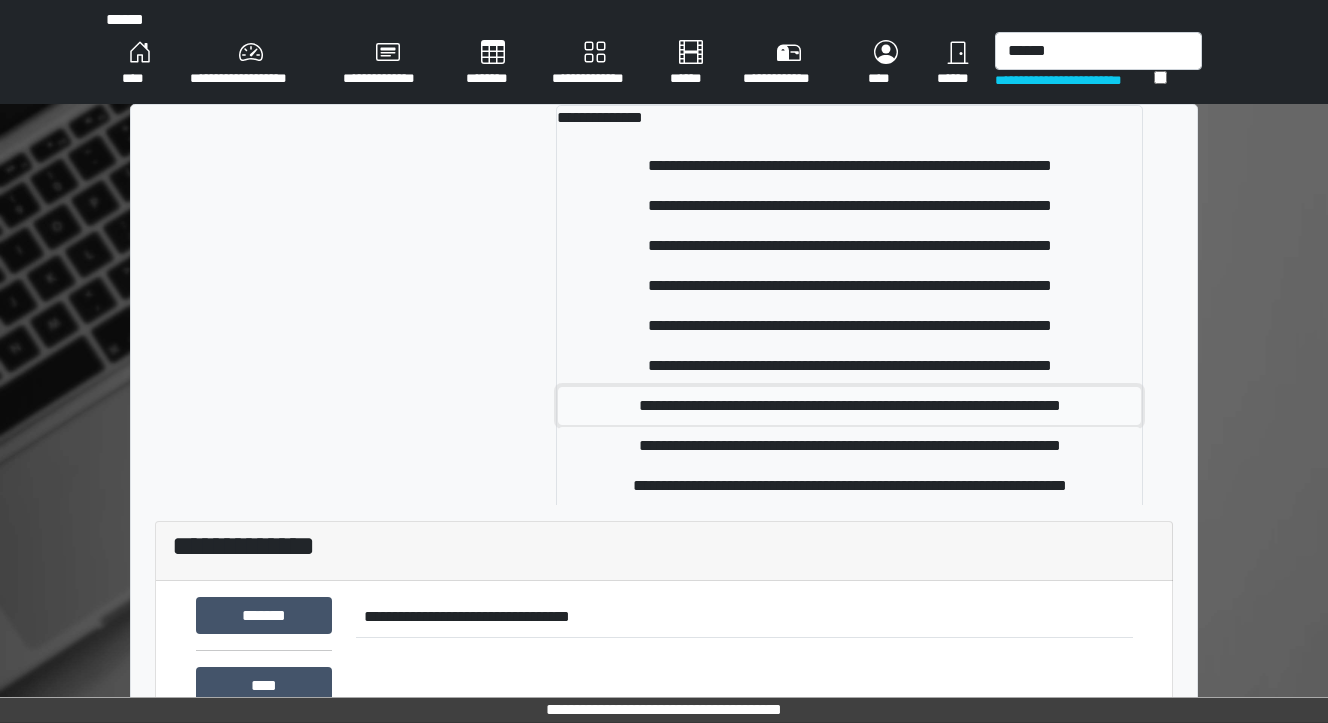 click on "**********" at bounding box center [850, 406] 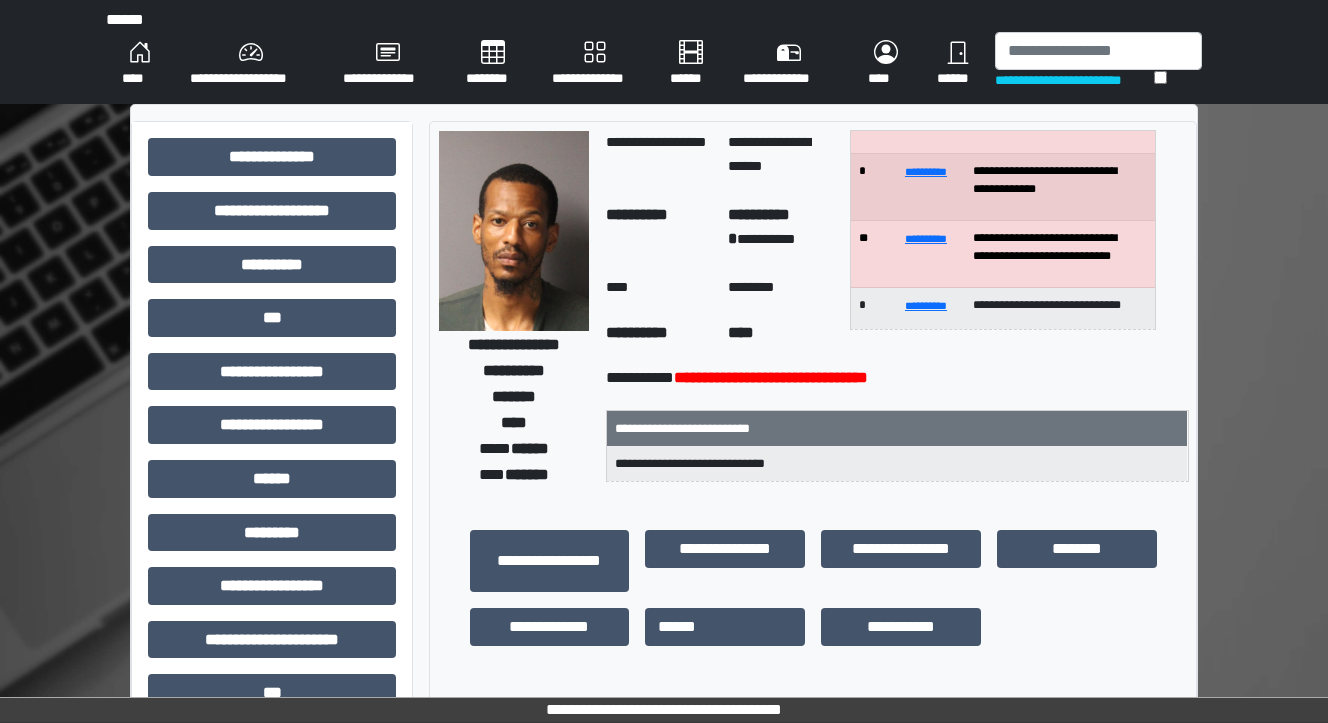 scroll, scrollTop: 80, scrollLeft: 0, axis: vertical 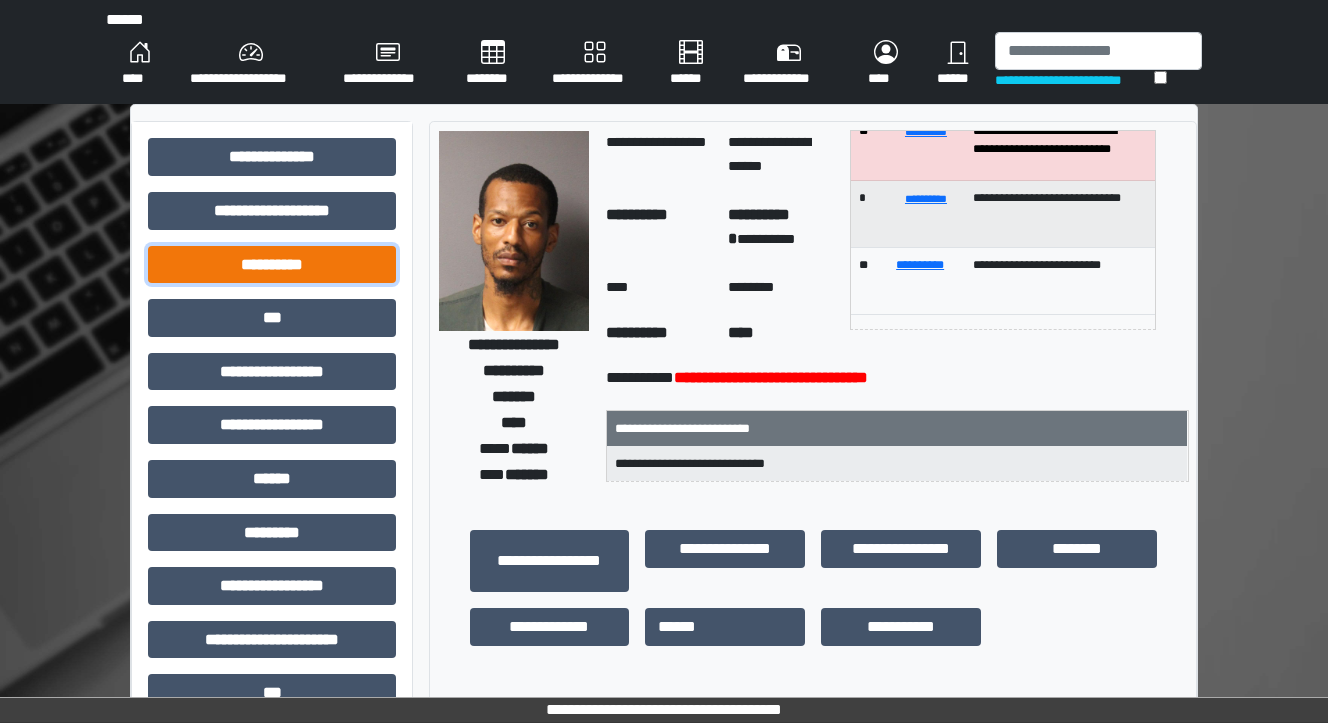 click on "**********" at bounding box center [272, 265] 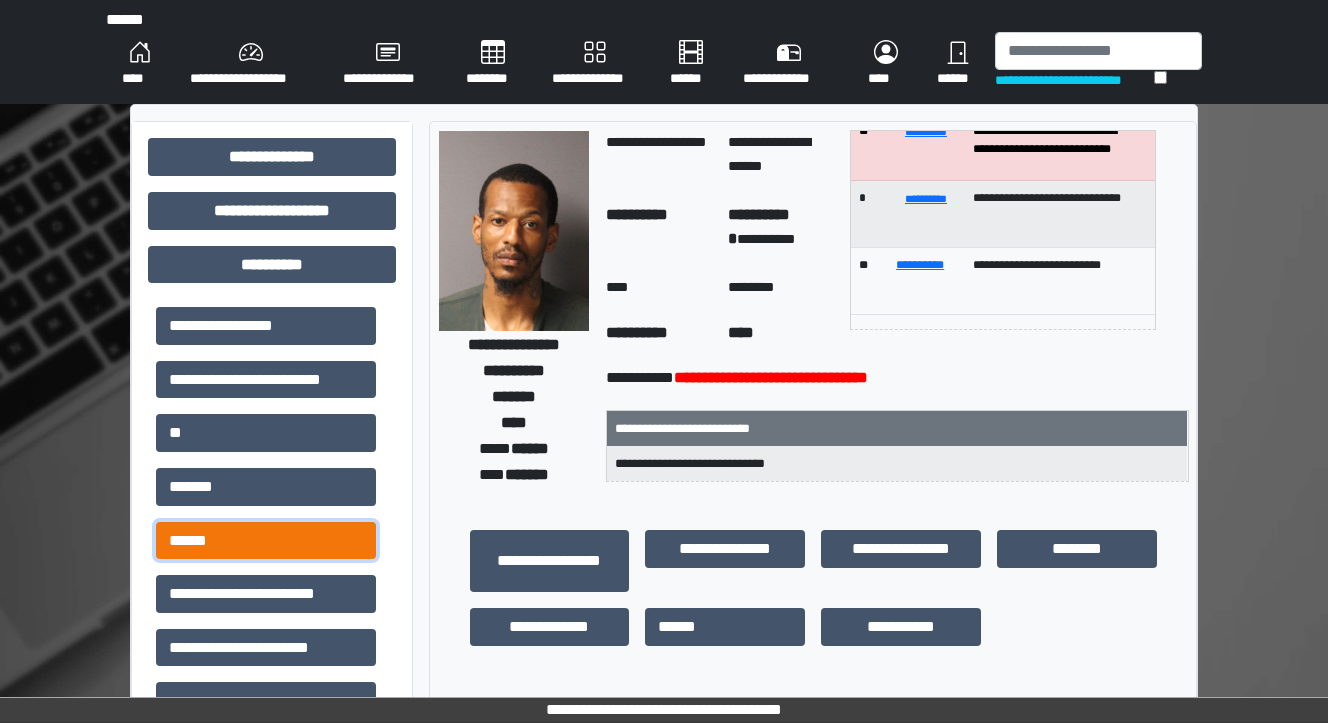 click on "******" at bounding box center [266, 541] 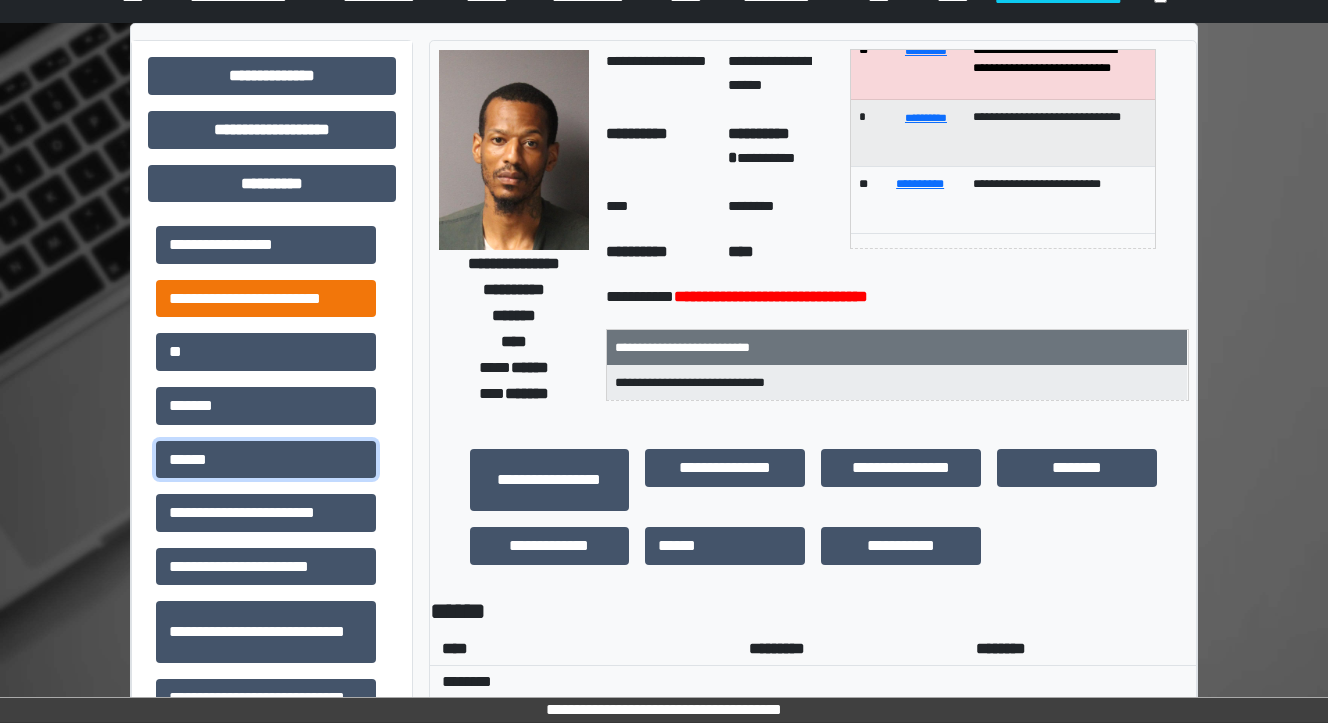 scroll, scrollTop: 80, scrollLeft: 0, axis: vertical 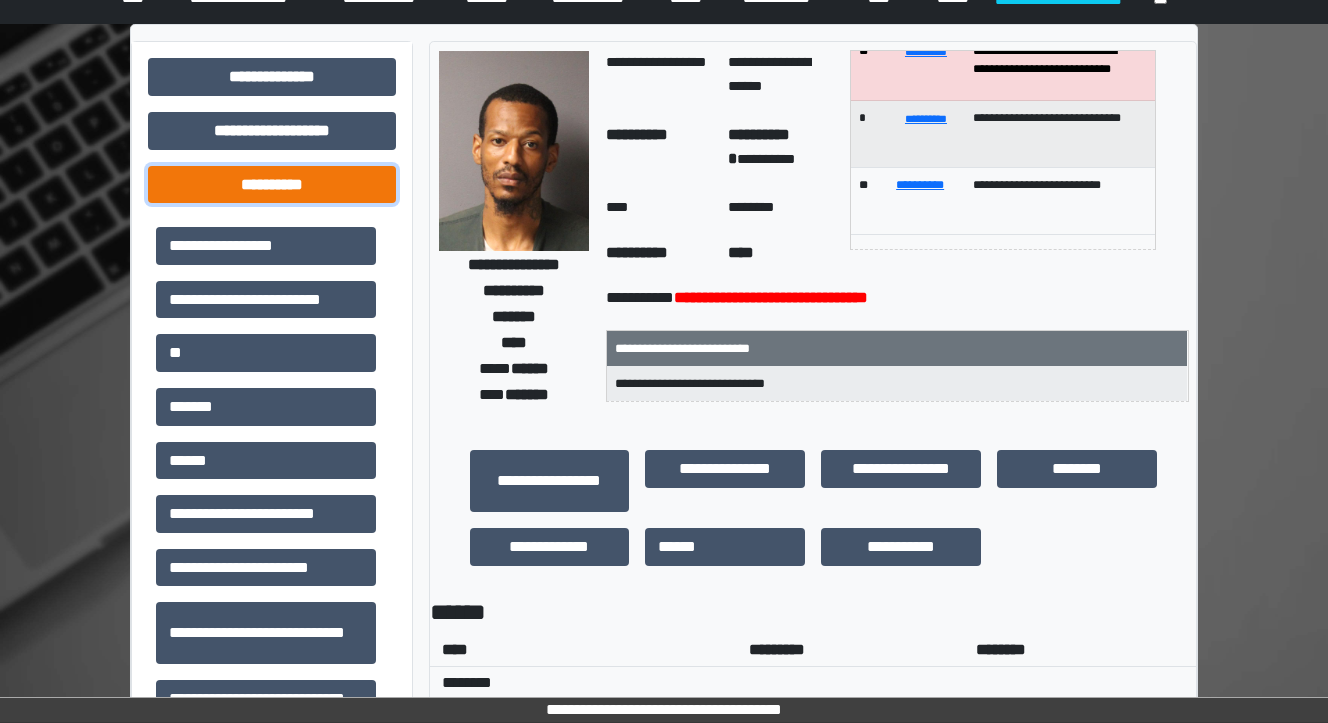 click on "**********" at bounding box center [272, 185] 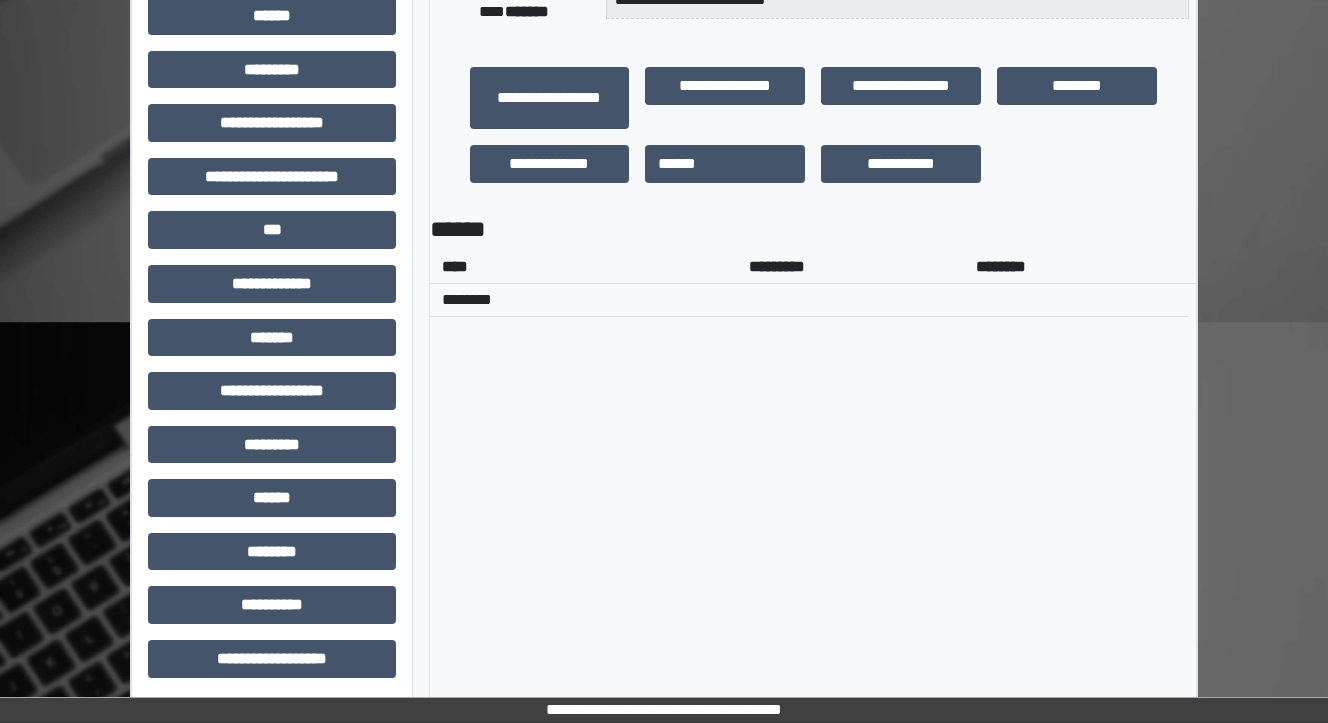 scroll, scrollTop: 480, scrollLeft: 0, axis: vertical 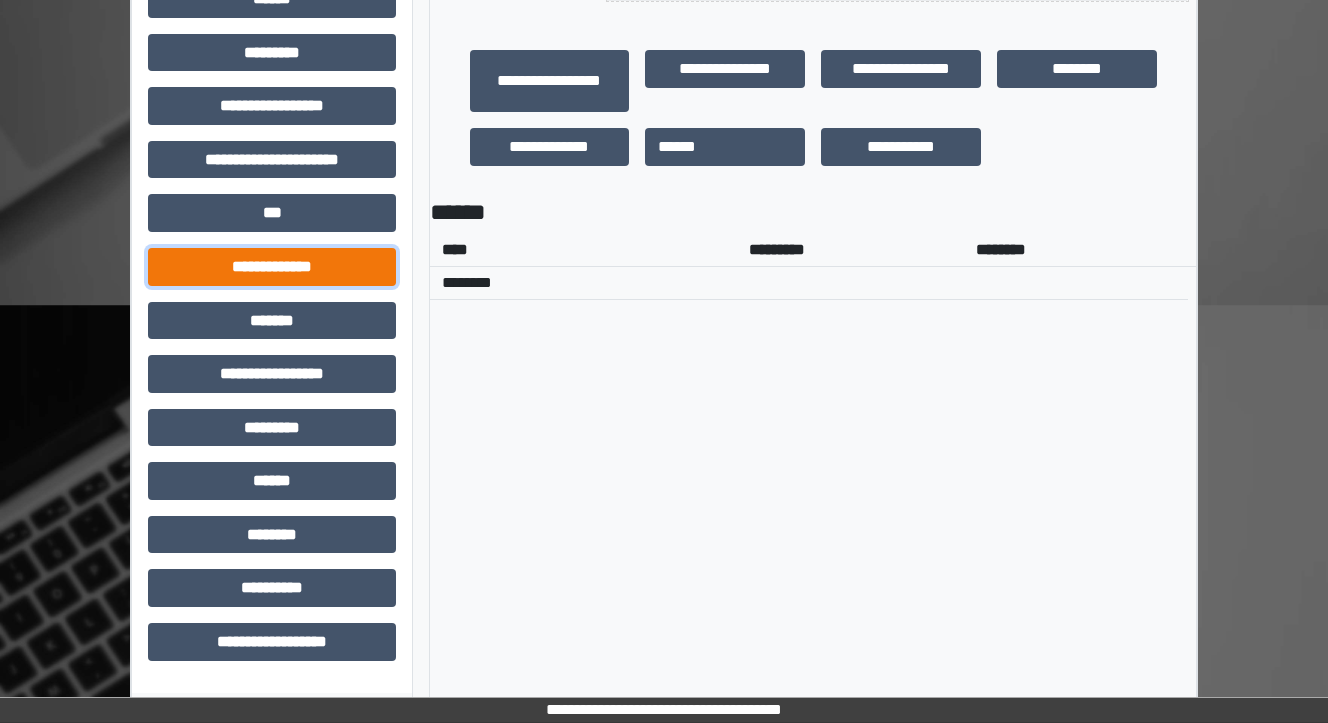 click on "**********" at bounding box center [272, 267] 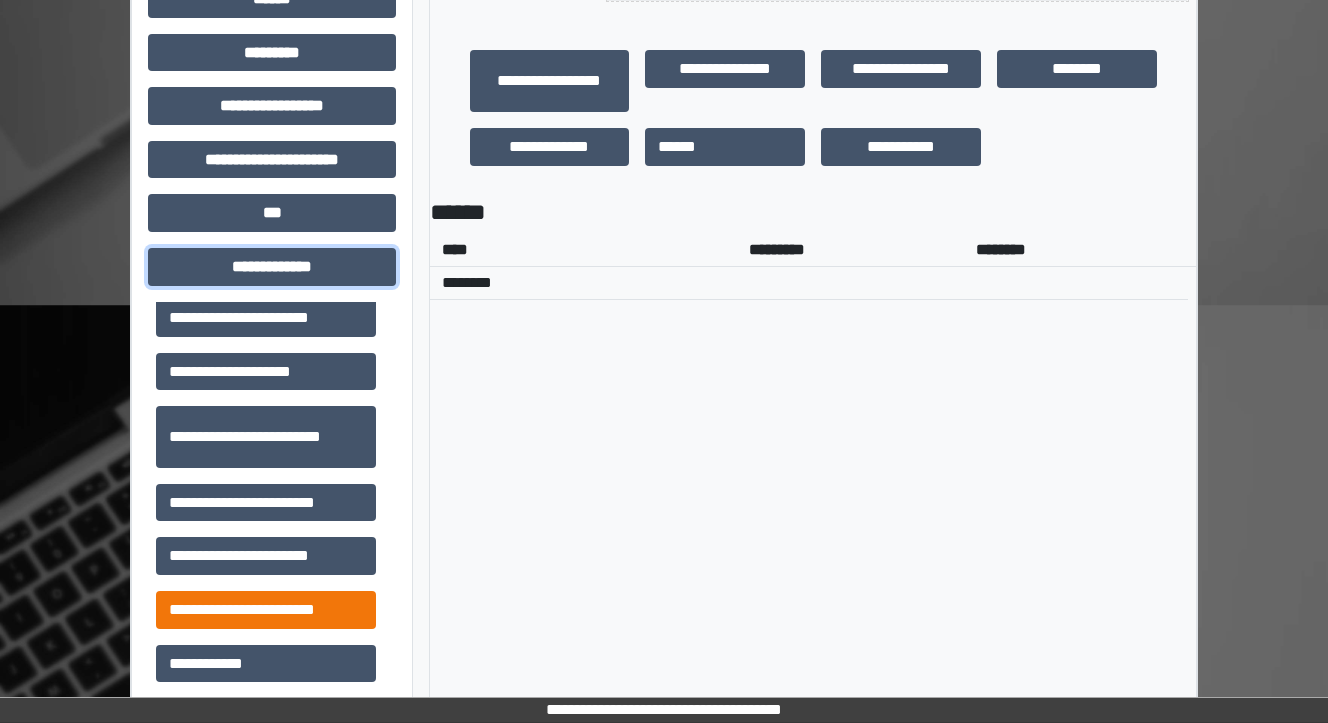 scroll, scrollTop: 480, scrollLeft: 0, axis: vertical 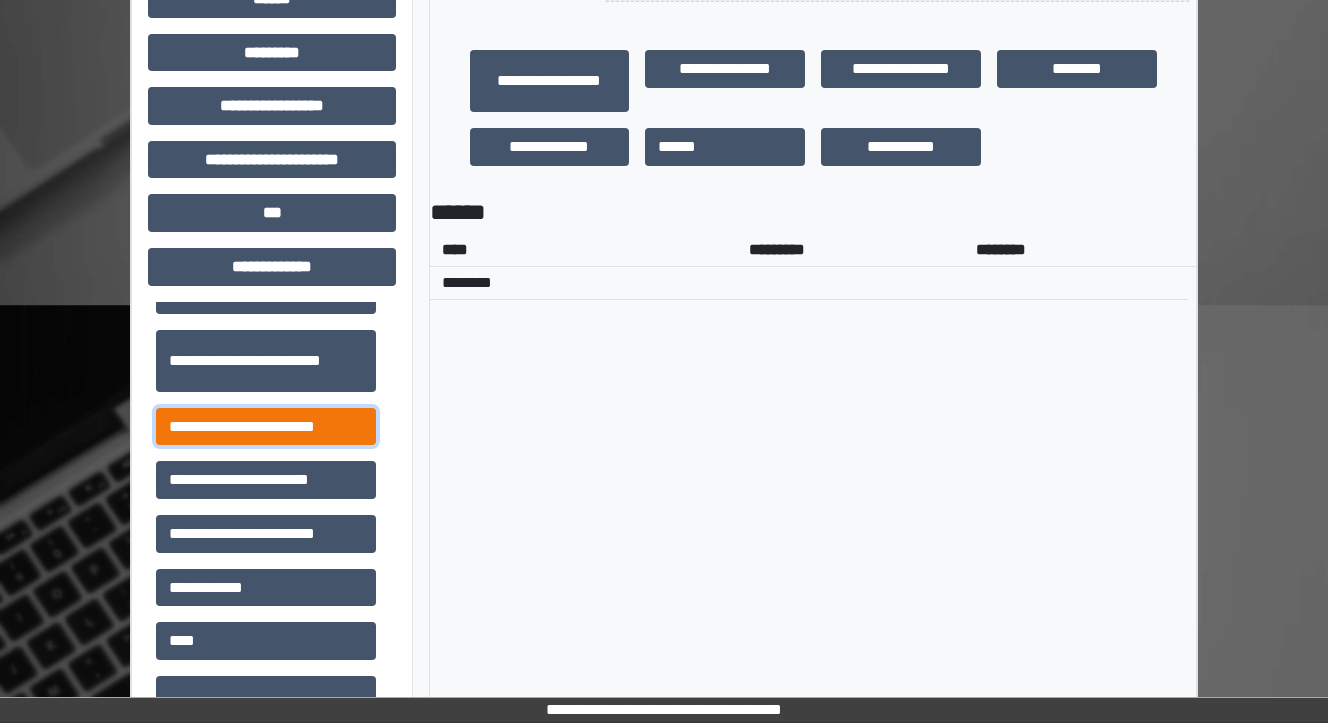 click on "**********" at bounding box center [266, 427] 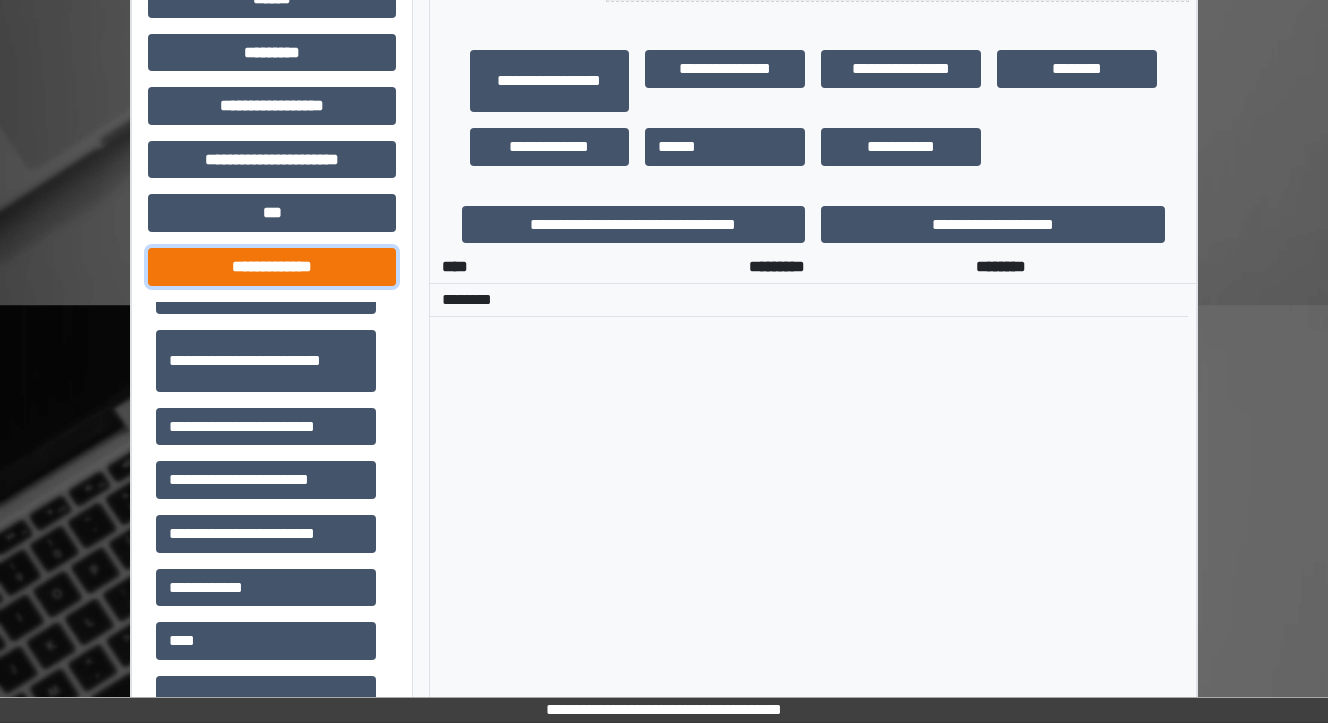 click on "**********" at bounding box center (272, 267) 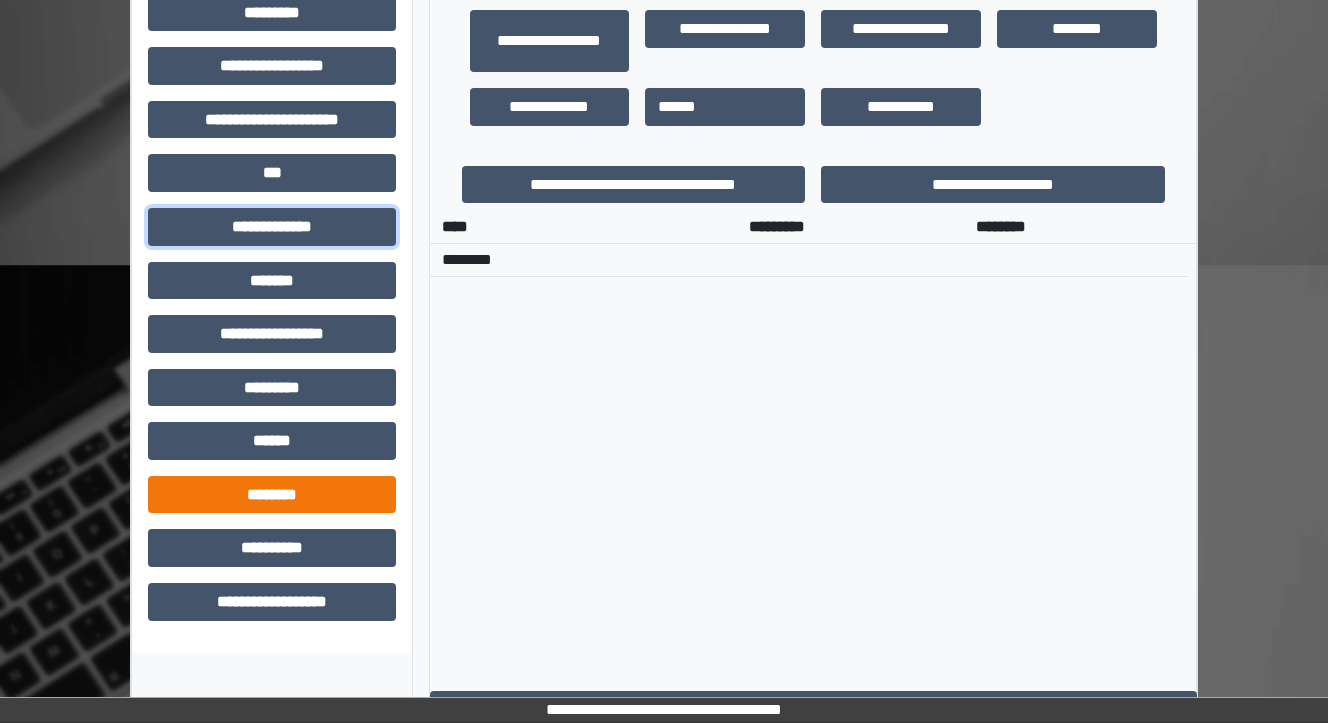scroll, scrollTop: 543, scrollLeft: 0, axis: vertical 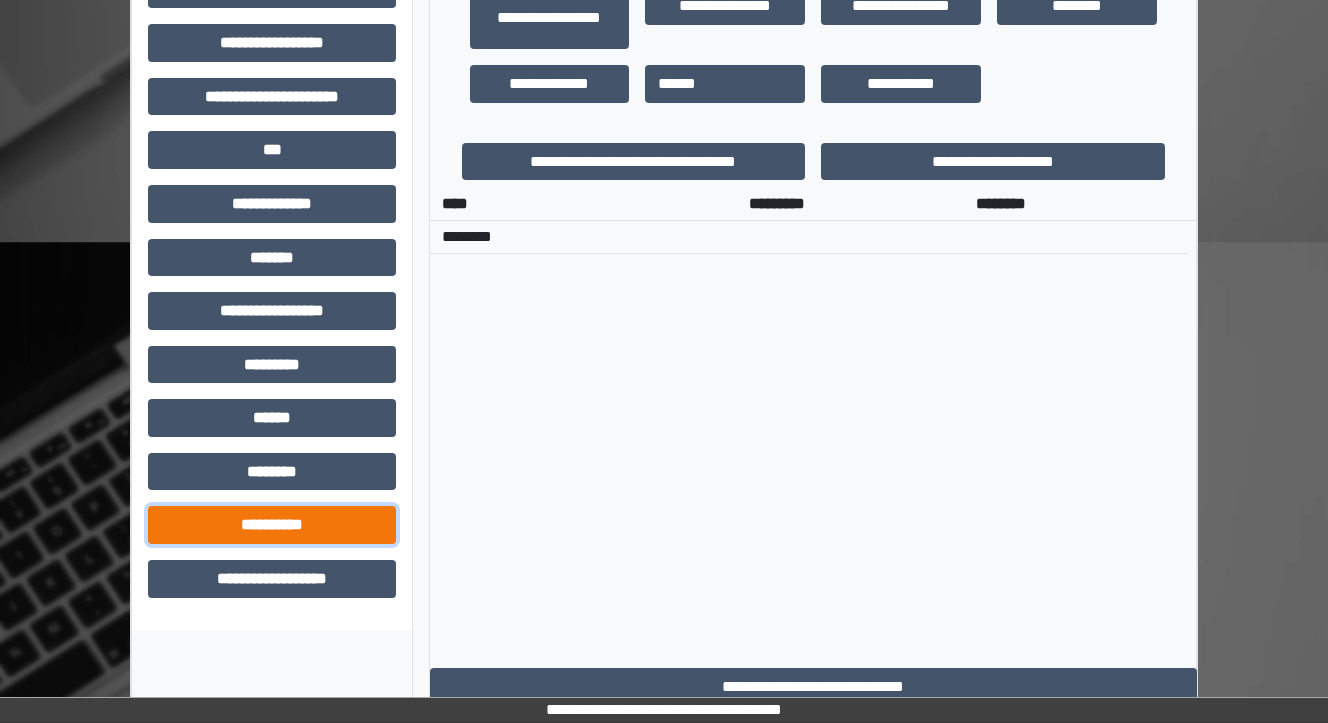 click on "**********" at bounding box center (272, 525) 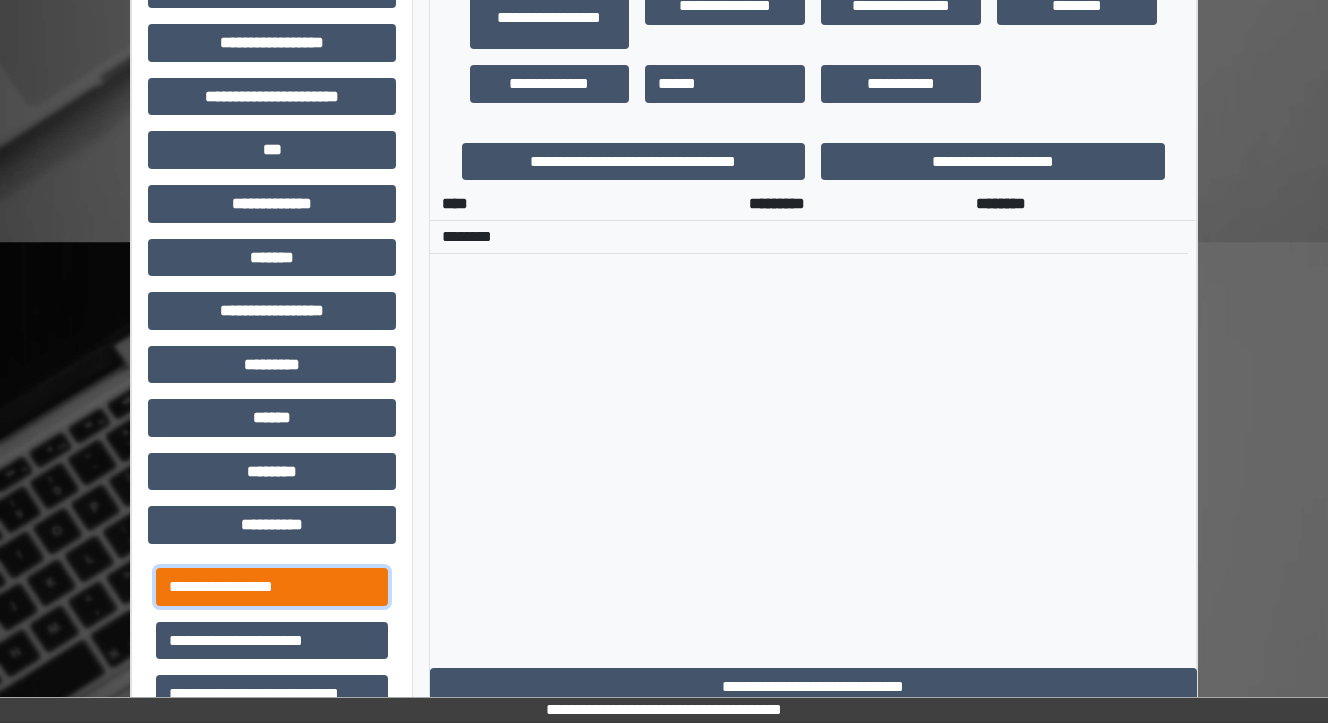 click on "**********" at bounding box center [272, 587] 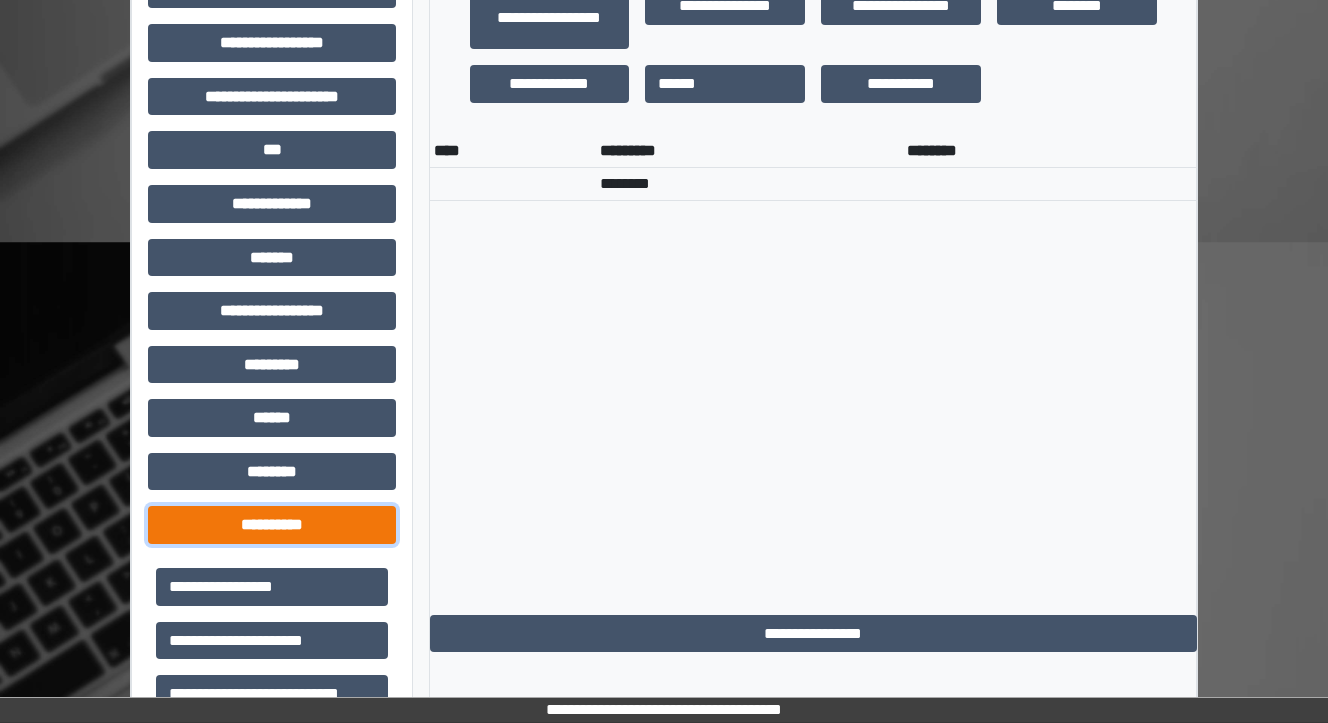 click on "**********" at bounding box center [272, 525] 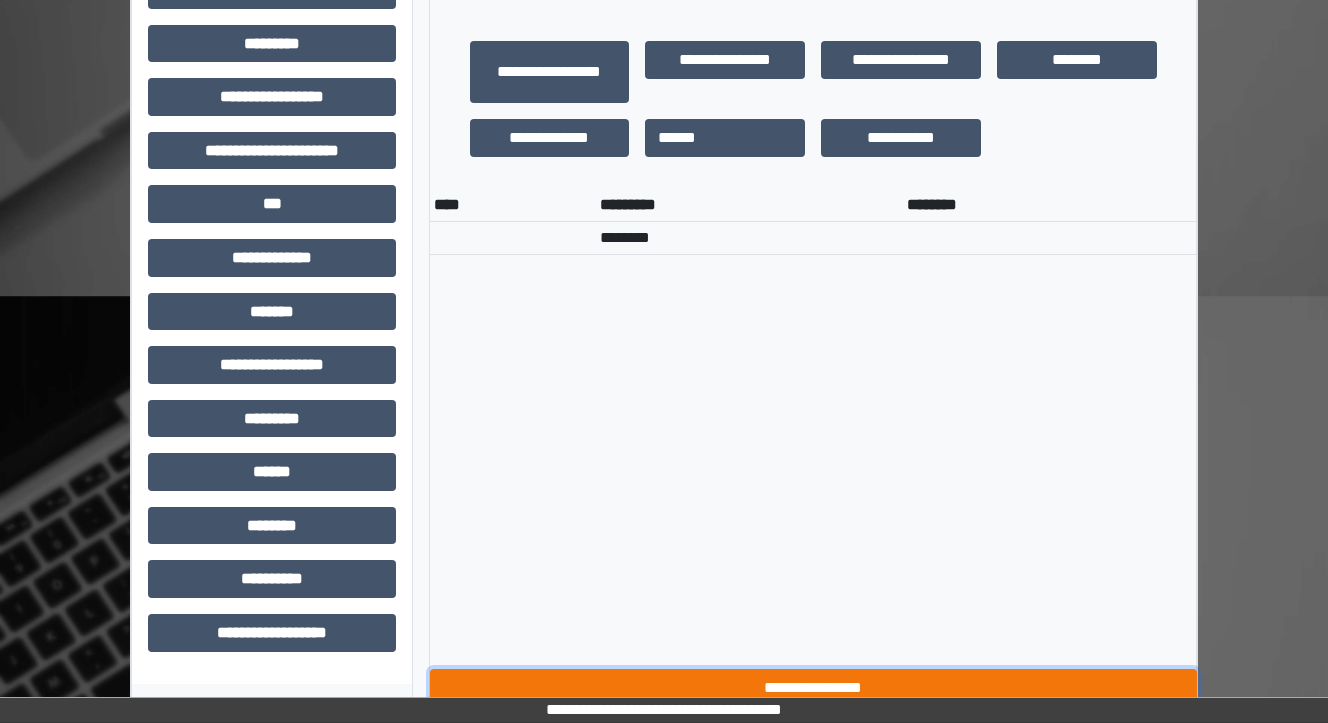 click on "**********" at bounding box center (813, 688) 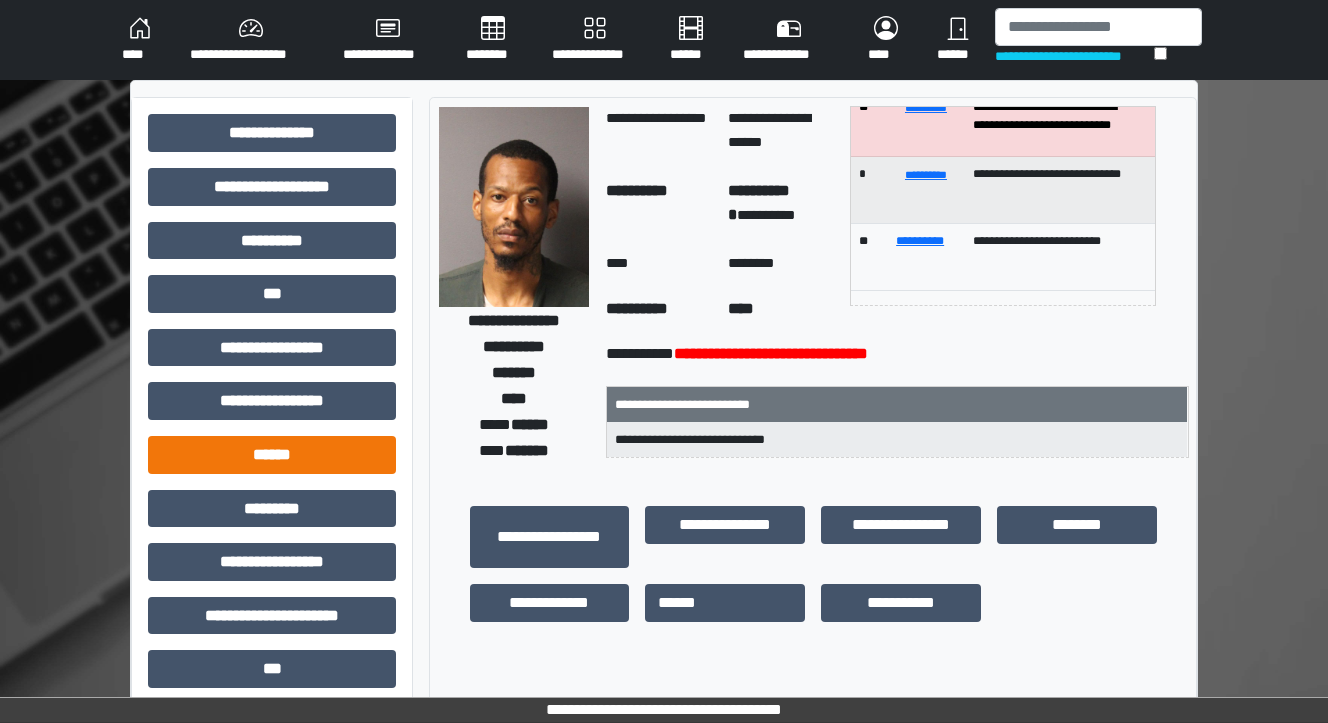 scroll, scrollTop: 0, scrollLeft: 0, axis: both 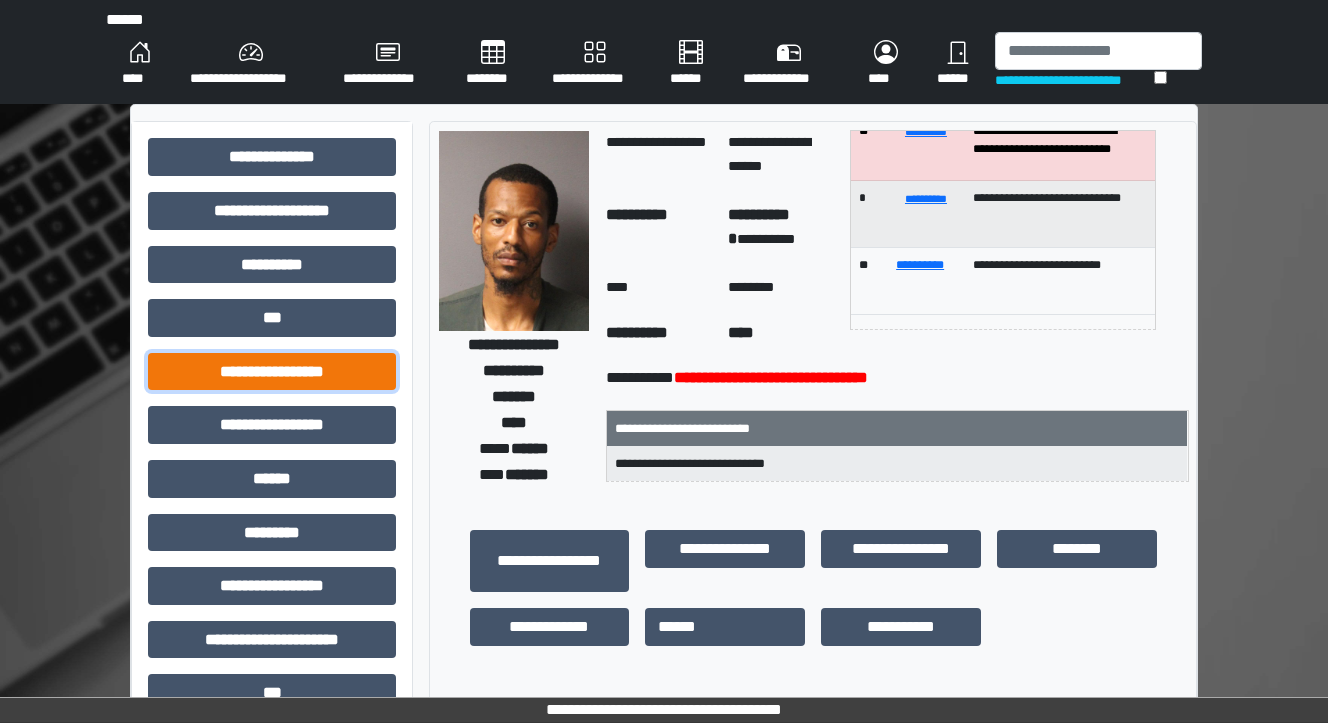 click on "**********" at bounding box center [272, 372] 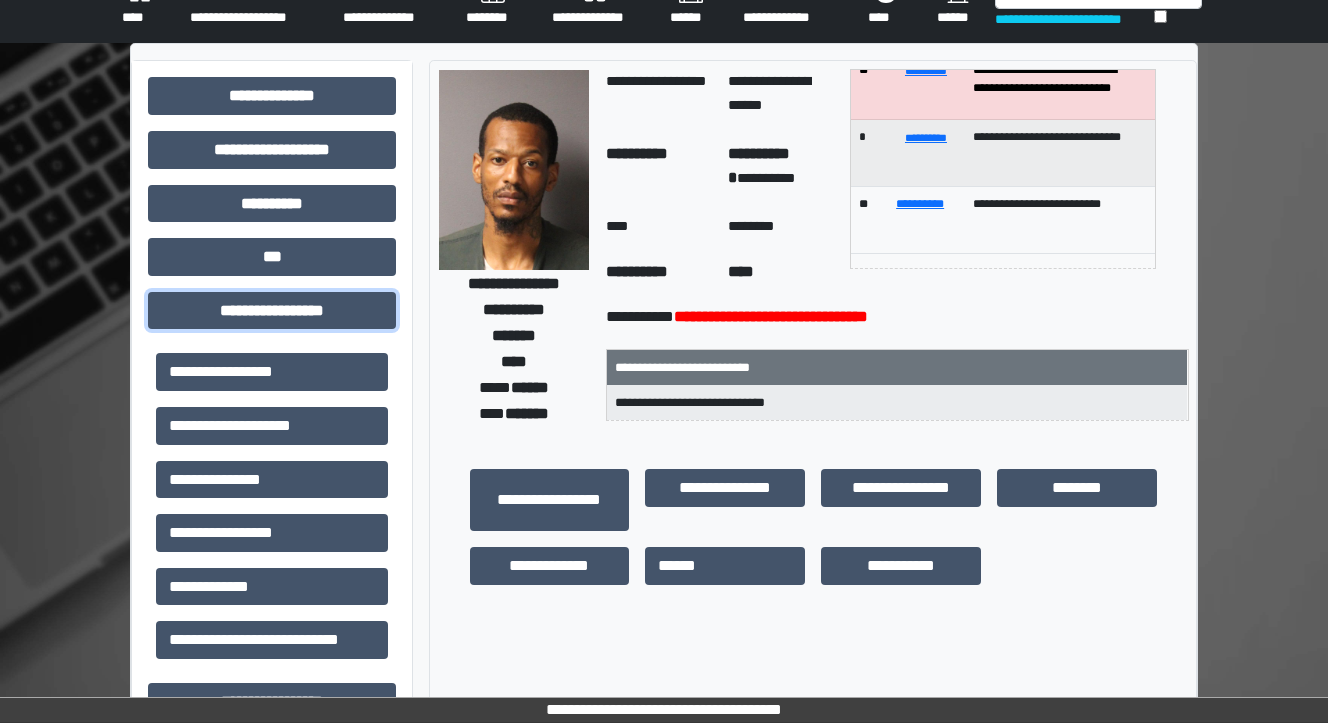 scroll, scrollTop: 240, scrollLeft: 0, axis: vertical 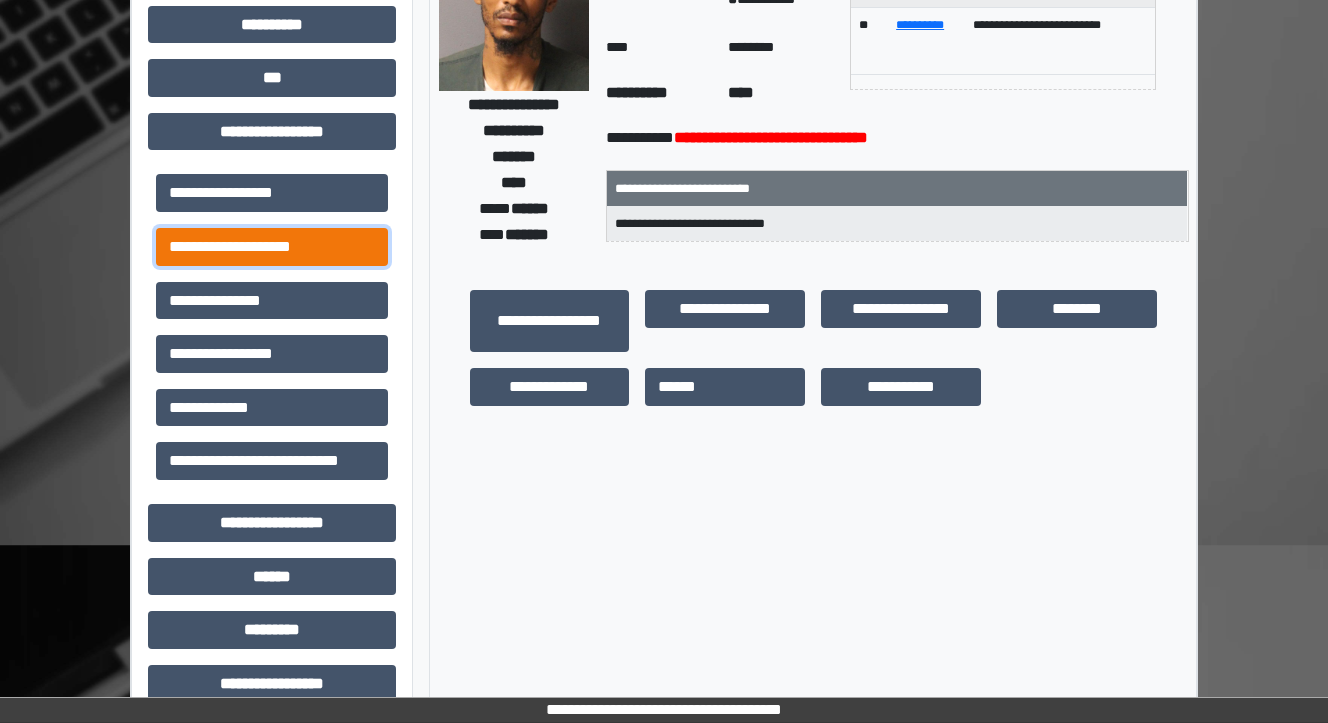 click on "**********" at bounding box center [272, 247] 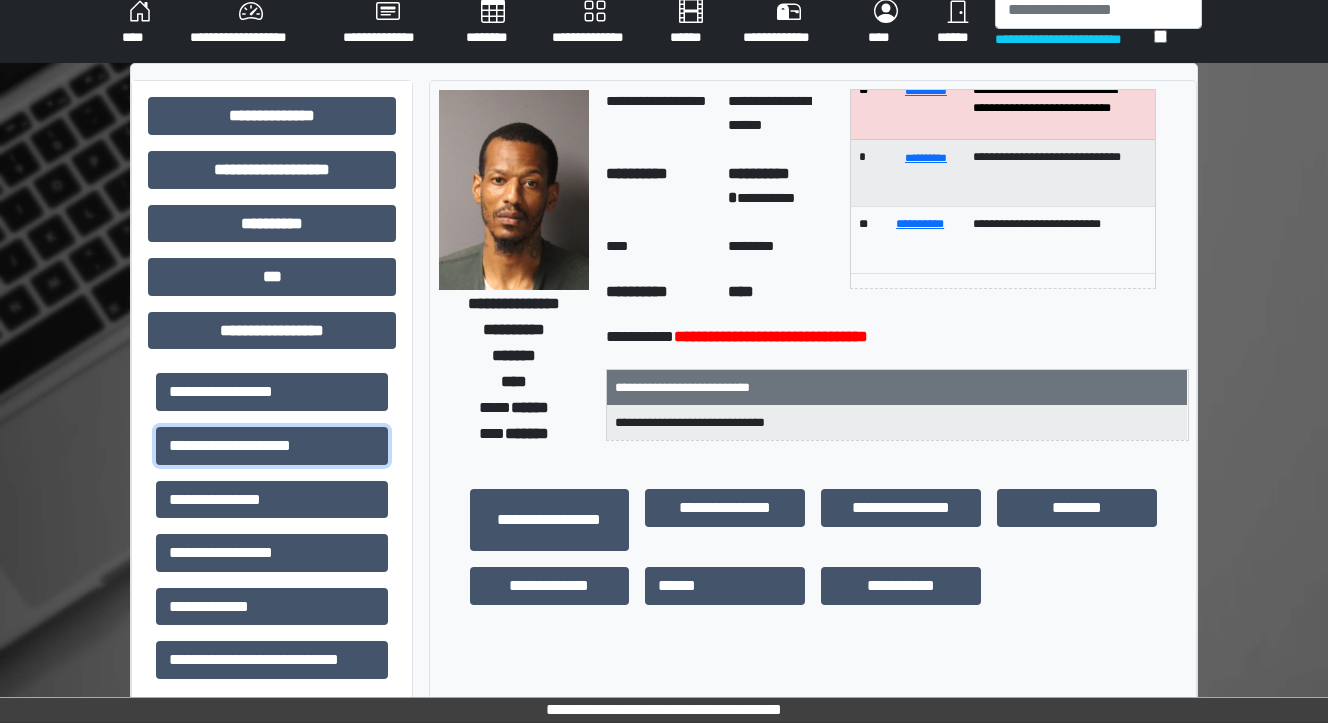 scroll, scrollTop: 0, scrollLeft: 0, axis: both 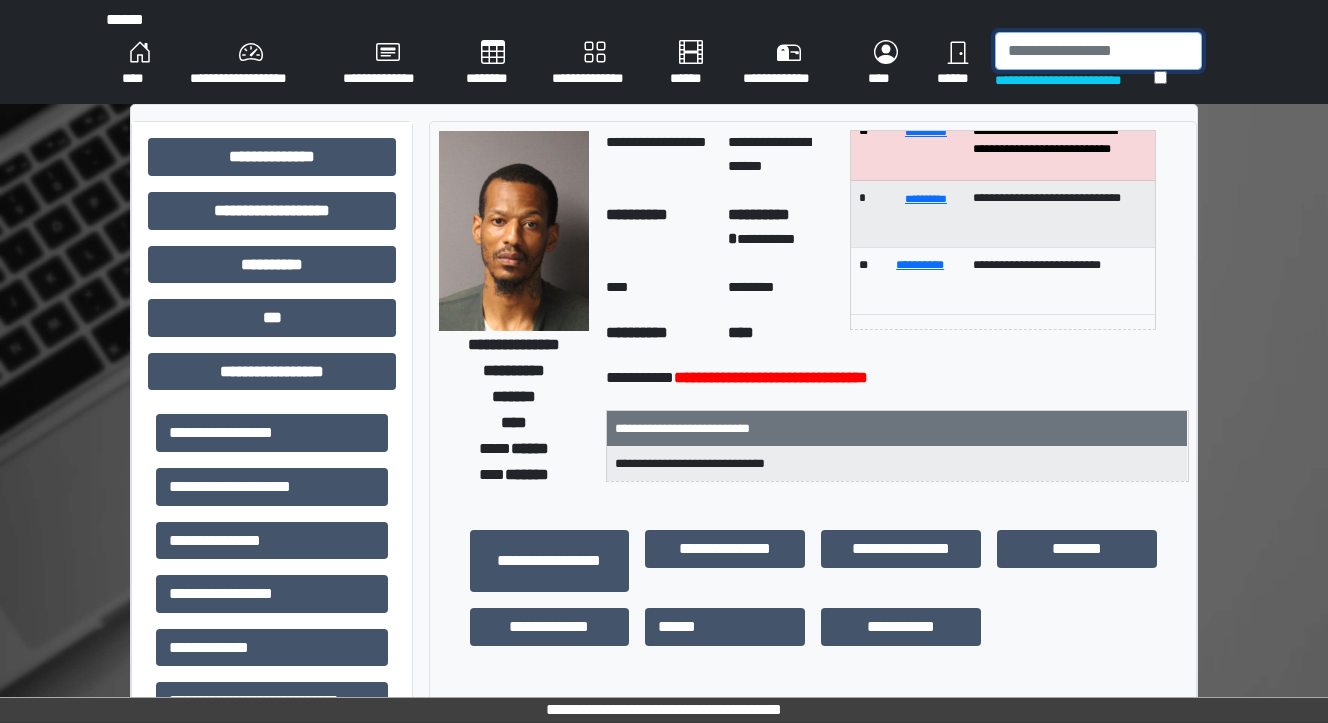 click at bounding box center (1098, 51) 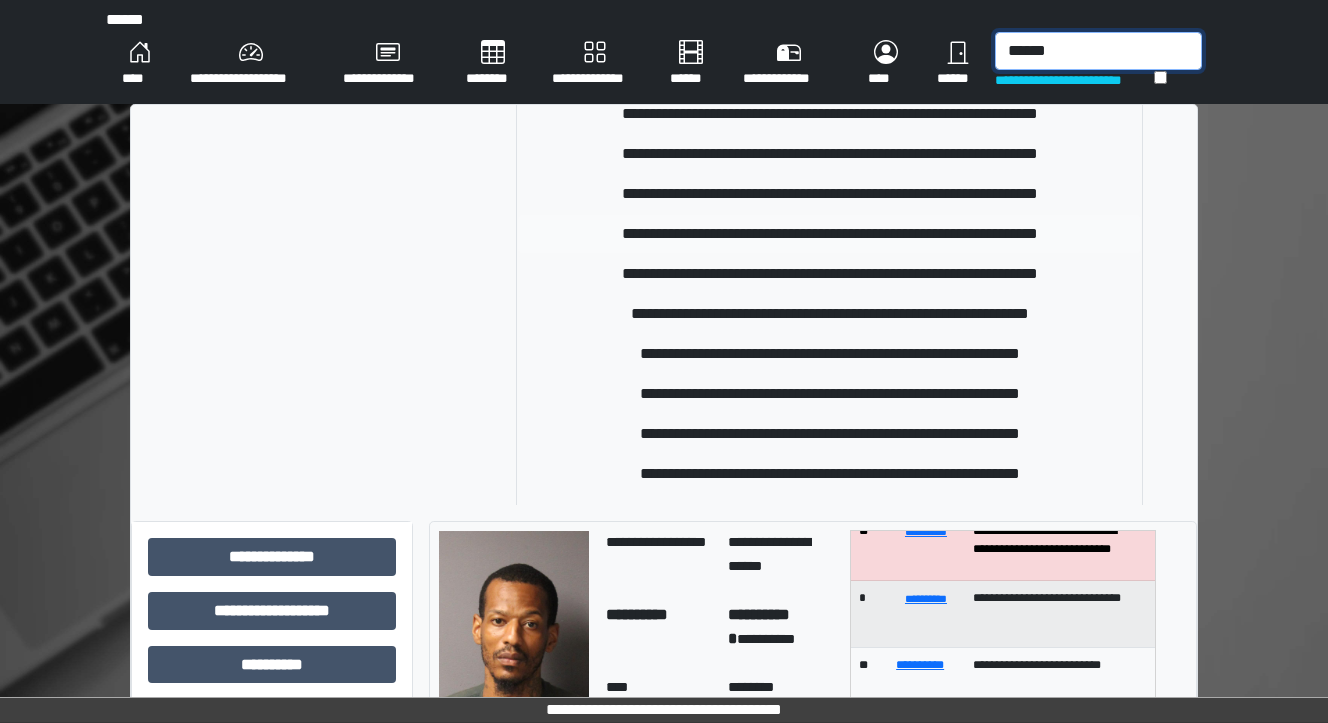 scroll, scrollTop: 370, scrollLeft: 0, axis: vertical 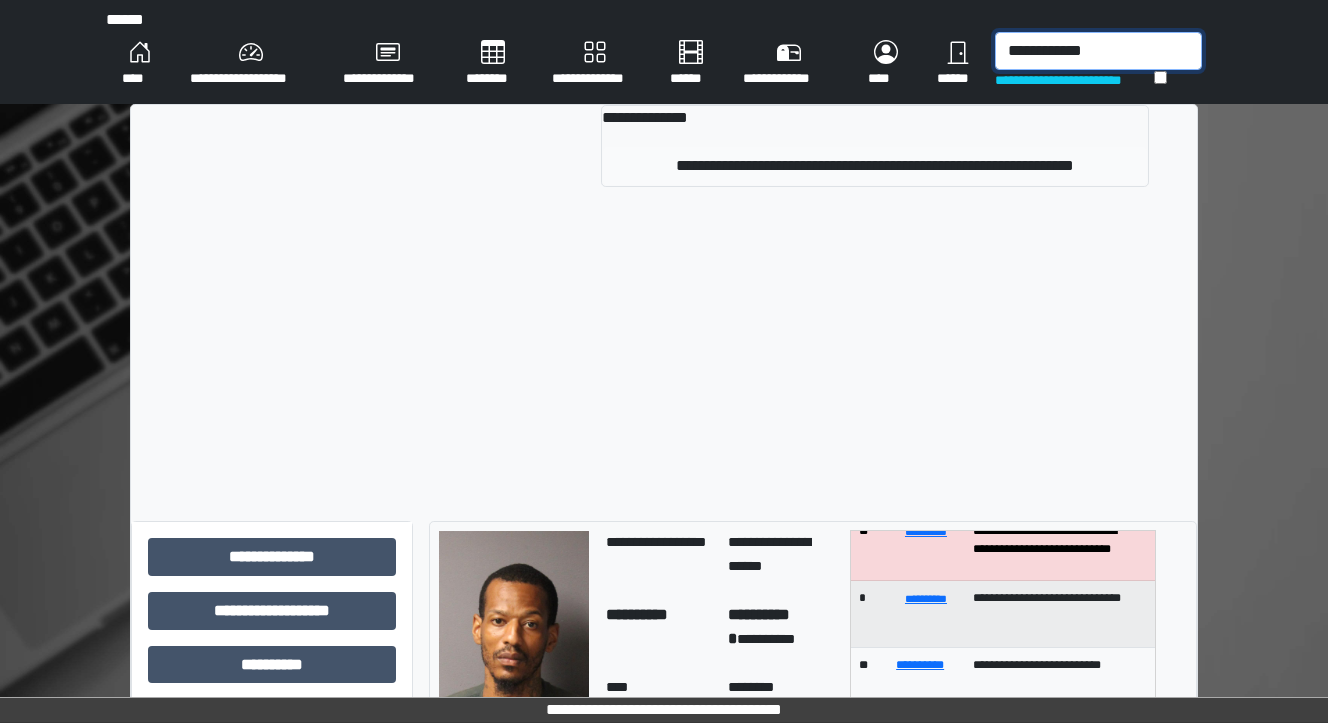 type on "**********" 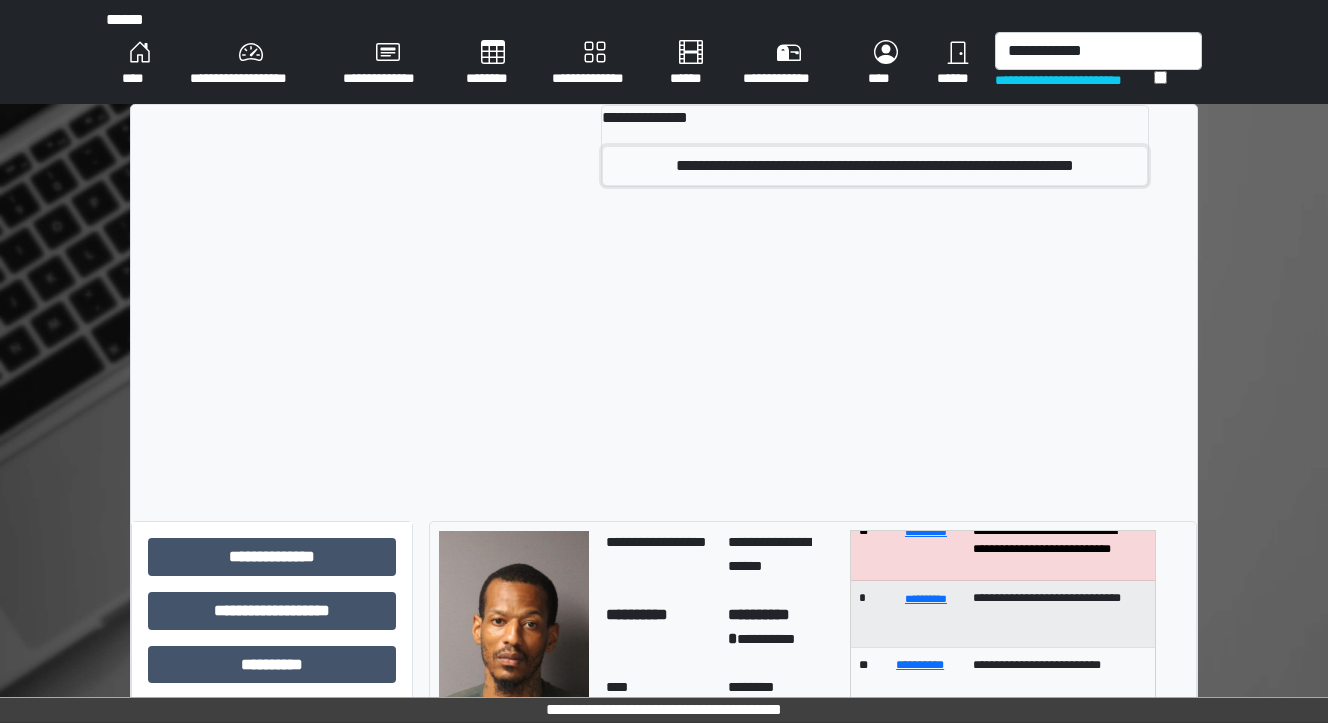 click on "**********" at bounding box center [875, 166] 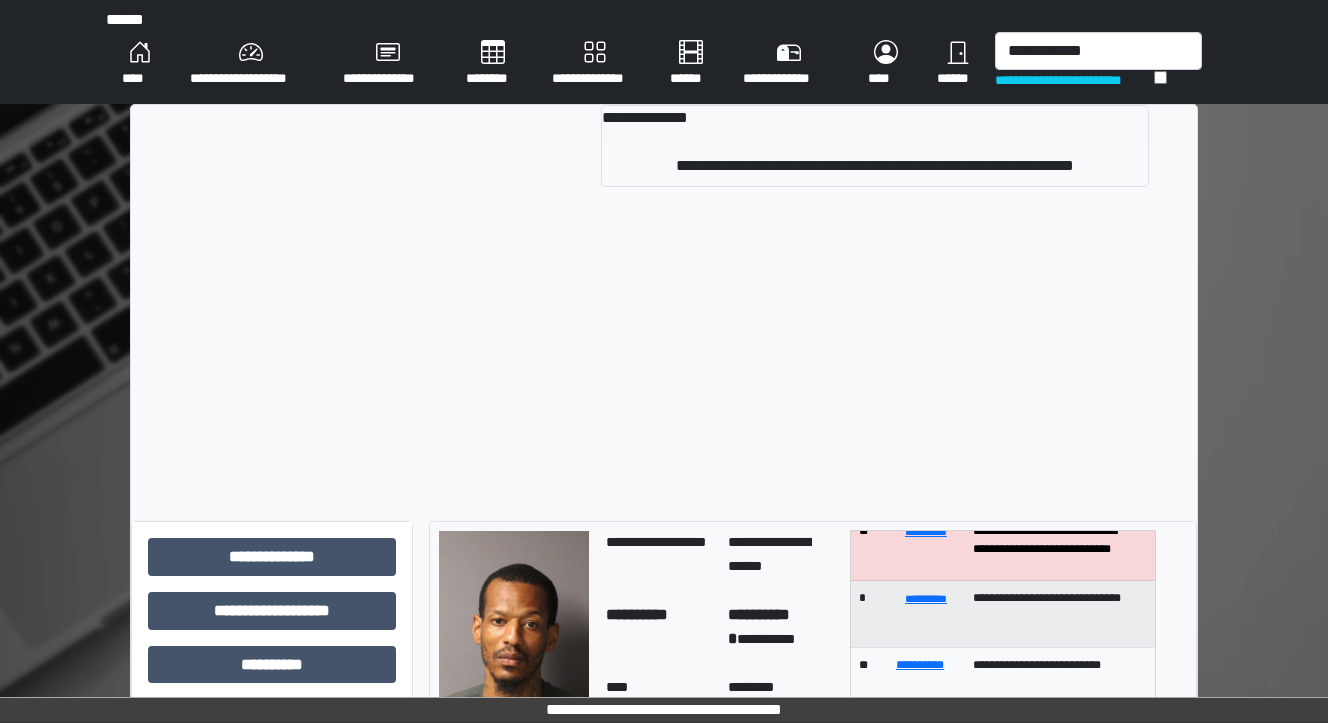 type 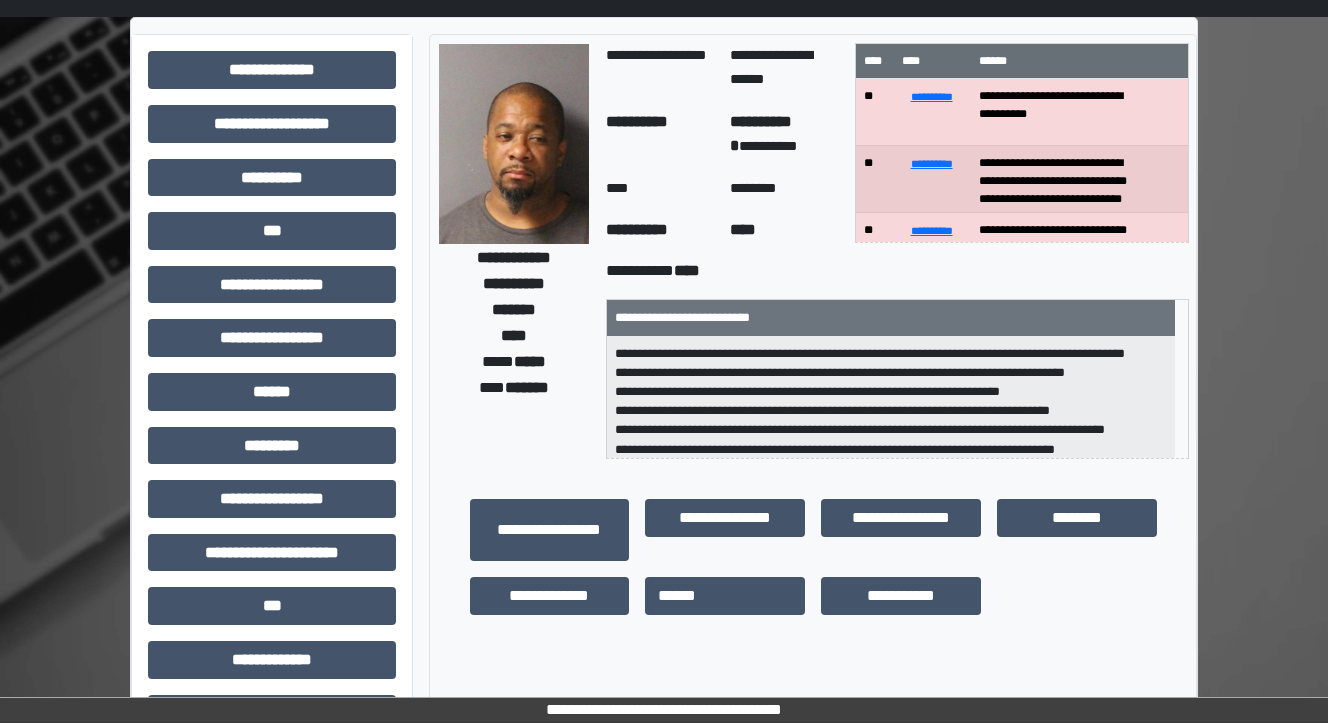 scroll, scrollTop: 0, scrollLeft: 0, axis: both 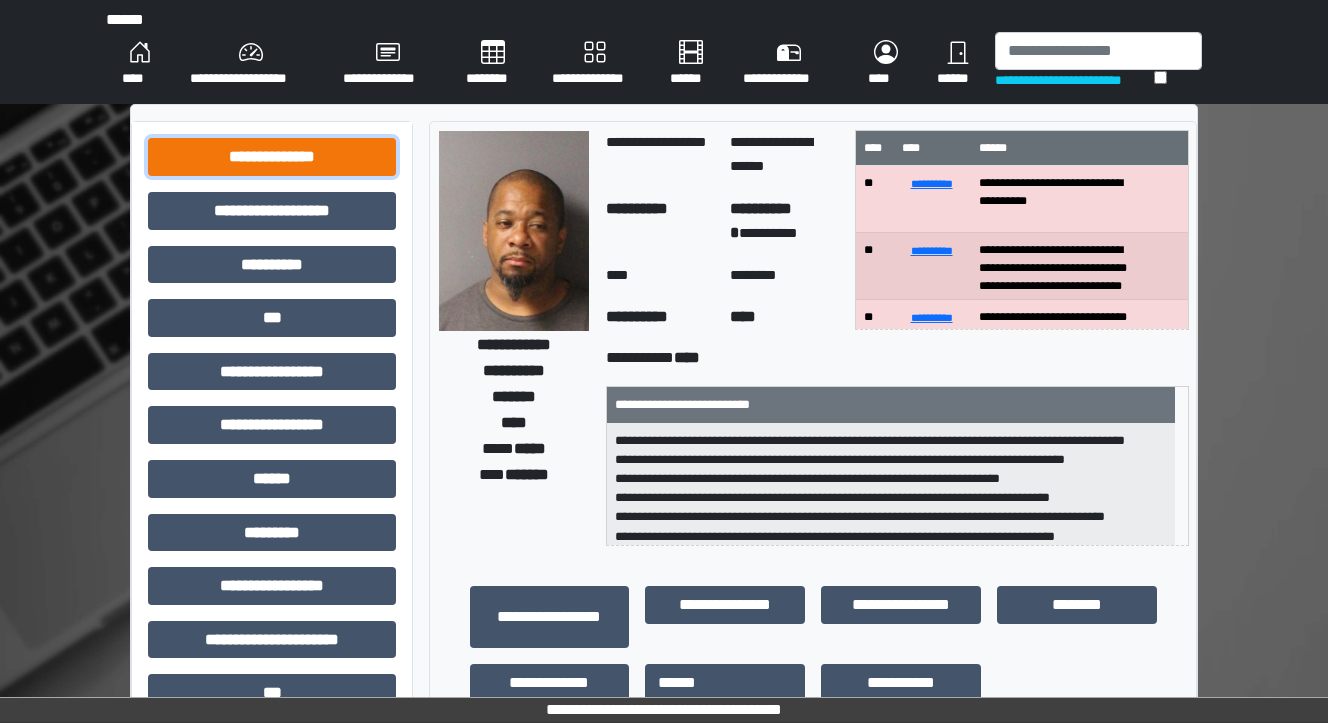 click on "**********" at bounding box center (272, 157) 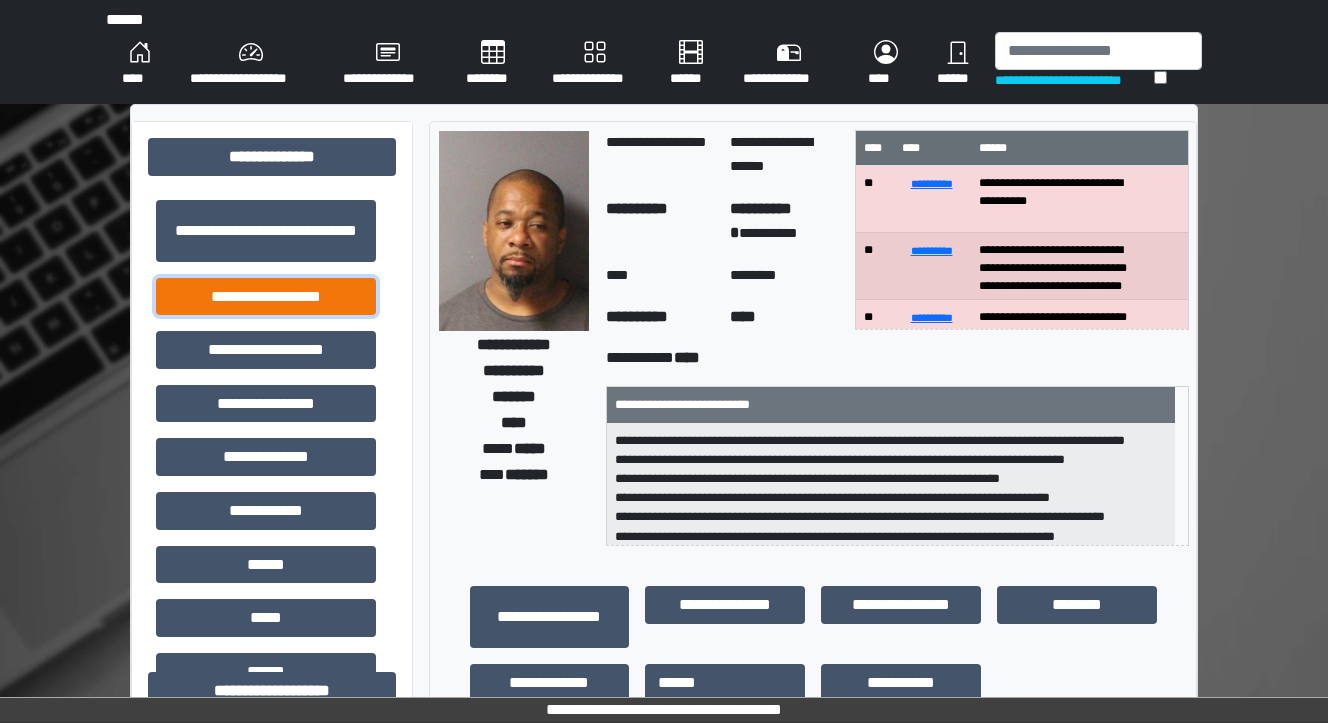 click on "**********" at bounding box center [266, 297] 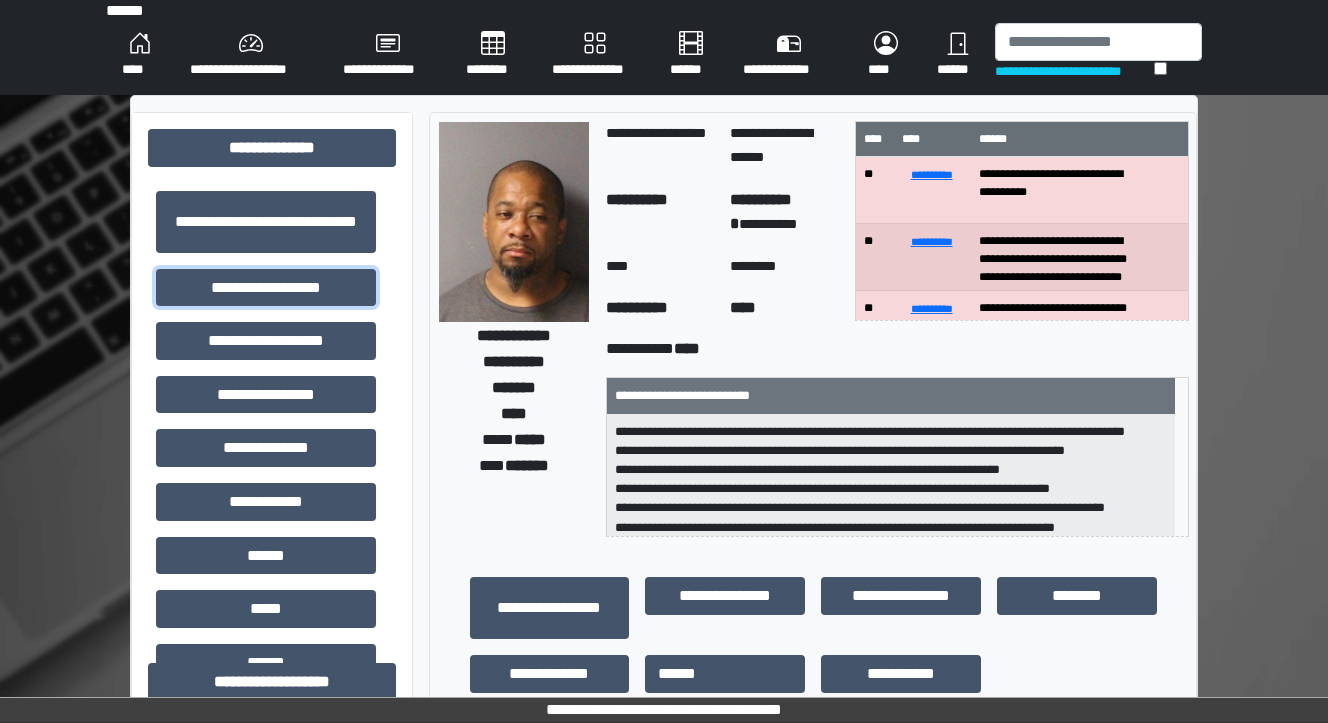 scroll, scrollTop: 0, scrollLeft: 0, axis: both 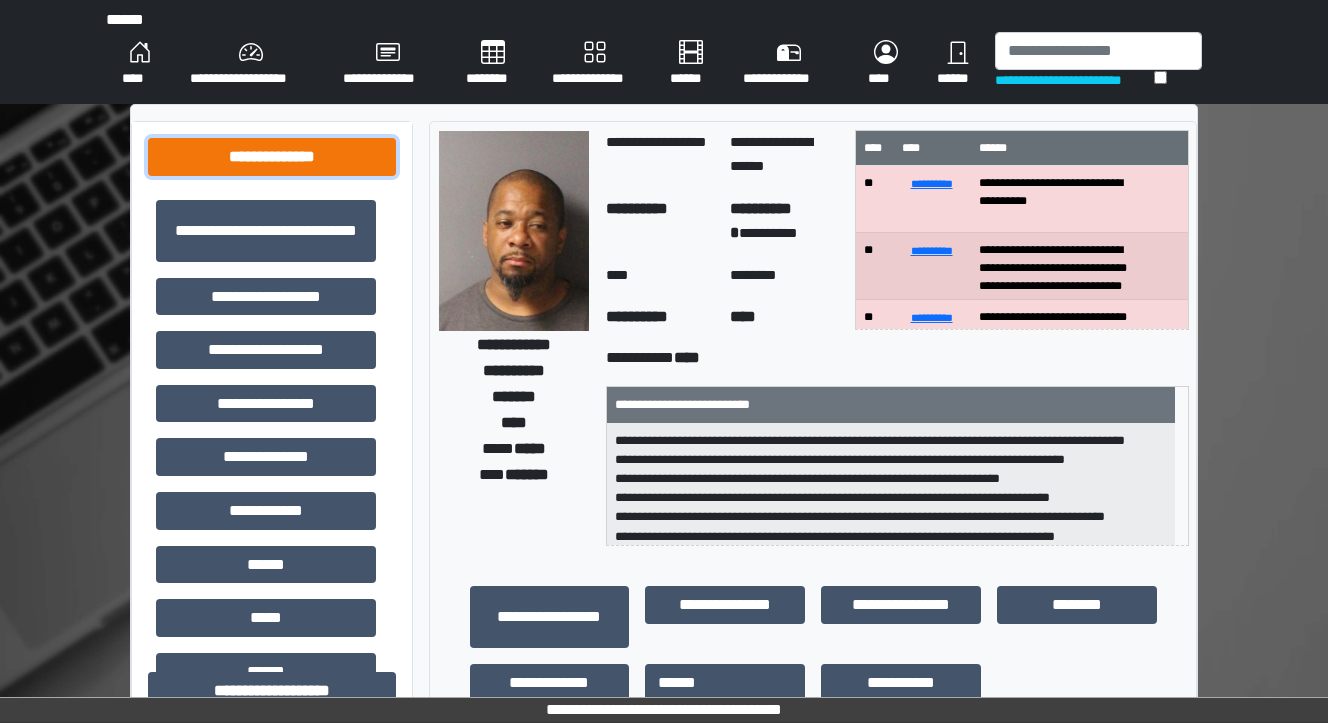 click on "**********" at bounding box center [272, 157] 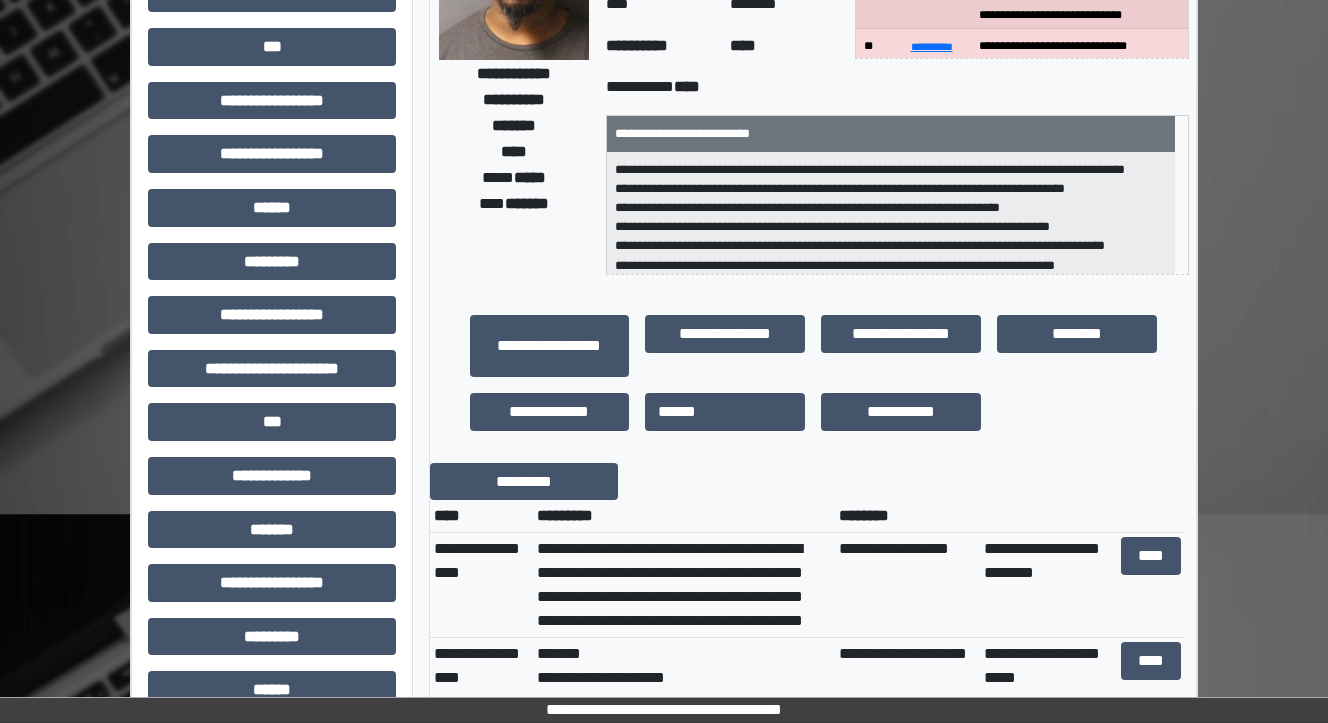 scroll, scrollTop: 320, scrollLeft: 0, axis: vertical 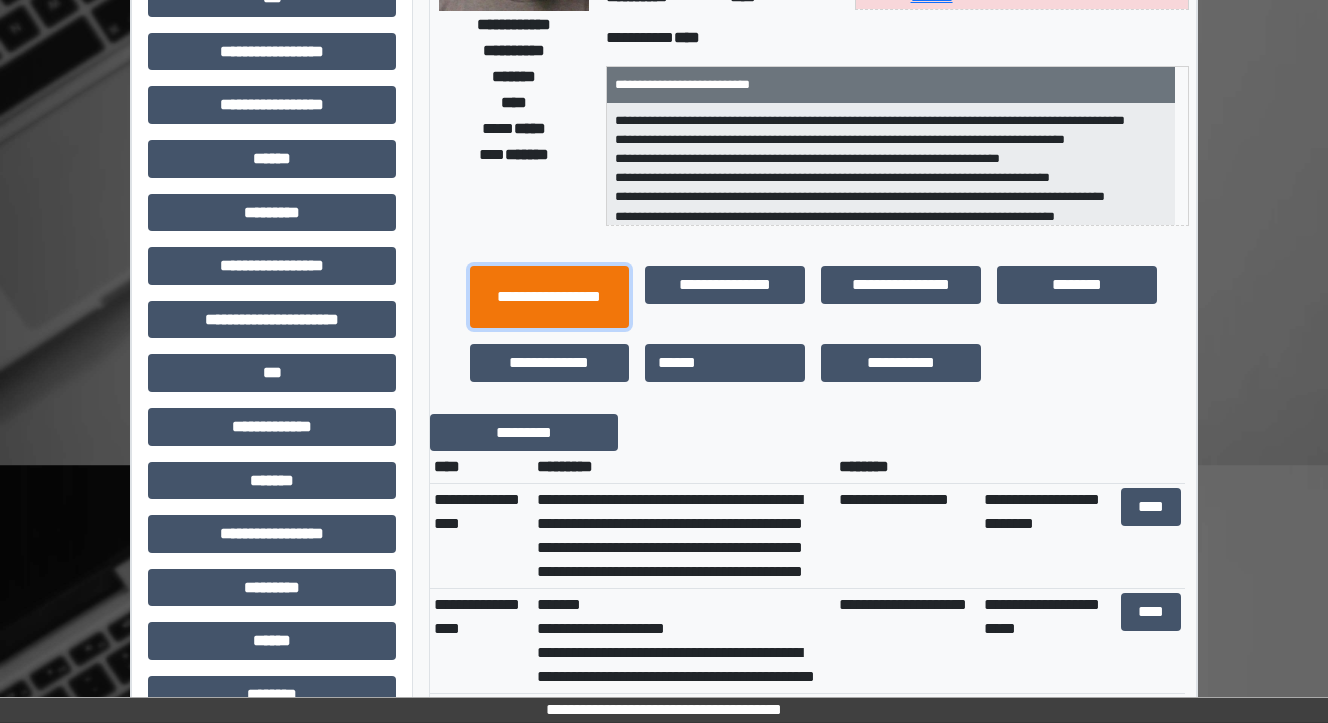 click on "**********" at bounding box center [550, 297] 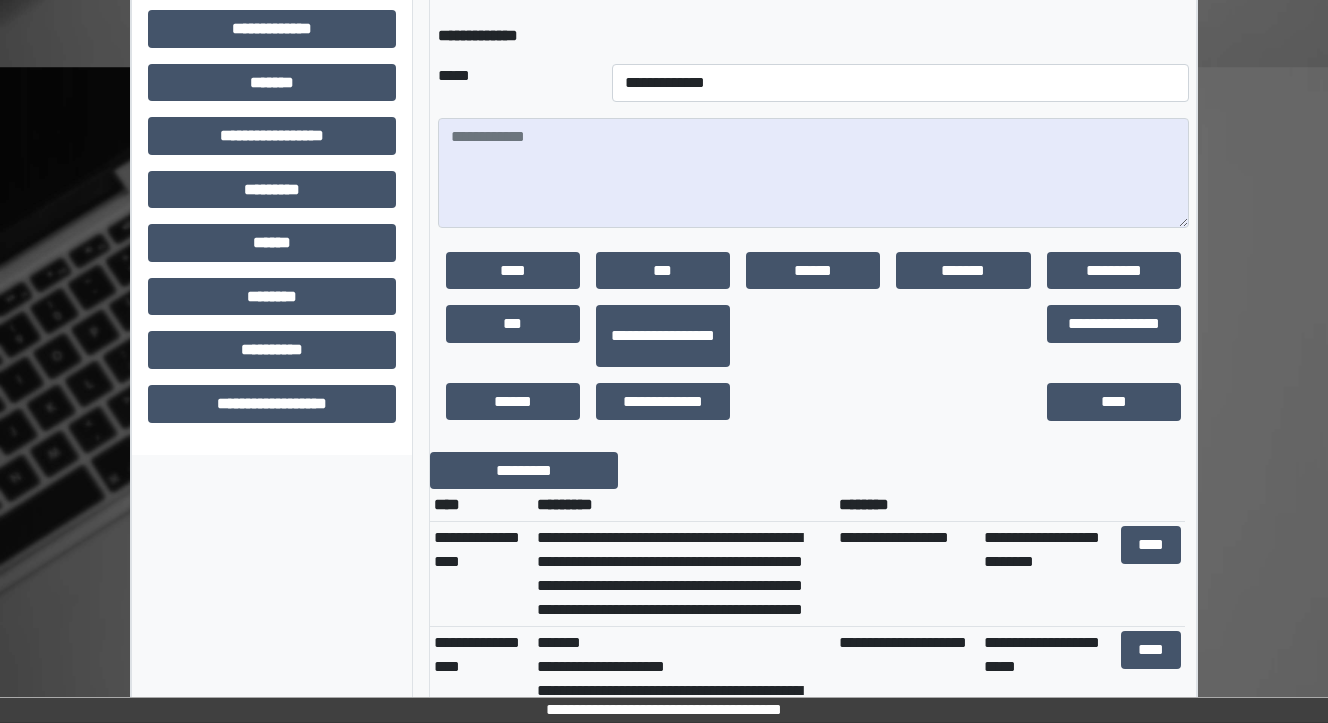 scroll, scrollTop: 720, scrollLeft: 0, axis: vertical 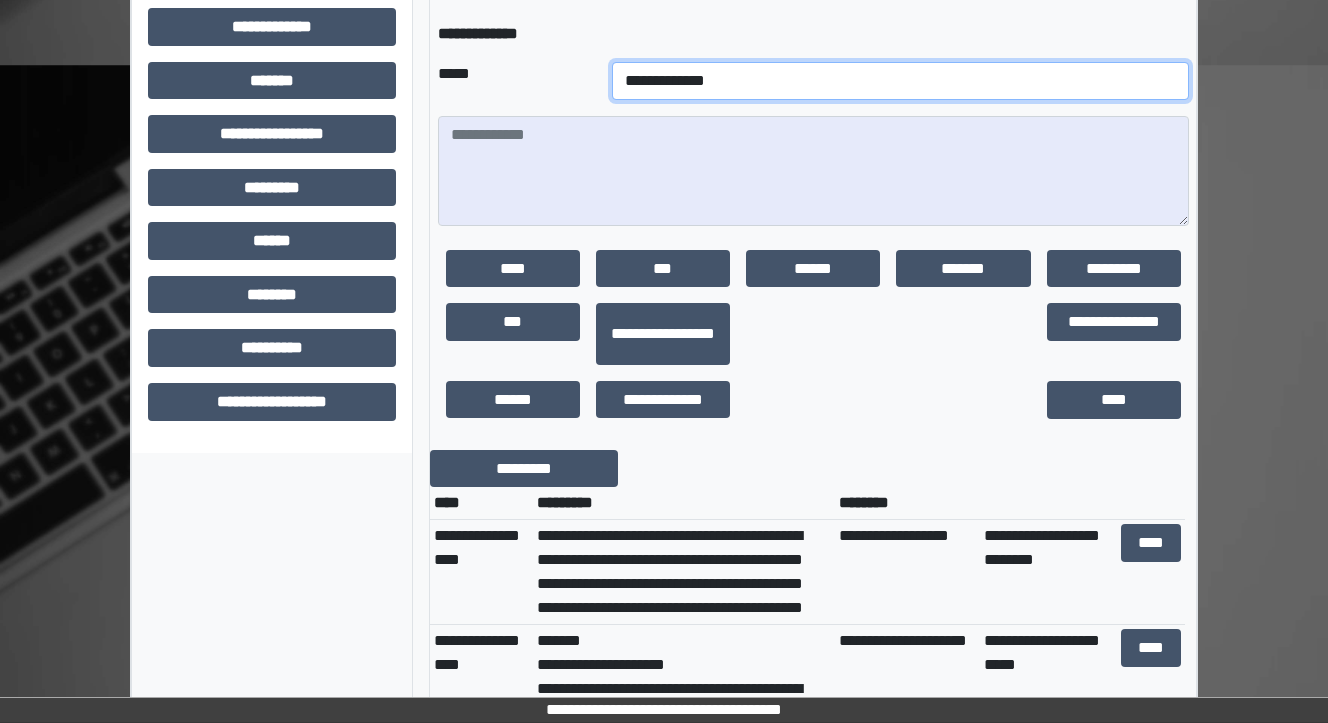 drag, startPoint x: 675, startPoint y: 79, endPoint x: 664, endPoint y: 88, distance: 14.21267 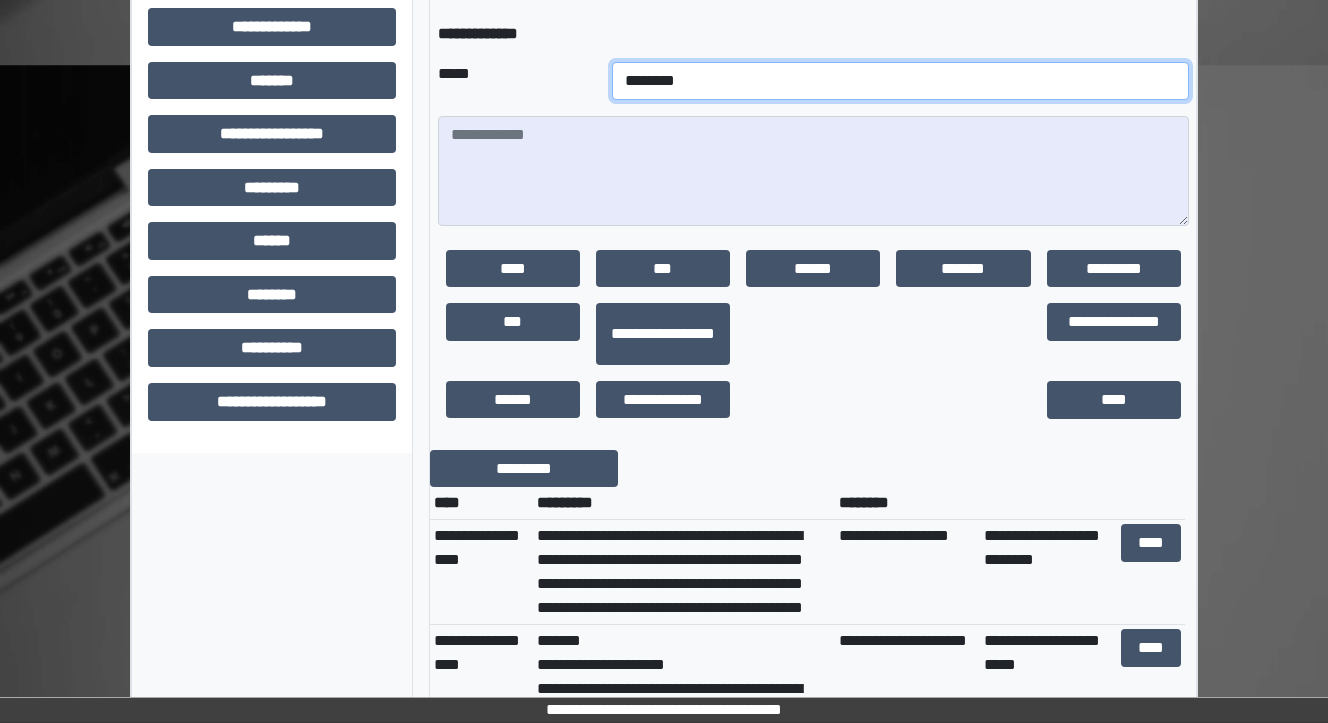 click on "**********" at bounding box center [900, 81] 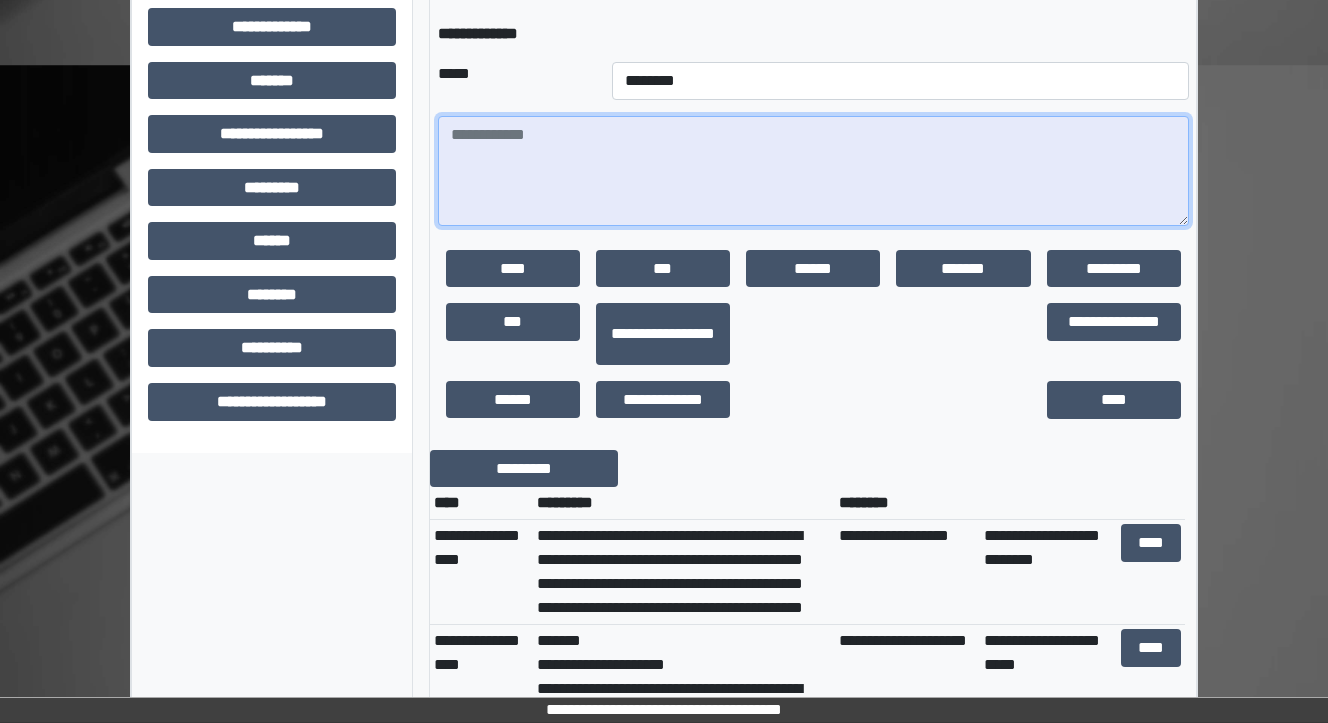 click at bounding box center [813, 171] 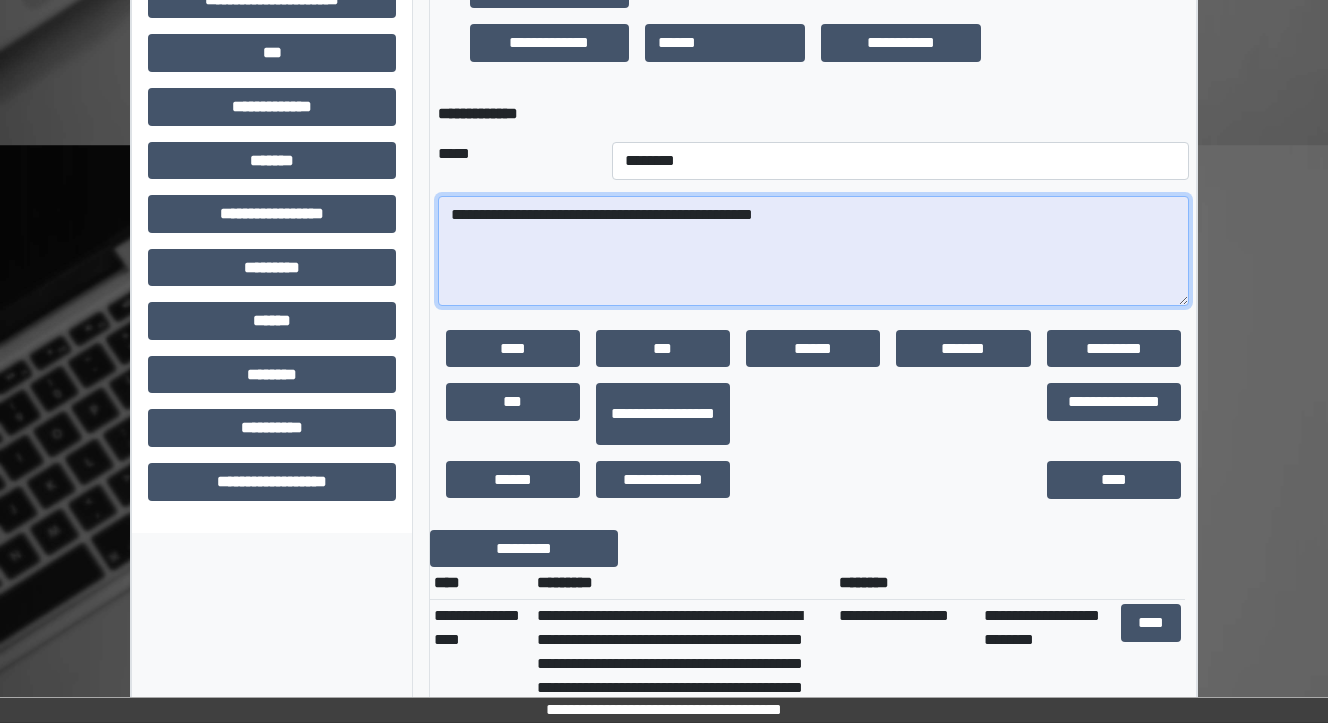 click on "**********" at bounding box center [813, 251] 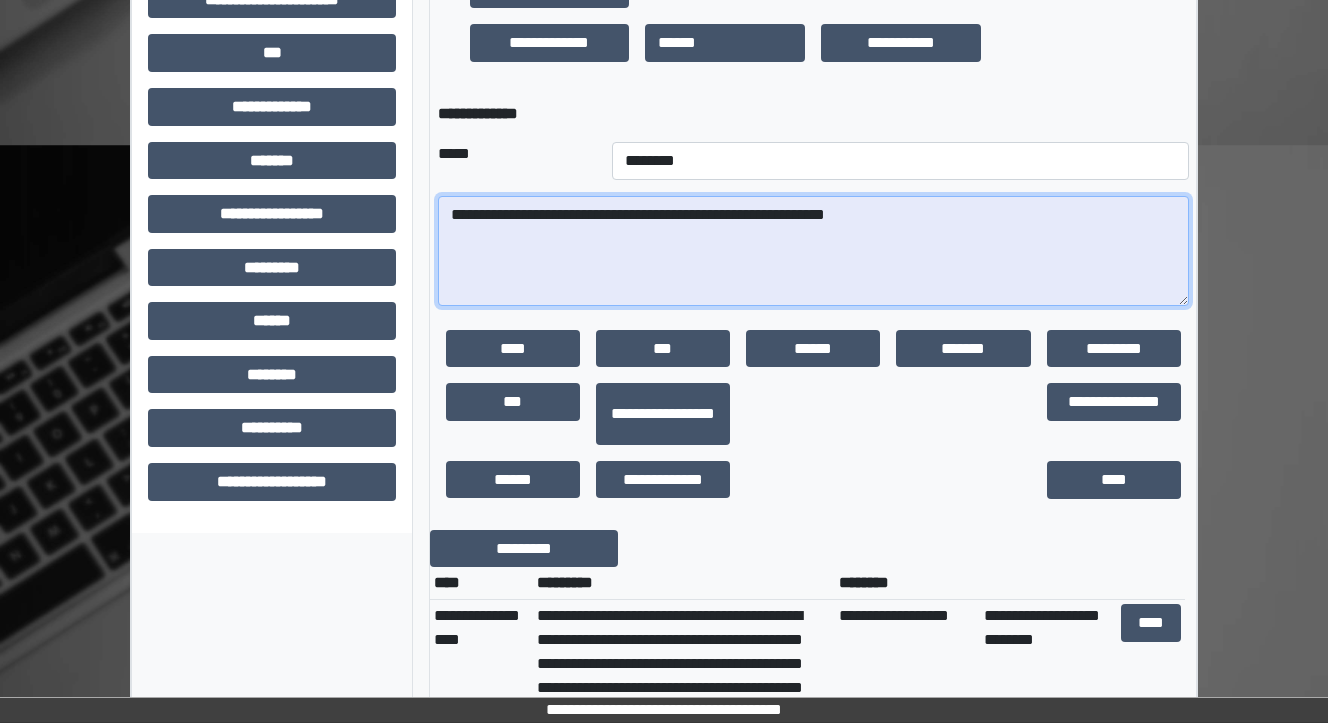 click on "**********" at bounding box center (813, 251) 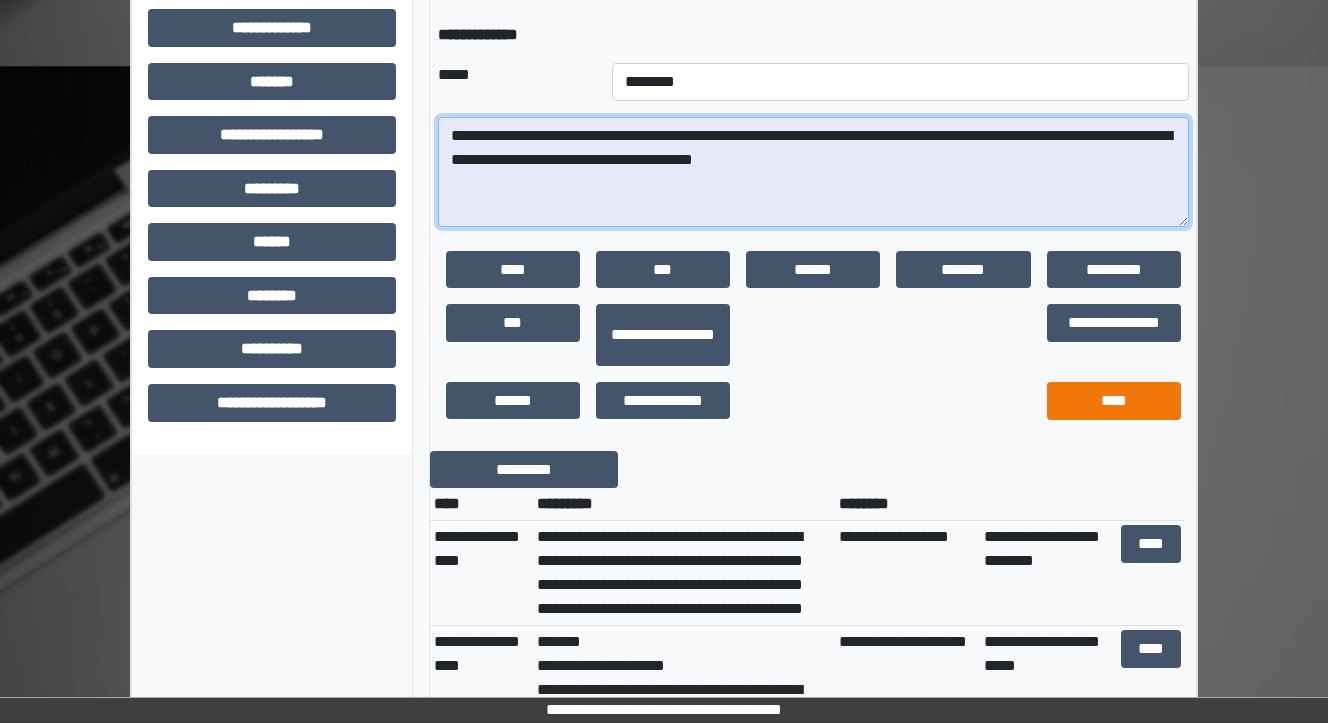 scroll, scrollTop: 720, scrollLeft: 0, axis: vertical 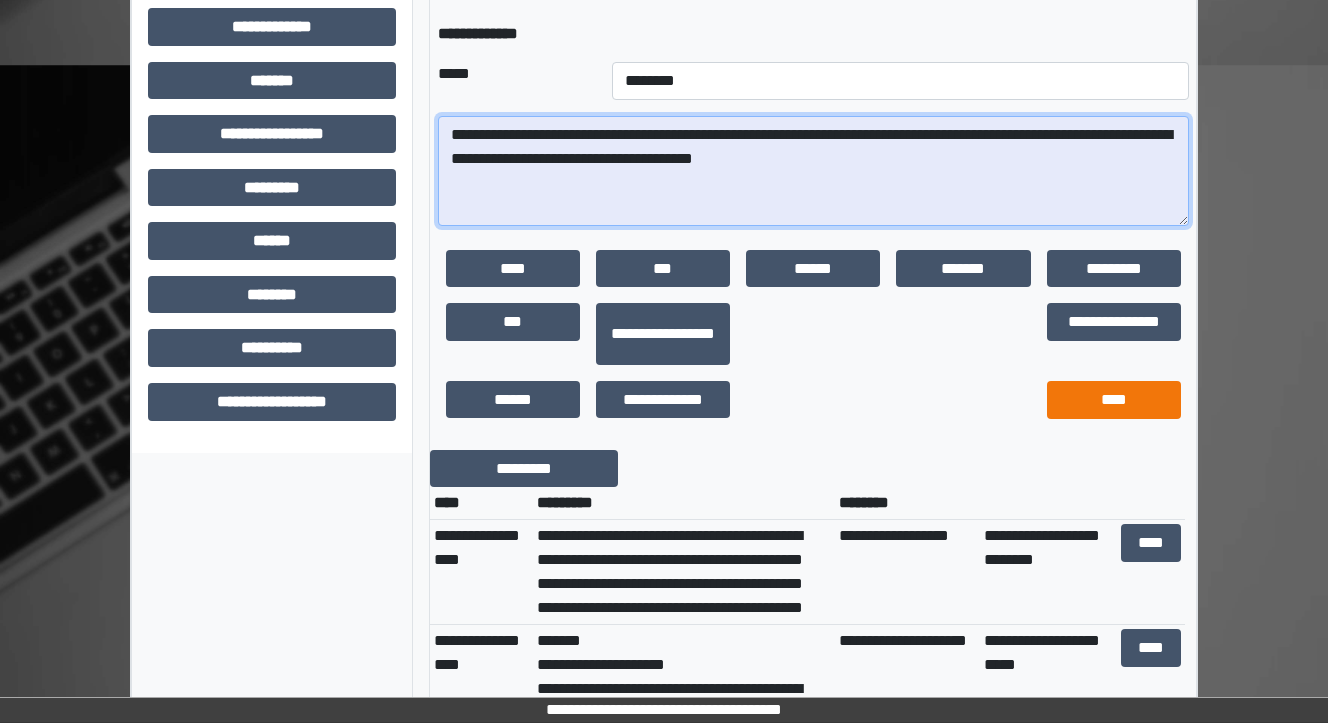 type on "**********" 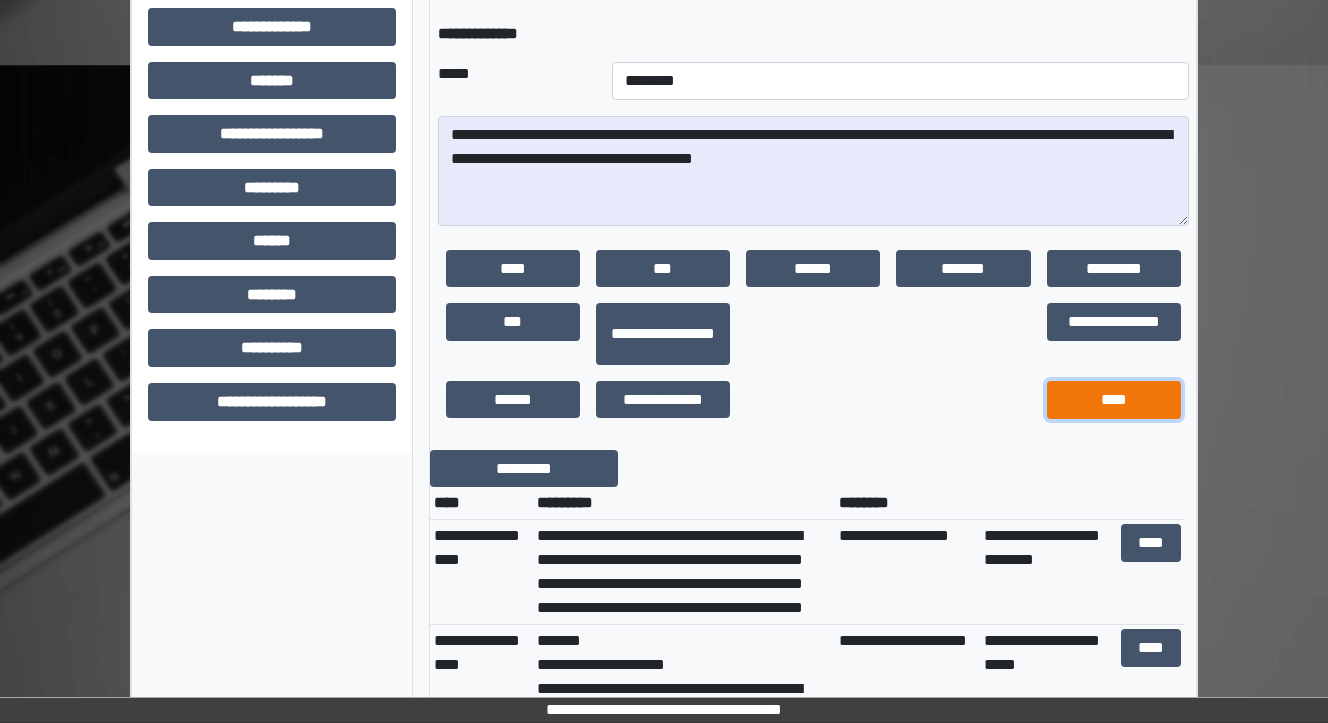 click on "****" at bounding box center (1114, 400) 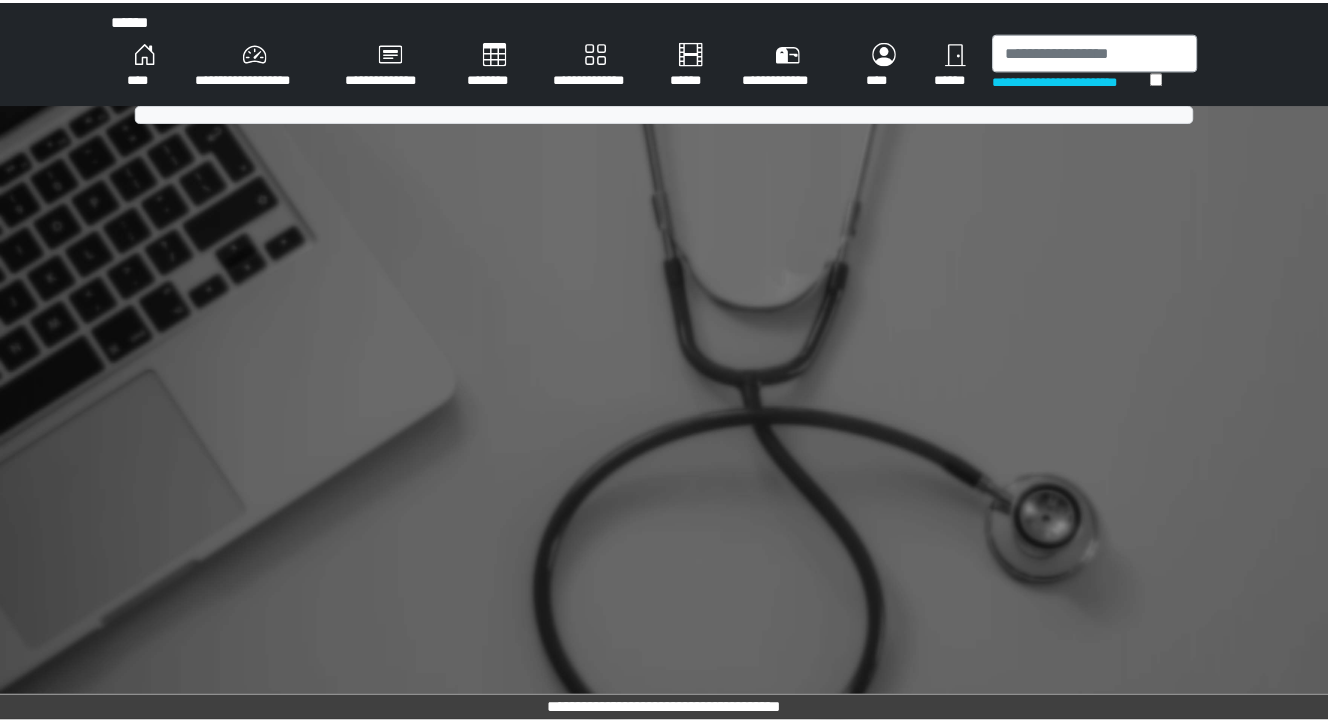 scroll, scrollTop: 0, scrollLeft: 0, axis: both 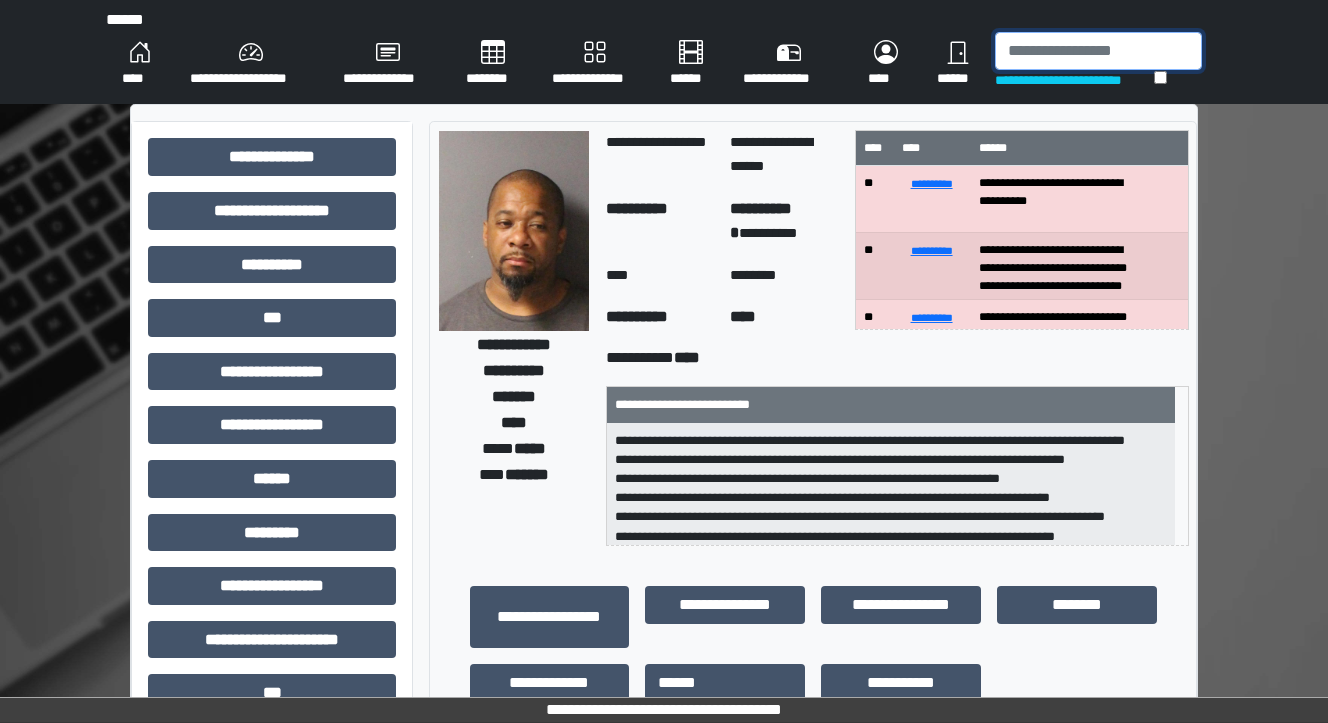 click at bounding box center (1098, 51) 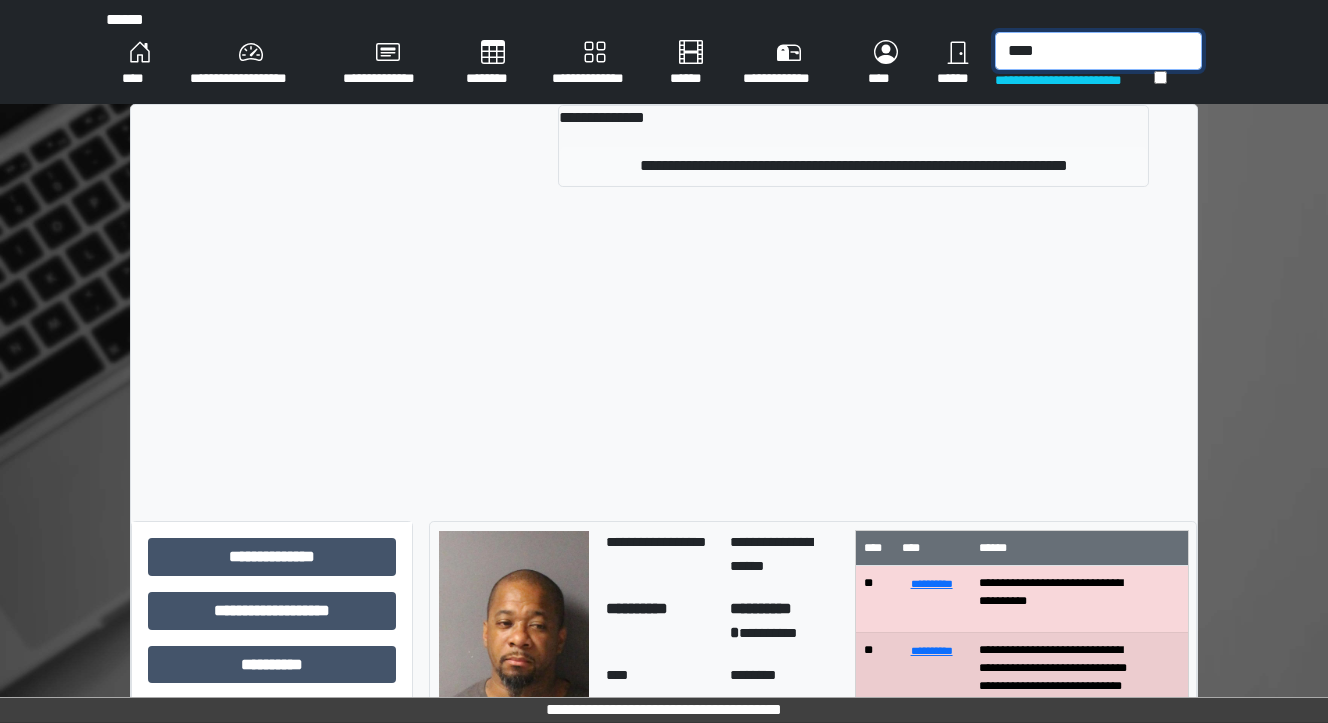 type on "****" 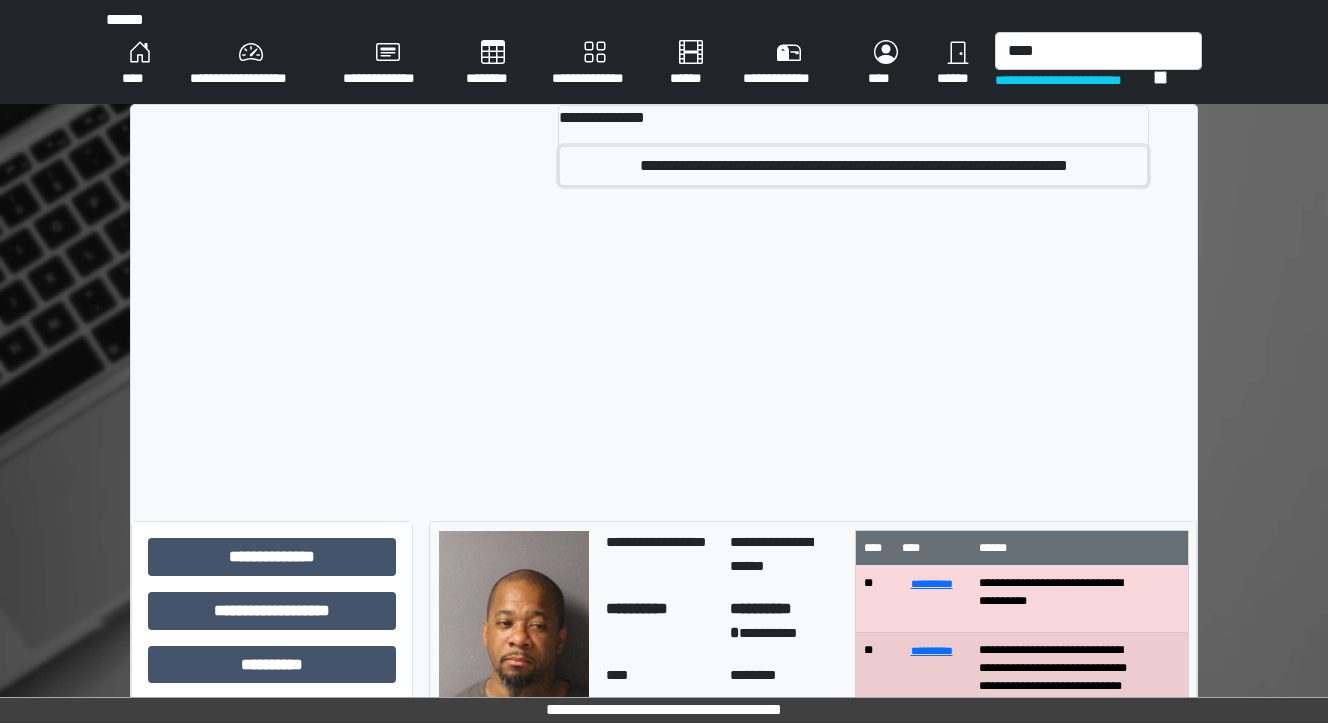 click on "**********" at bounding box center [854, 166] 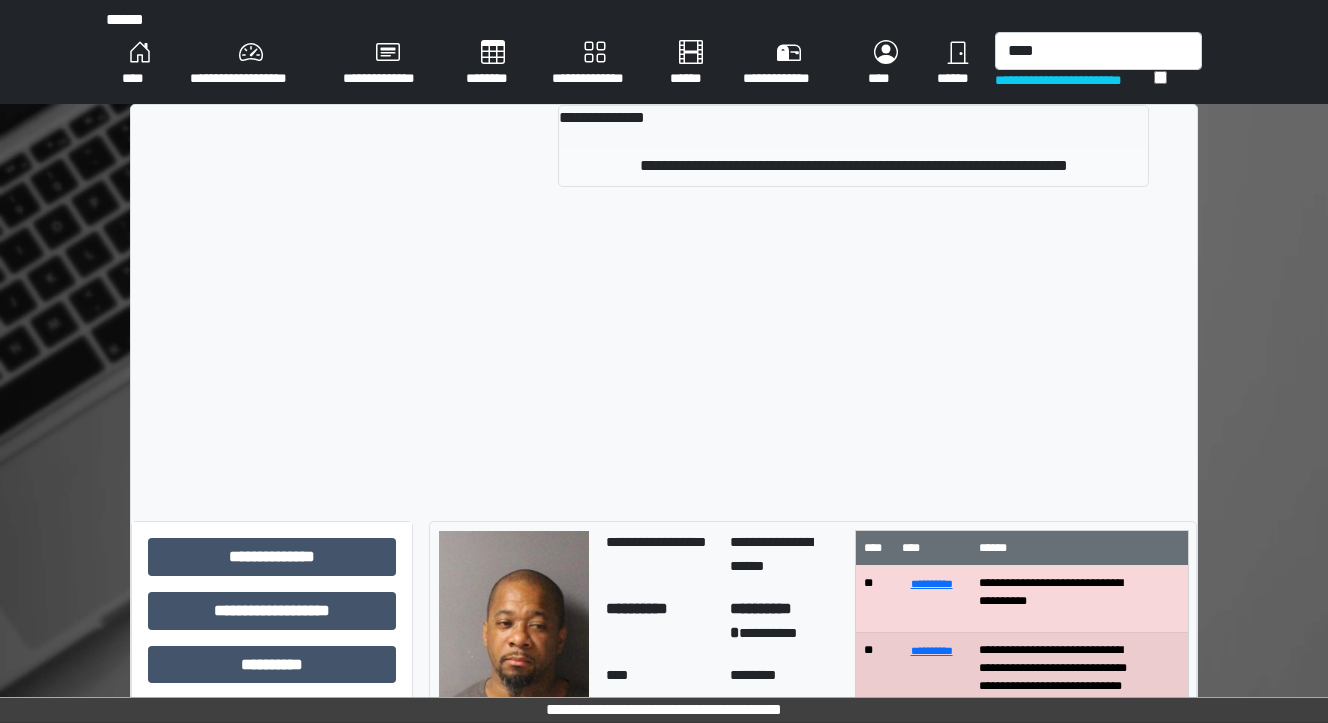 type 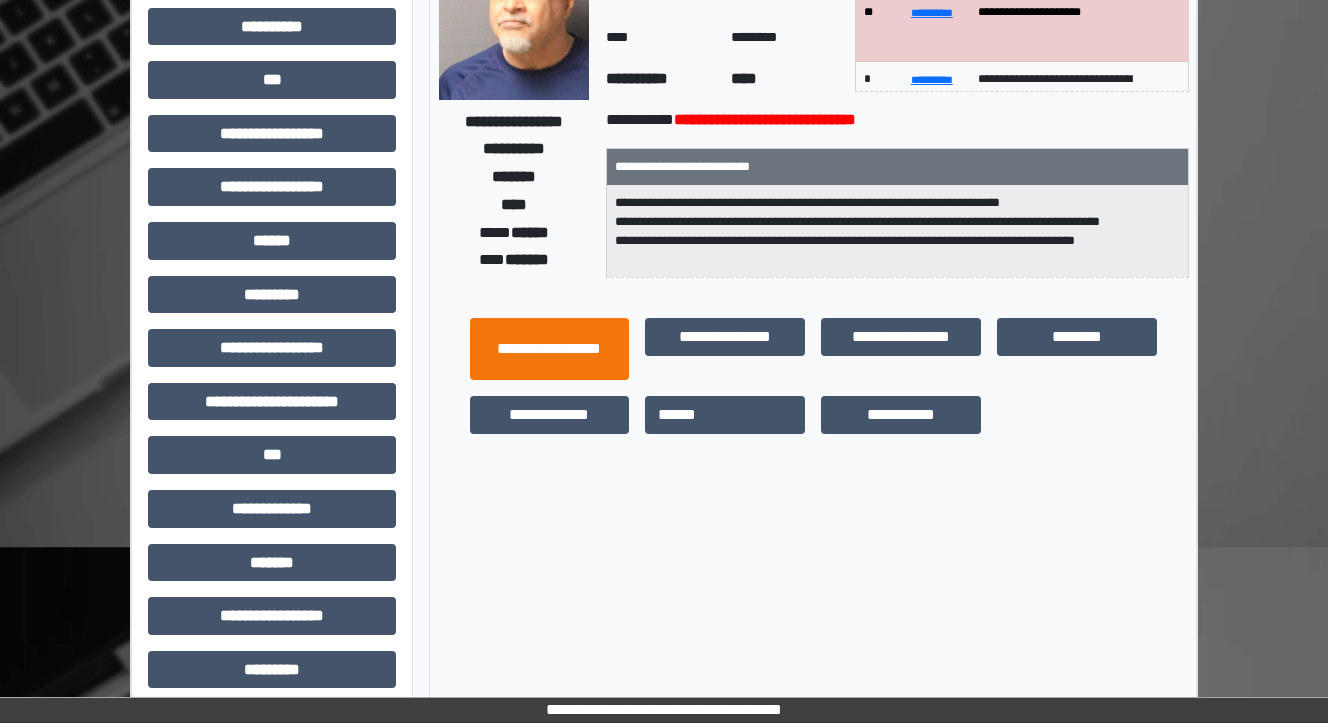 scroll, scrollTop: 240, scrollLeft: 0, axis: vertical 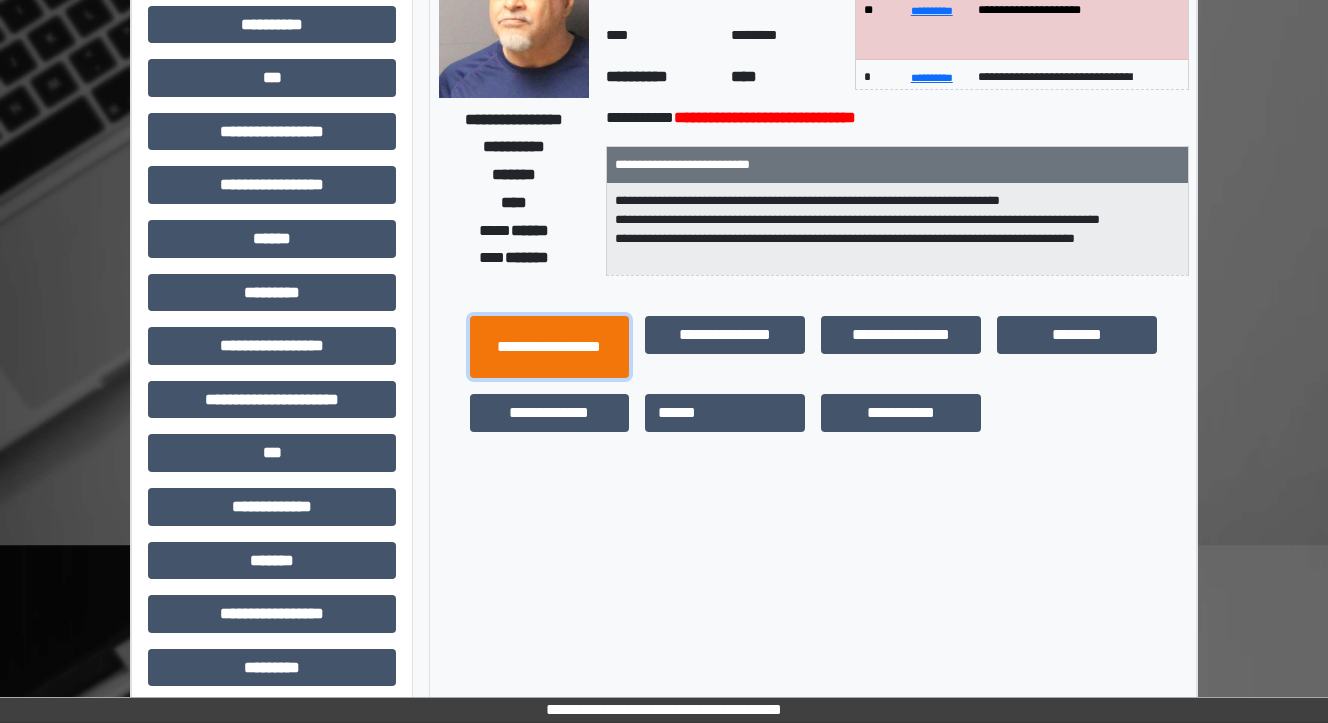 click on "**********" at bounding box center [550, 347] 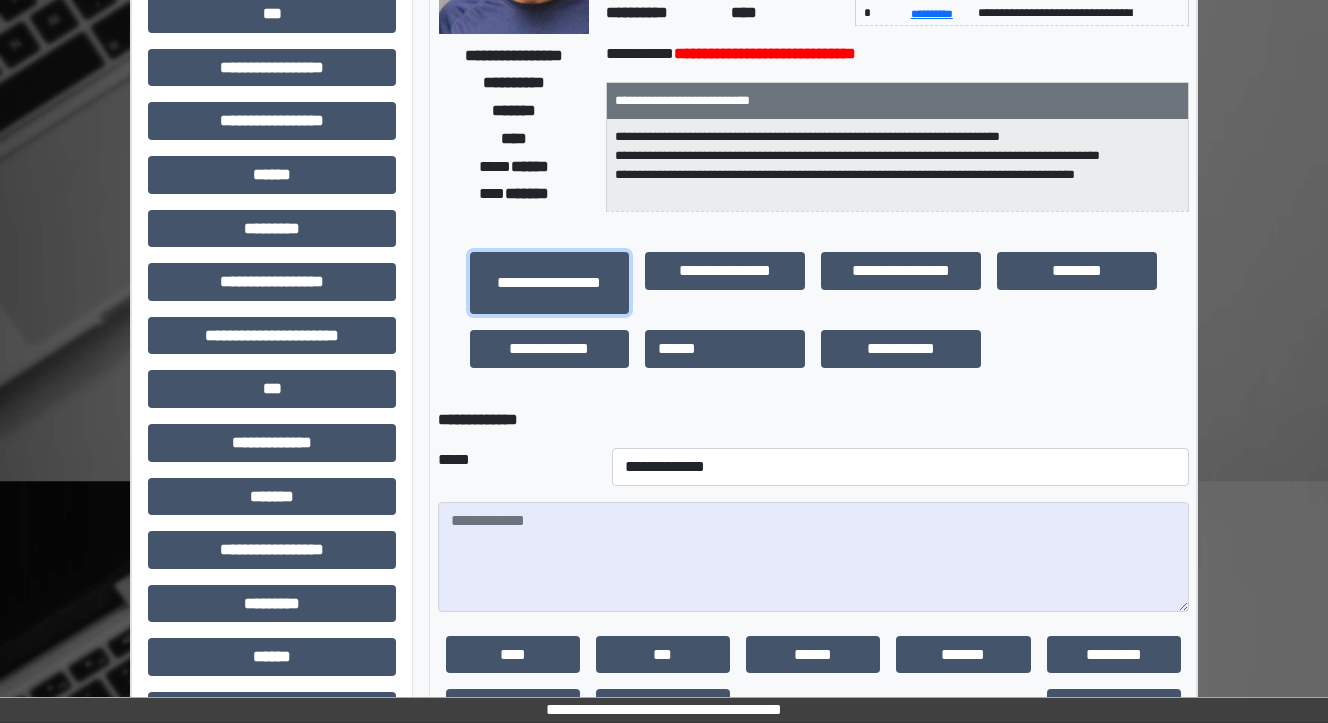 scroll, scrollTop: 400, scrollLeft: 0, axis: vertical 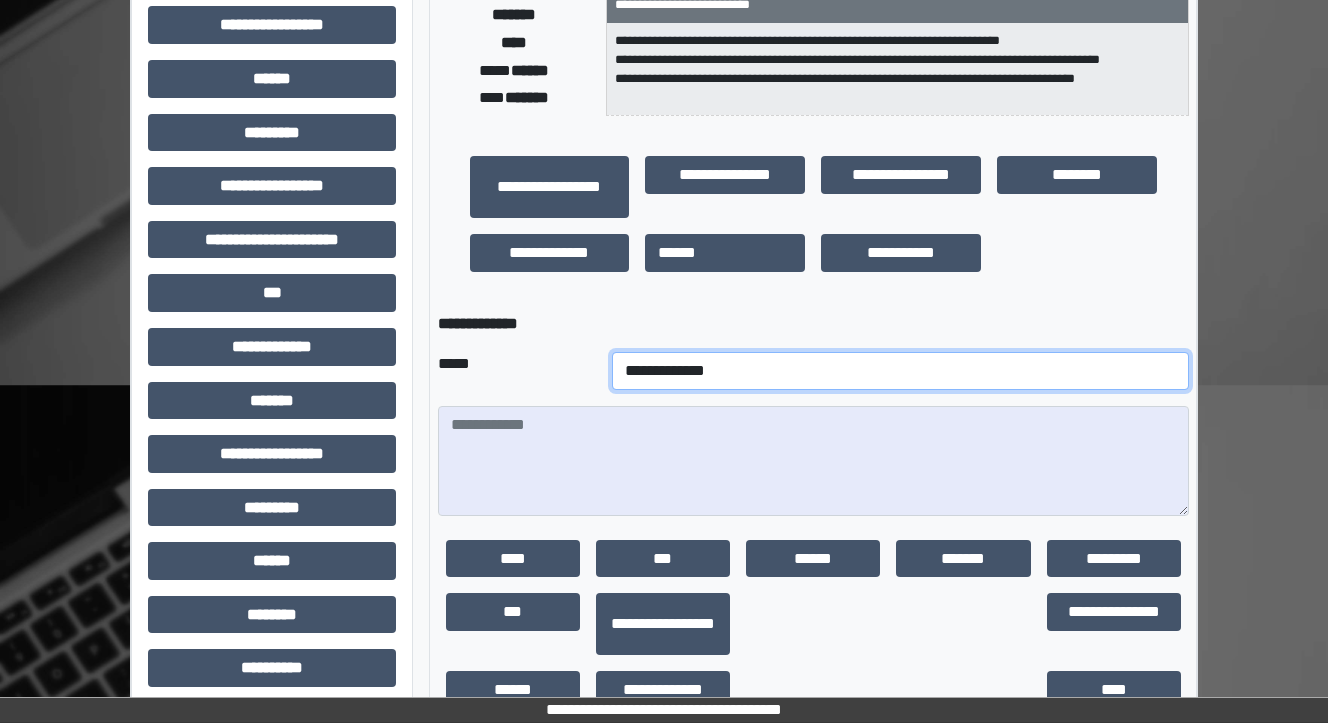 click on "**********" at bounding box center [900, 371] 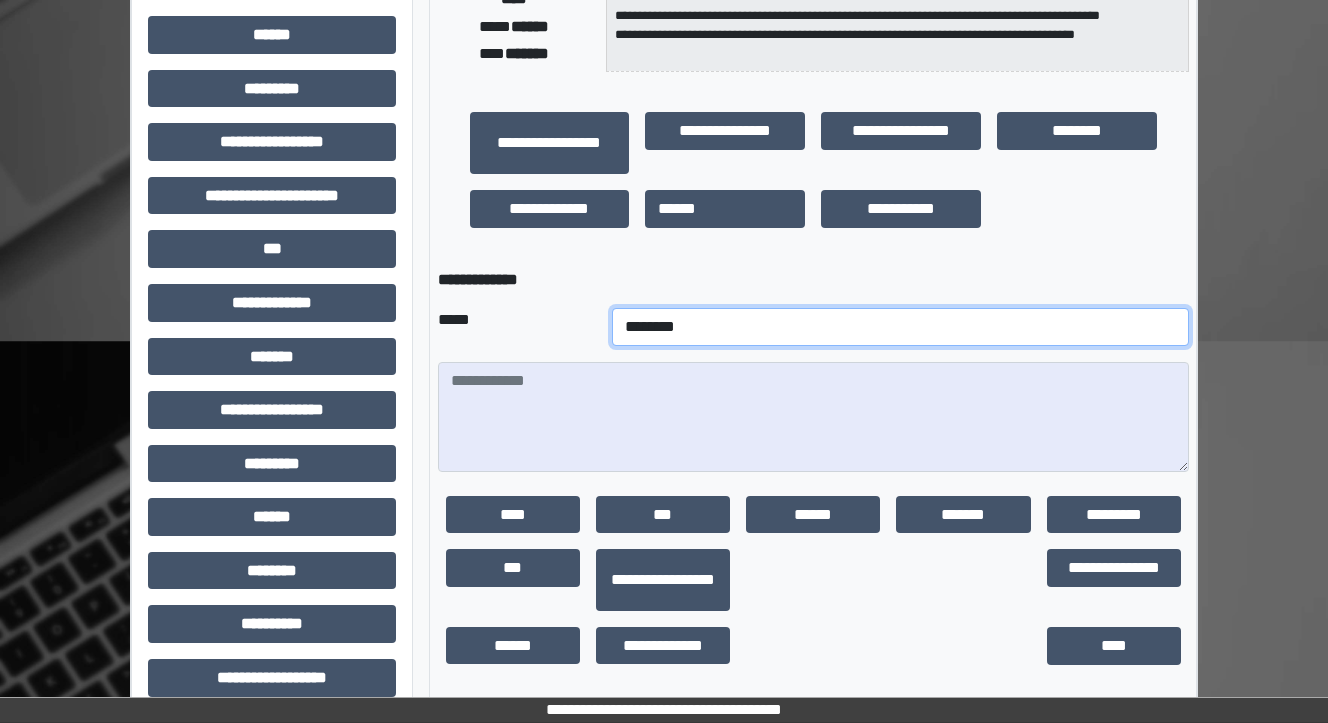 scroll, scrollTop: 467, scrollLeft: 0, axis: vertical 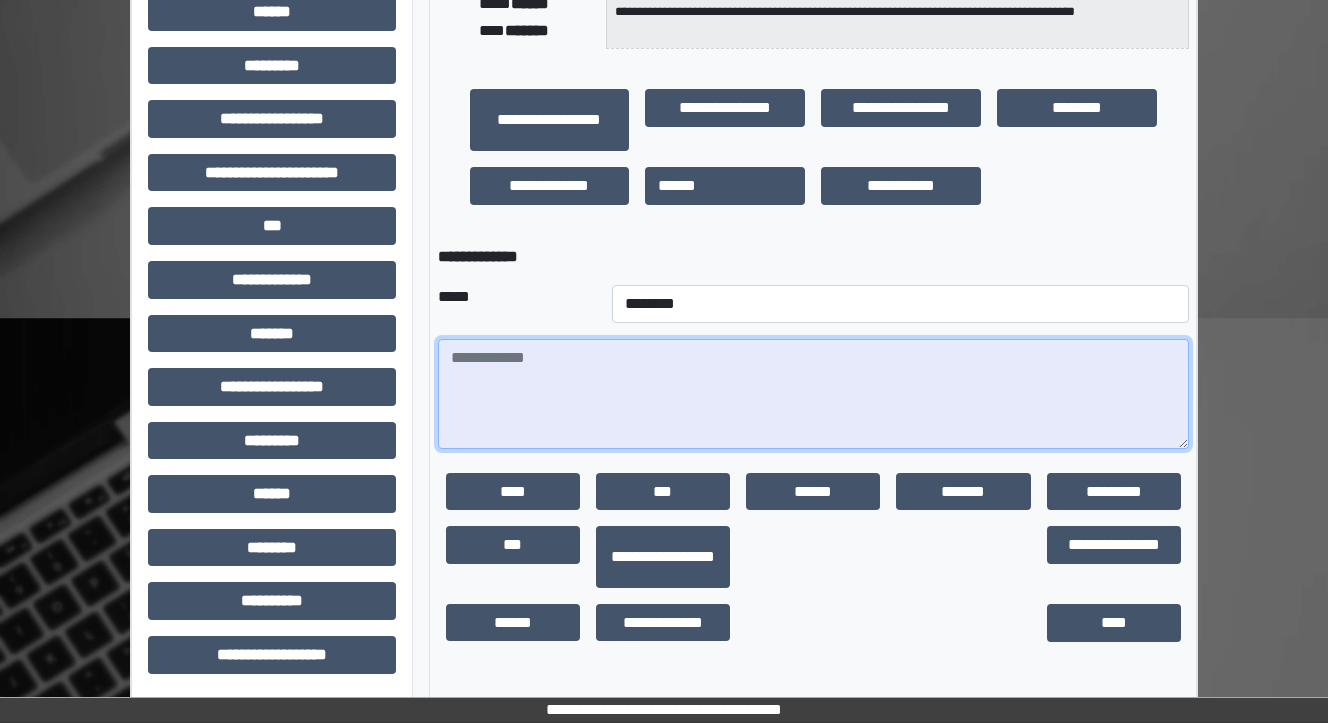 click at bounding box center [813, 394] 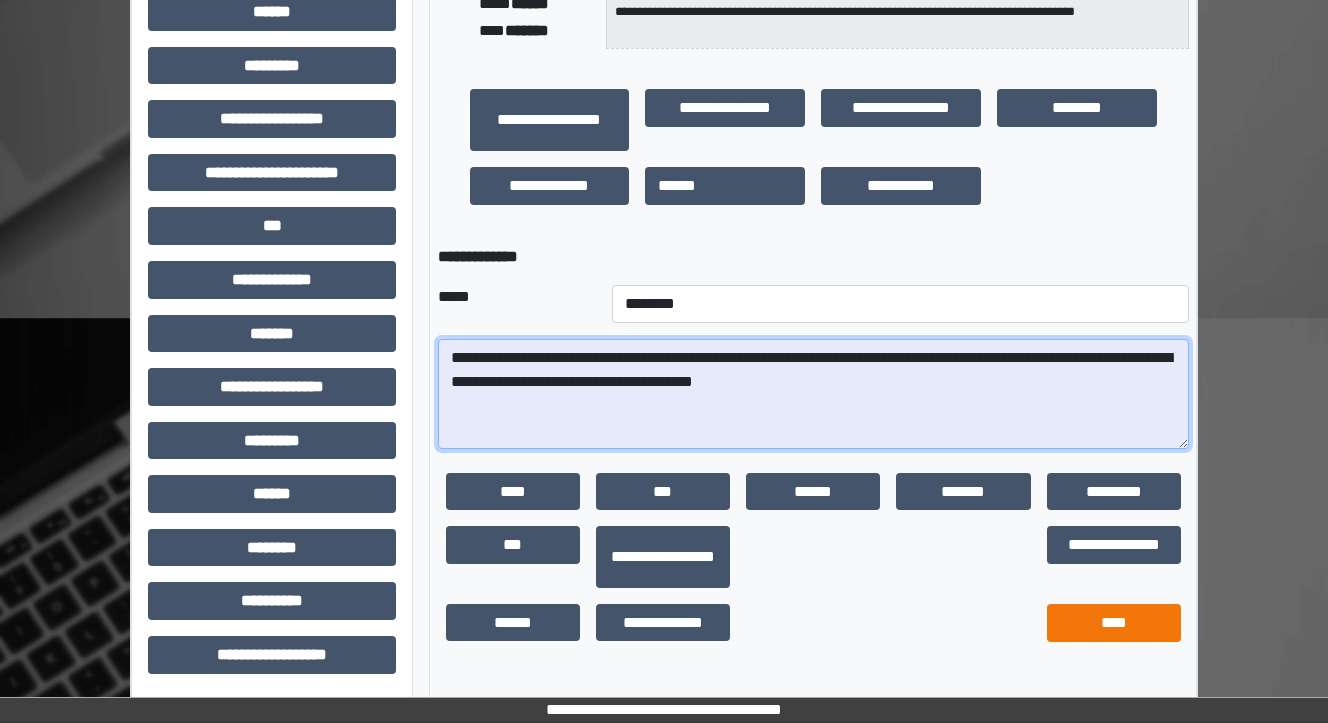 type on "**********" 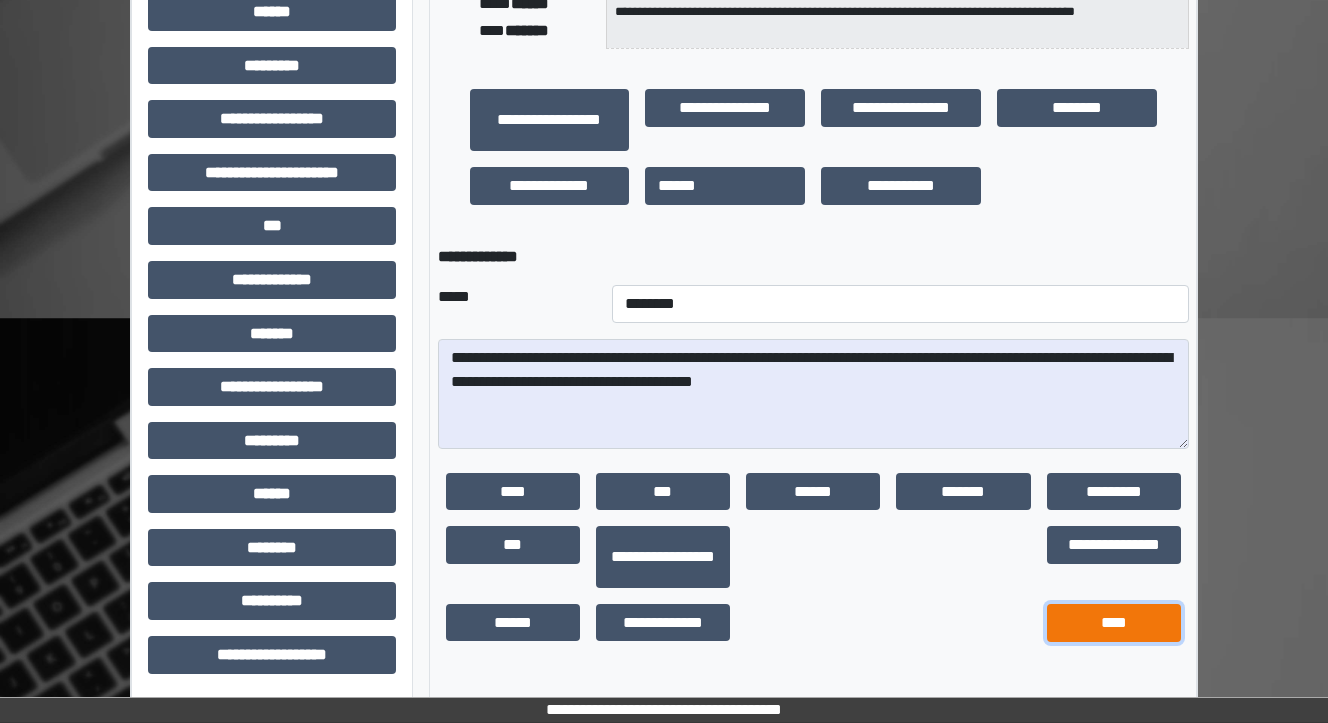 click on "****" at bounding box center (1114, 623) 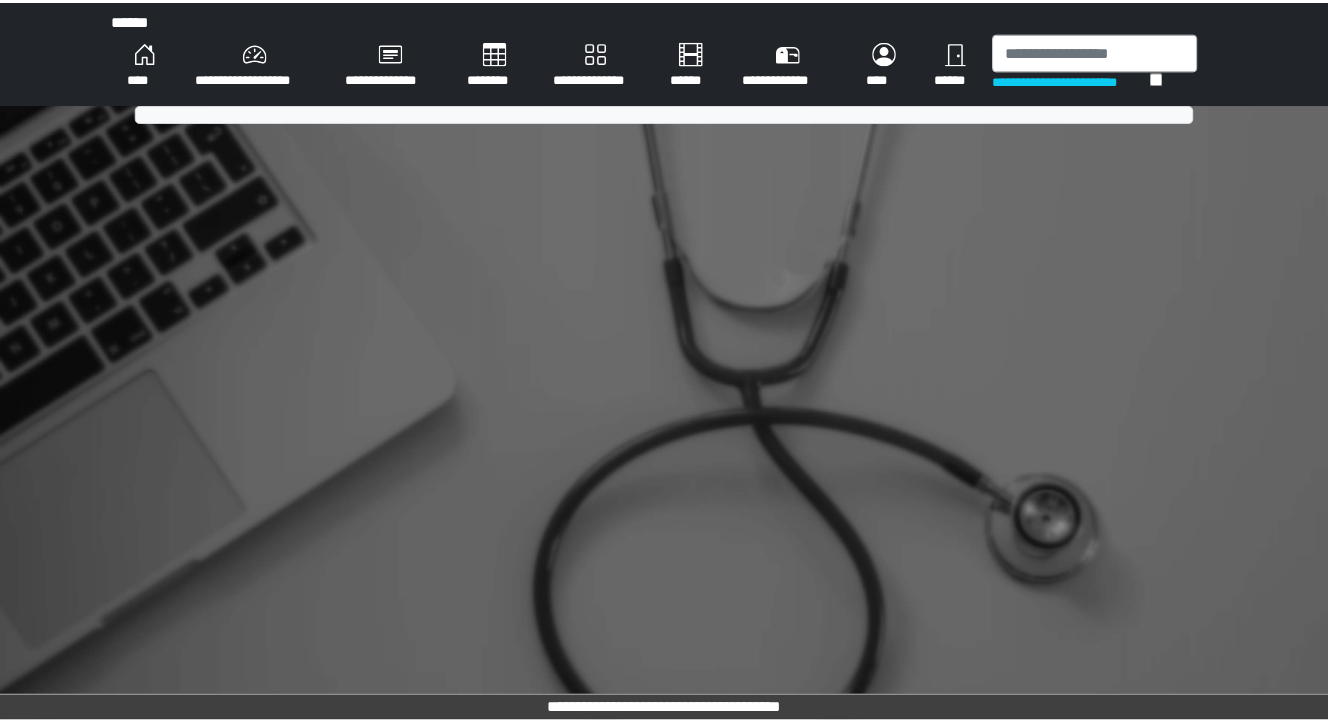 scroll, scrollTop: 0, scrollLeft: 0, axis: both 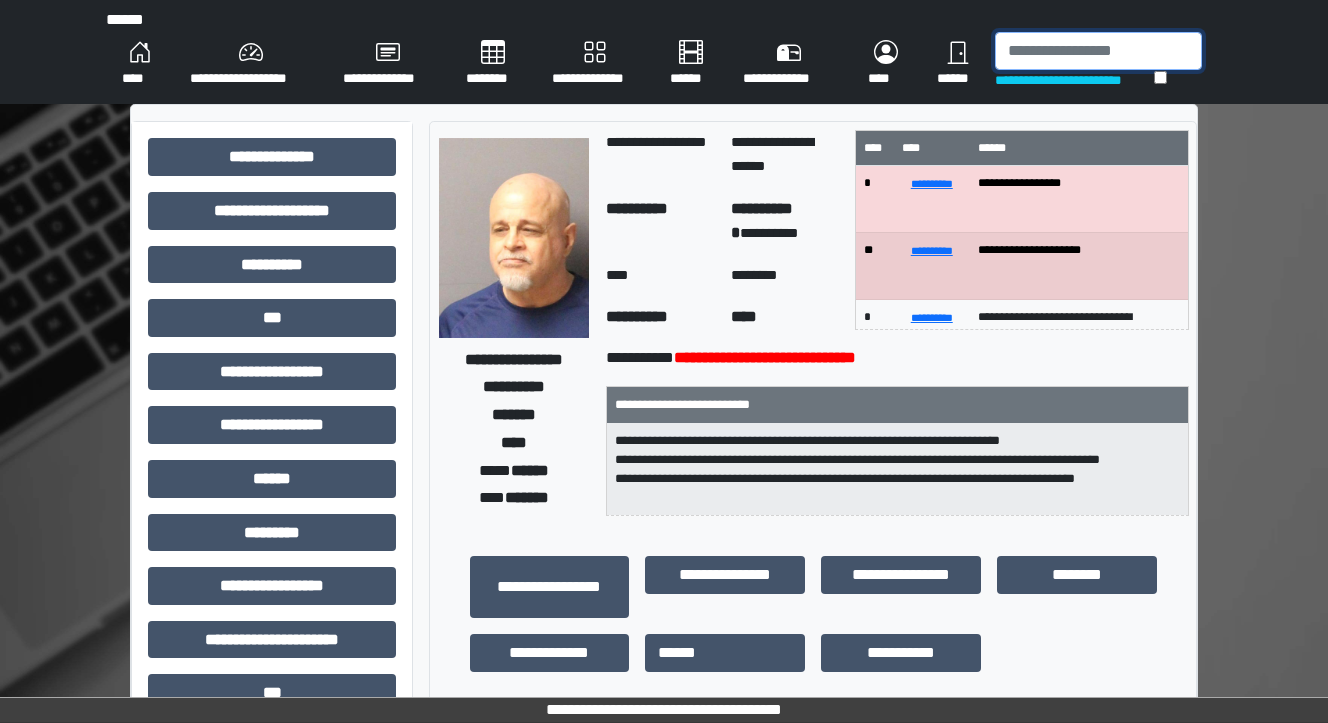 click at bounding box center (1098, 51) 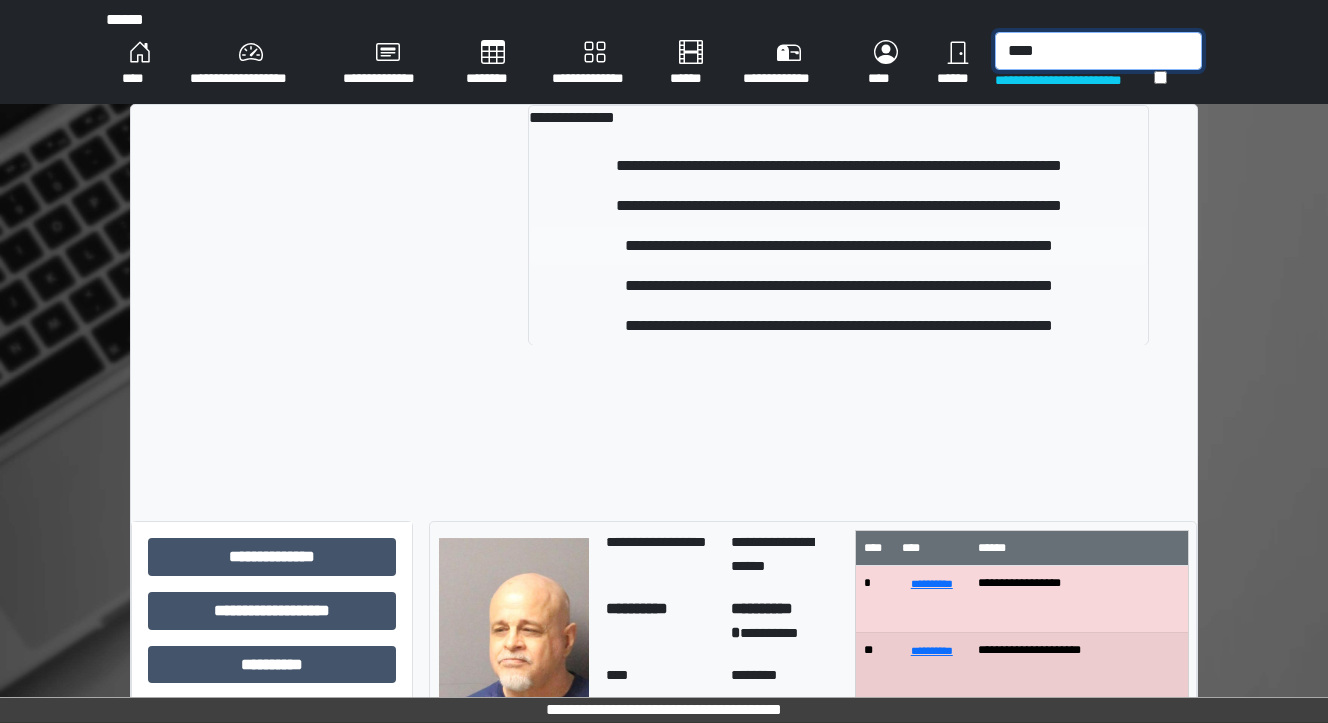 type on "****" 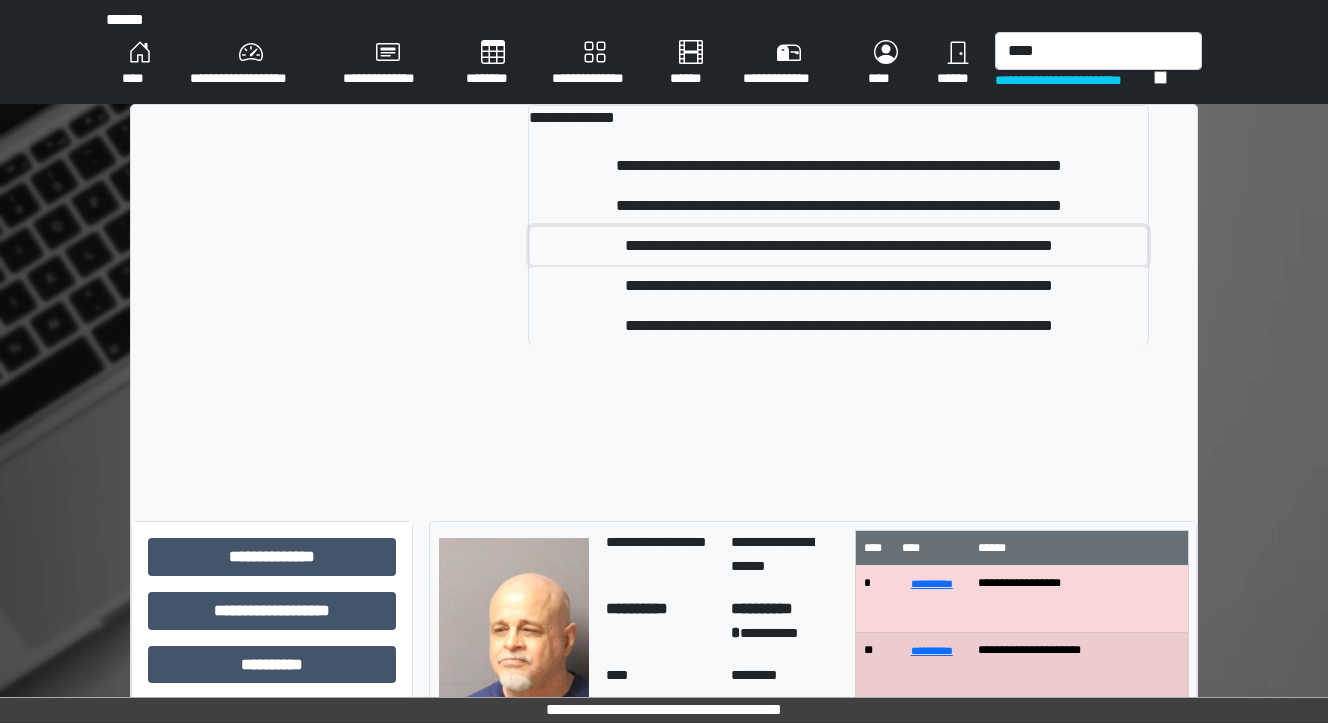 click on "**********" at bounding box center (838, 246) 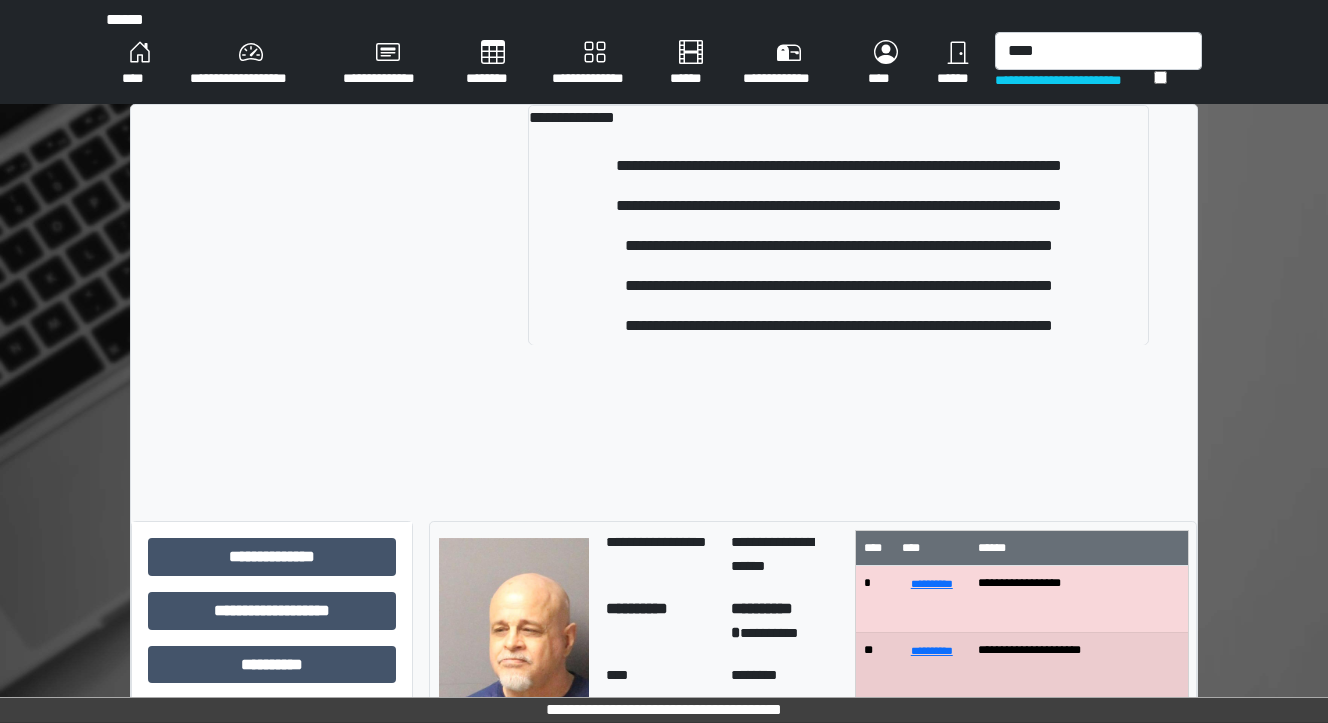 type 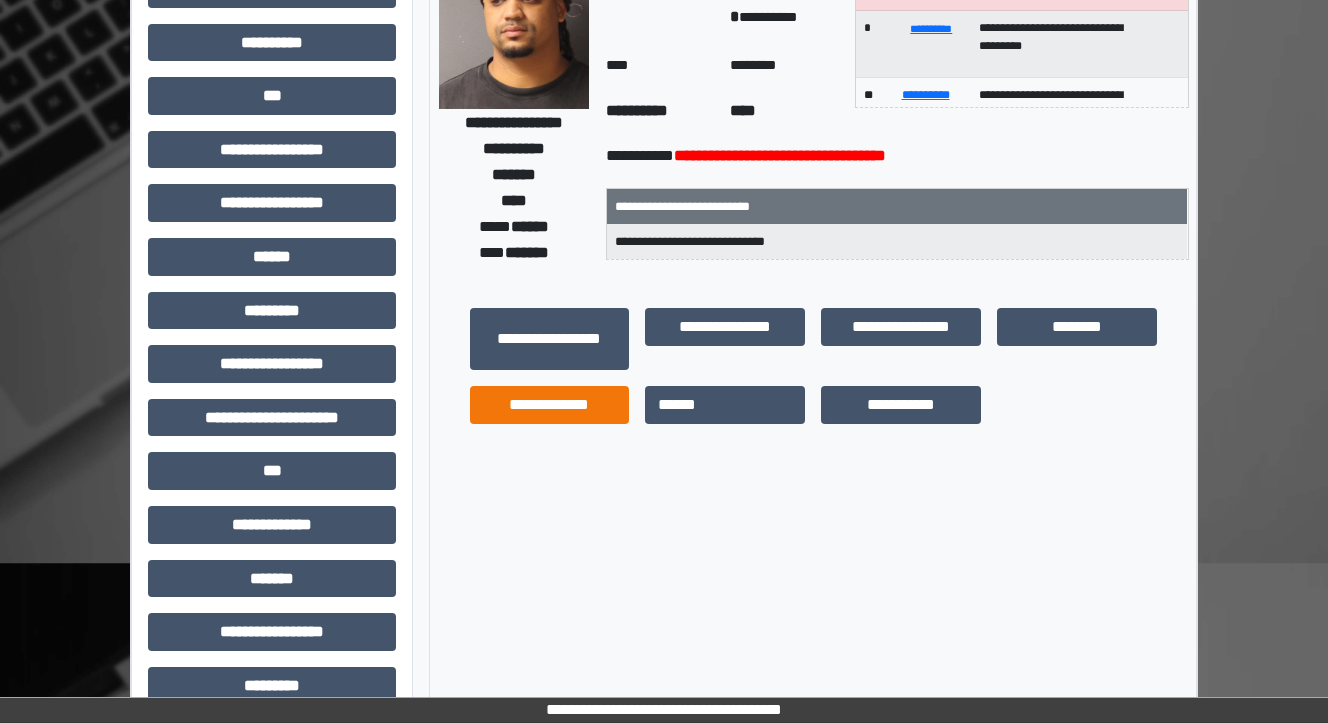 scroll, scrollTop: 240, scrollLeft: 0, axis: vertical 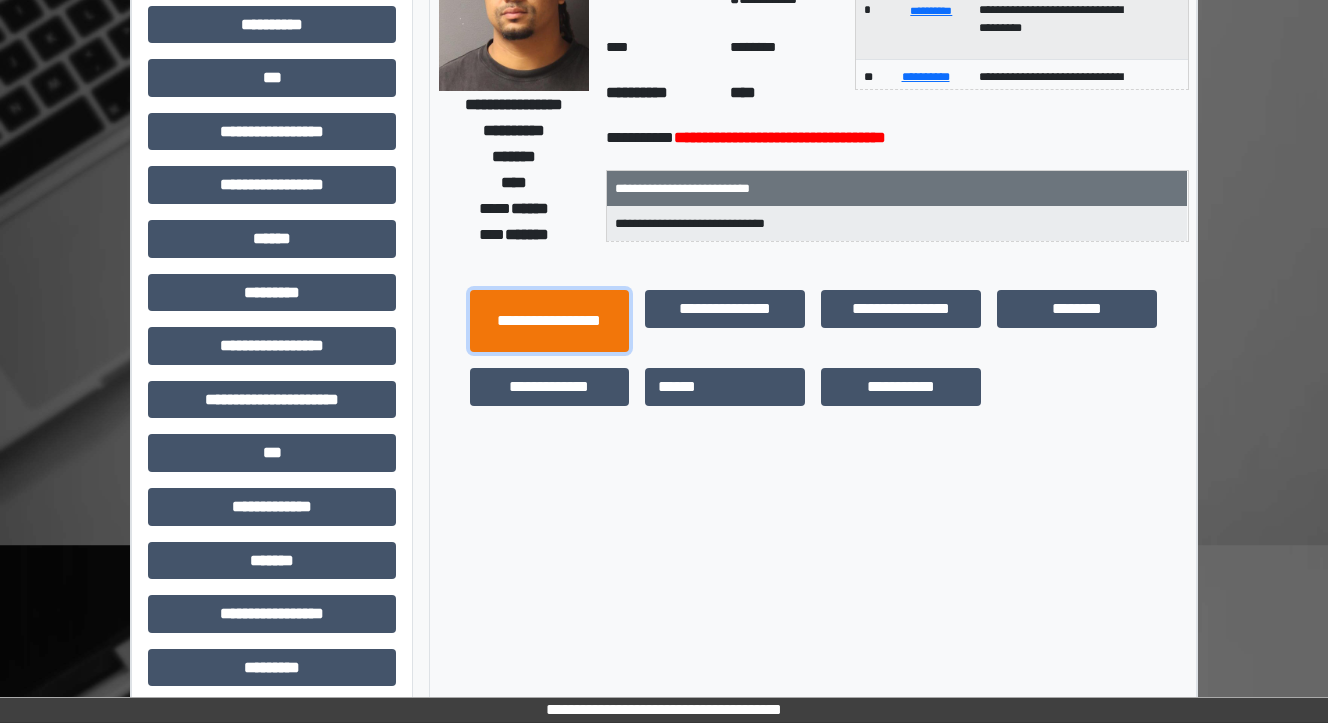click on "**********" at bounding box center (550, 321) 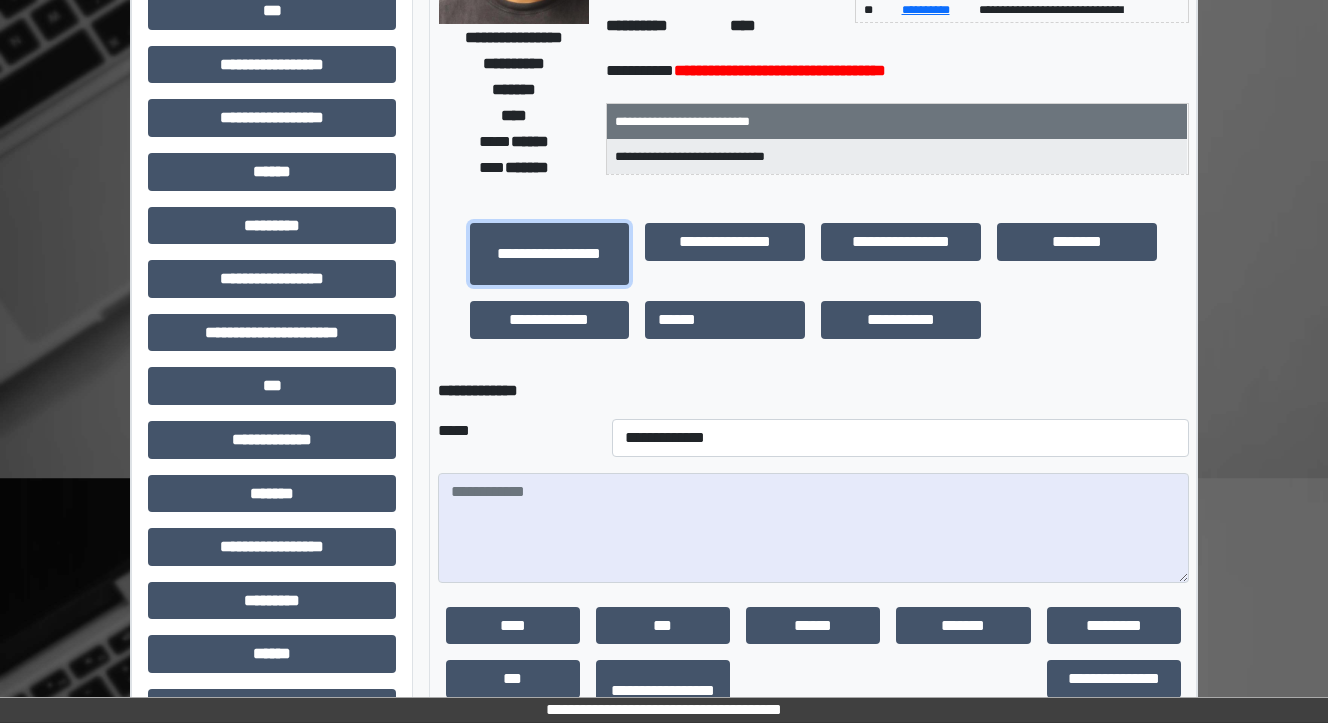 scroll, scrollTop: 400, scrollLeft: 0, axis: vertical 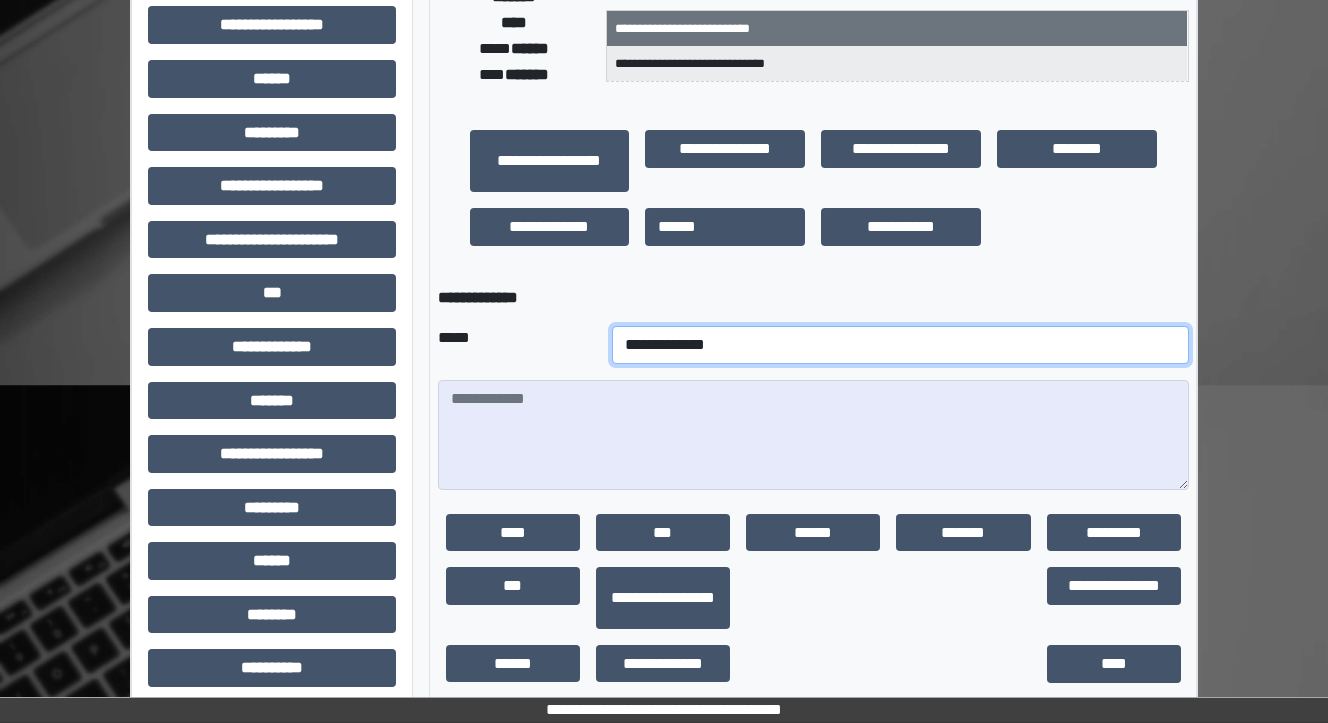 click on "**********" at bounding box center [900, 345] 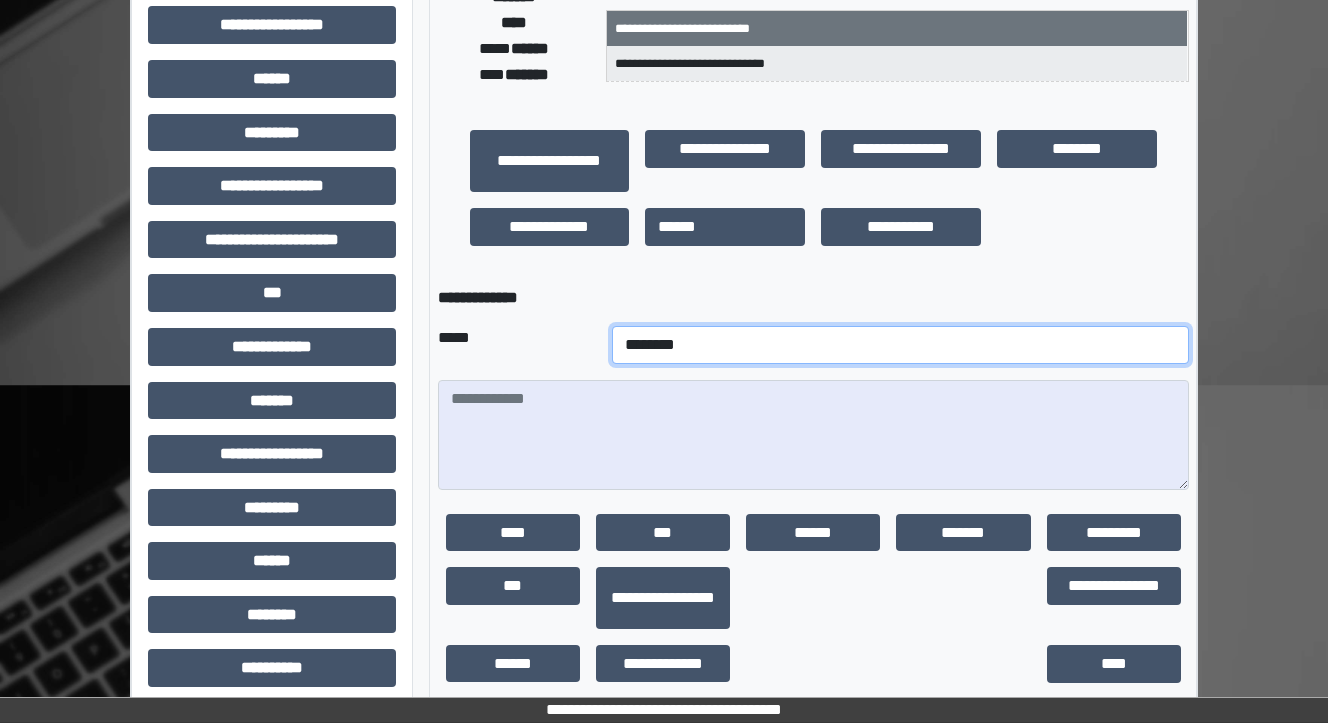 click on "**********" at bounding box center (900, 345) 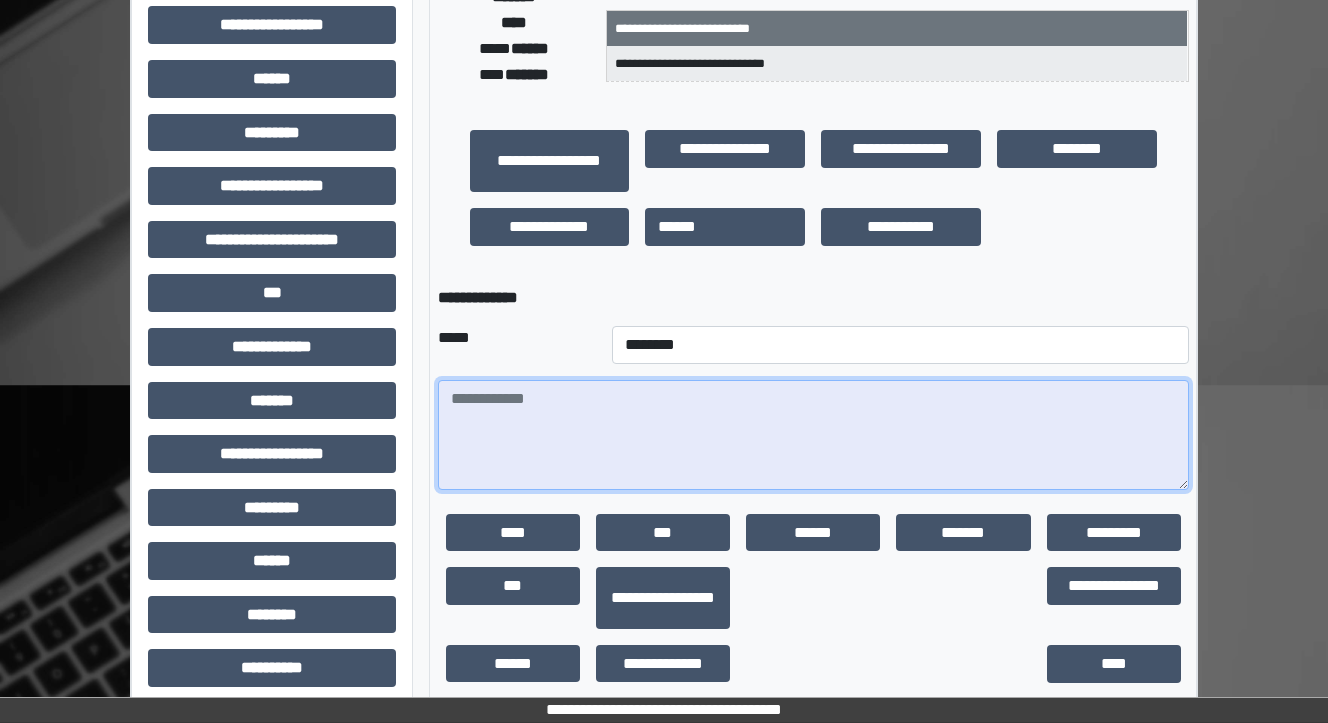 click at bounding box center (813, 435) 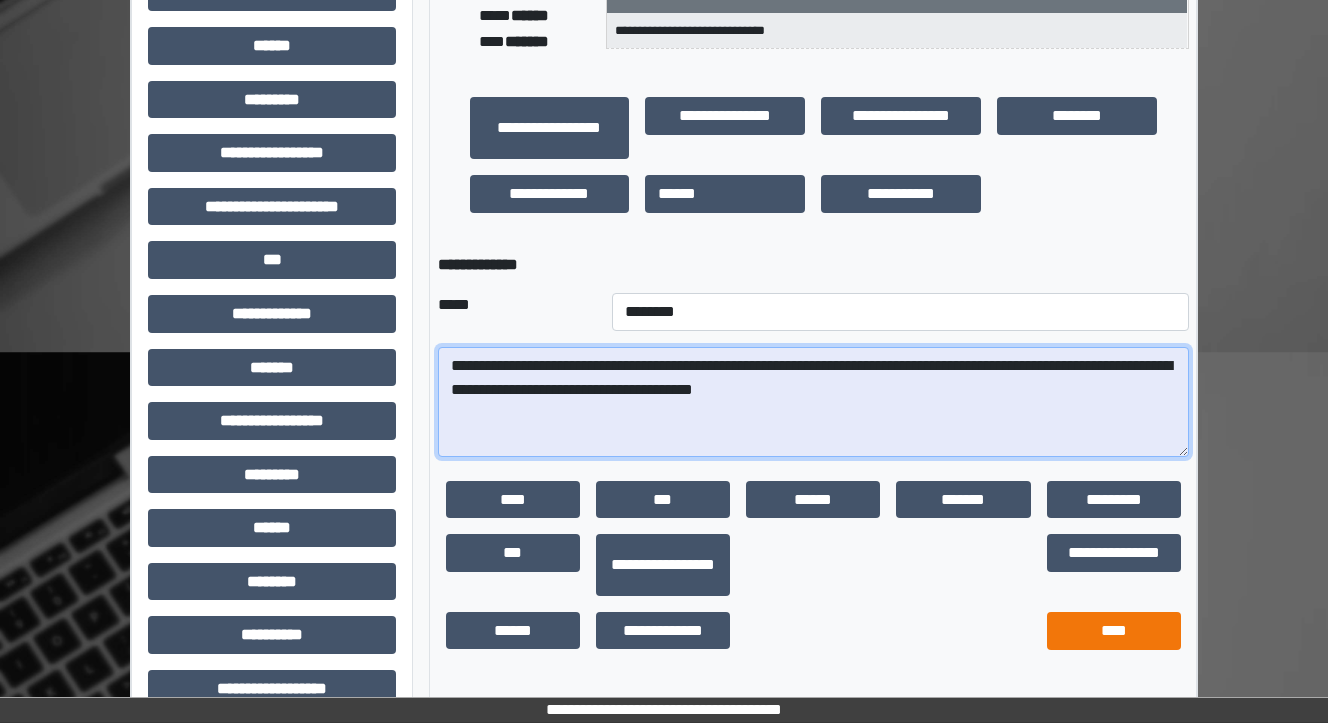 scroll, scrollTop: 467, scrollLeft: 0, axis: vertical 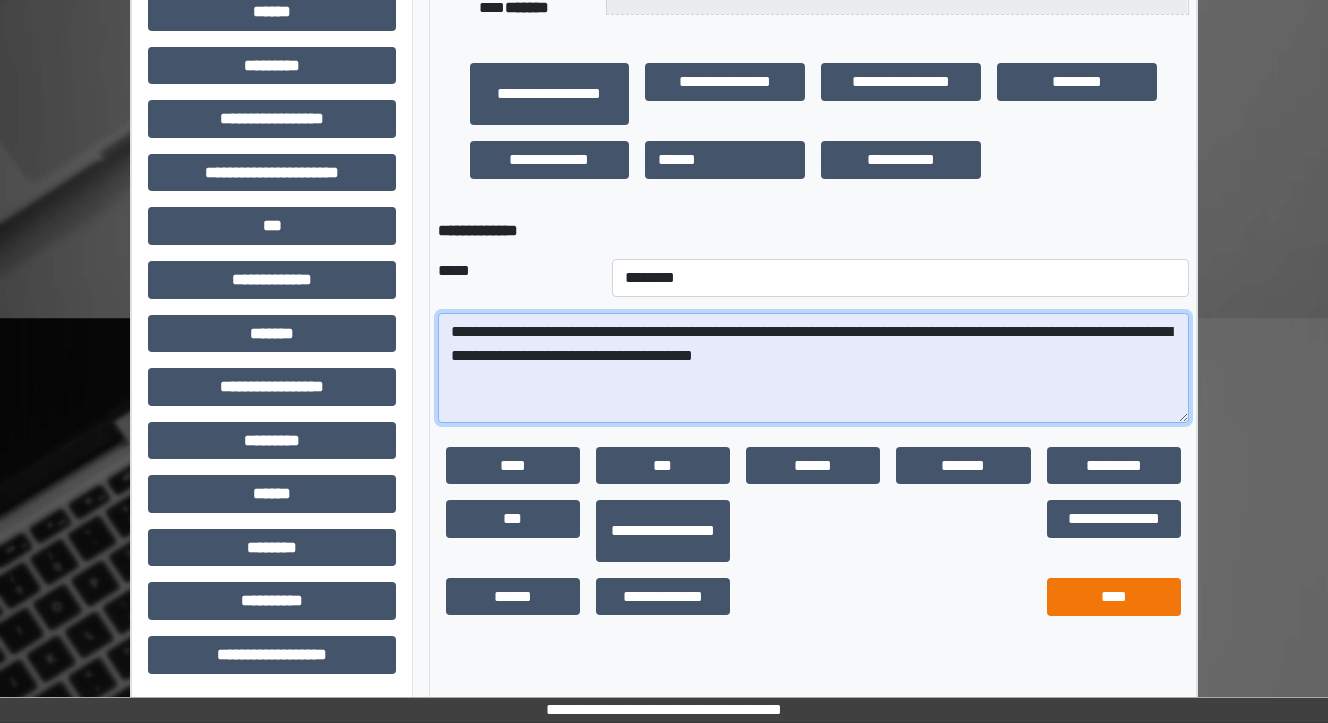 type on "**********" 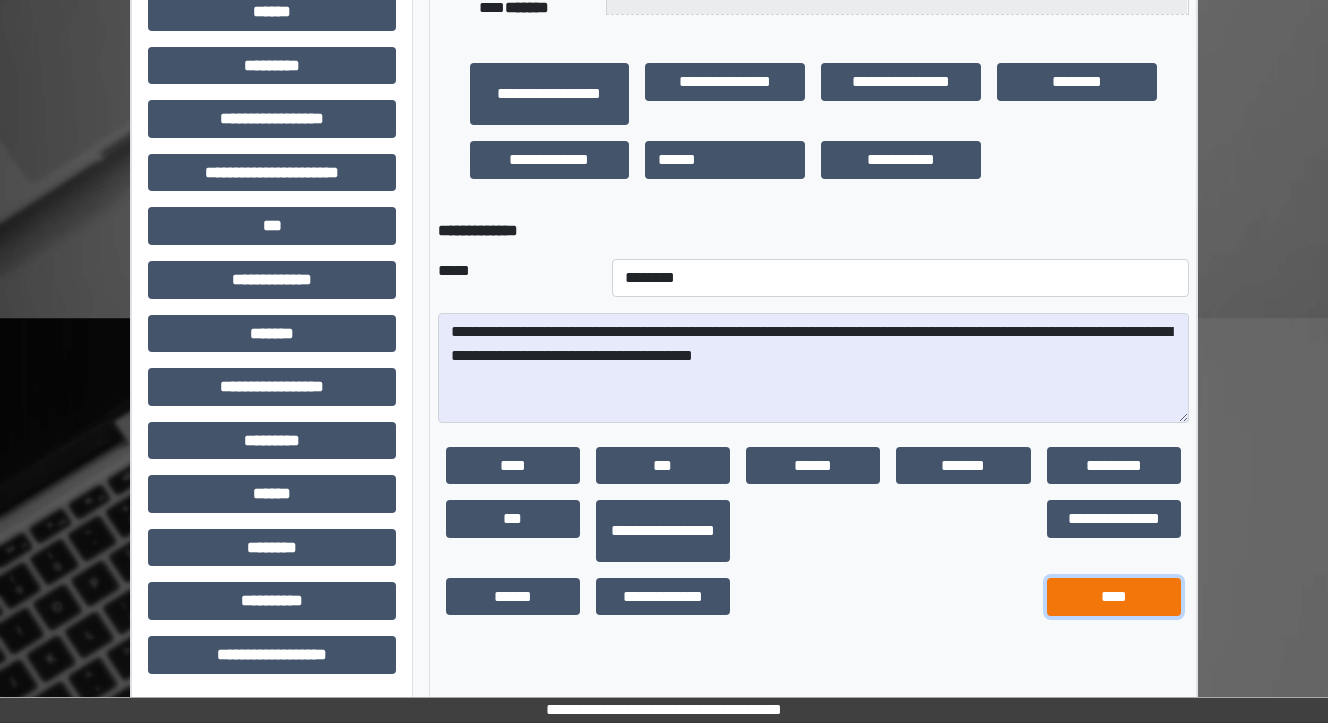 click on "****" at bounding box center [1114, 597] 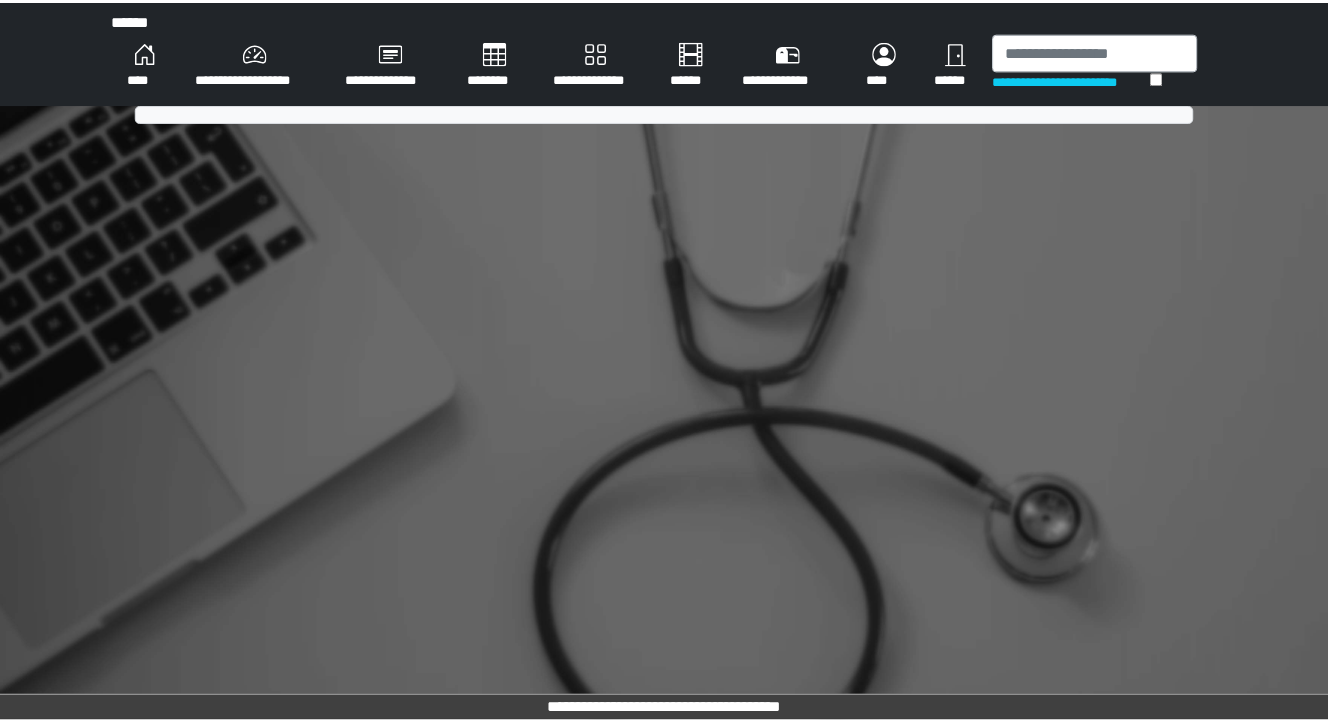 scroll, scrollTop: 0, scrollLeft: 0, axis: both 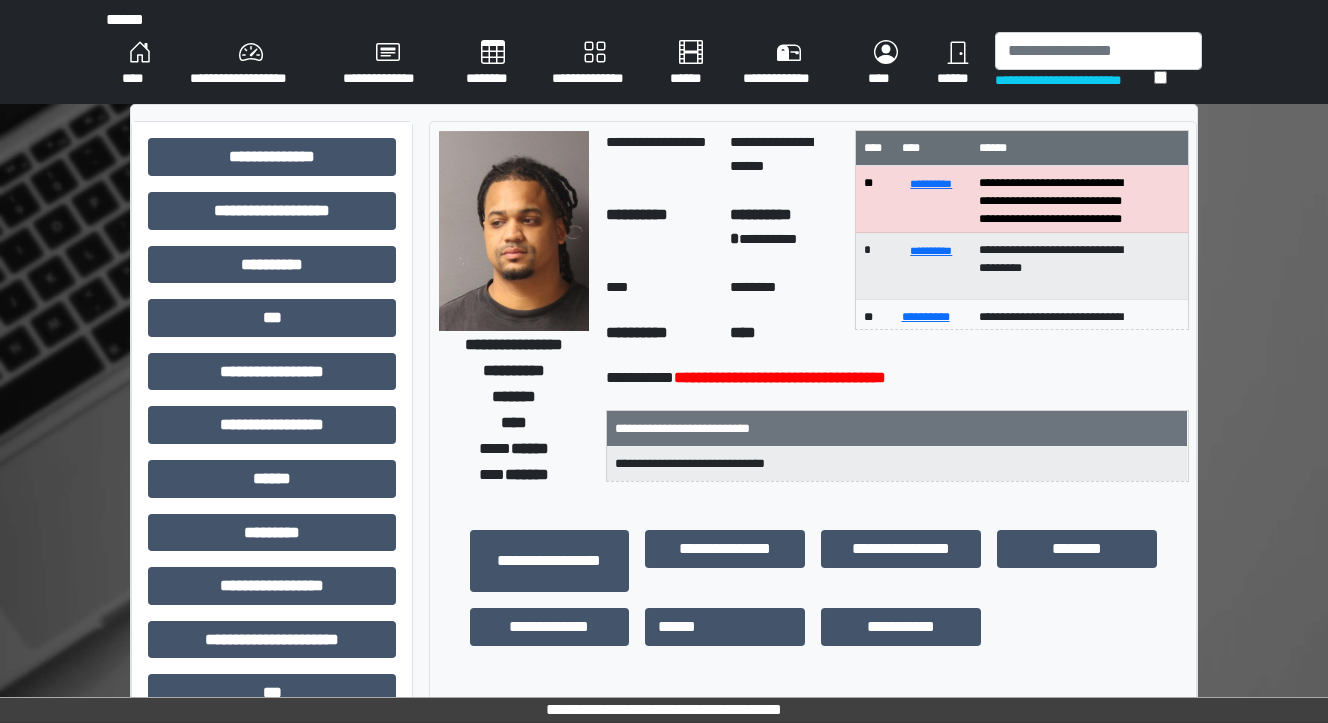 click on "****" at bounding box center [140, 64] 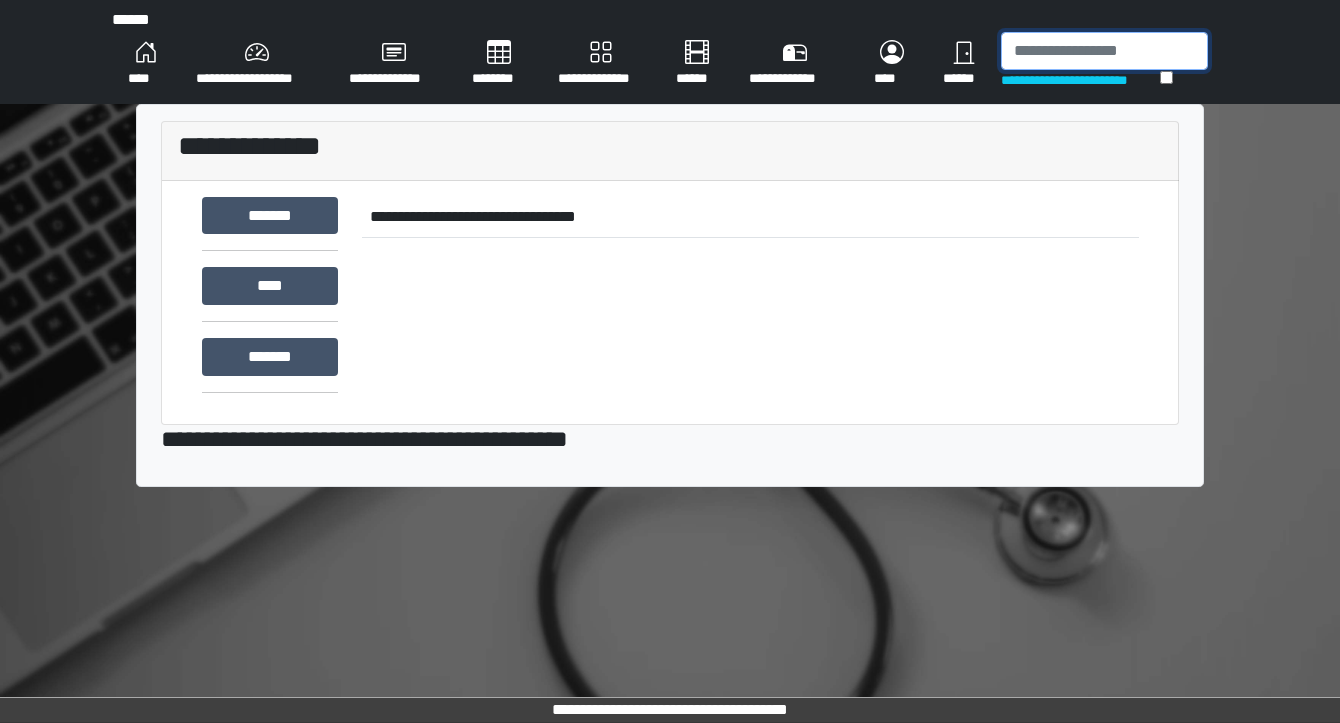 click at bounding box center (1104, 51) 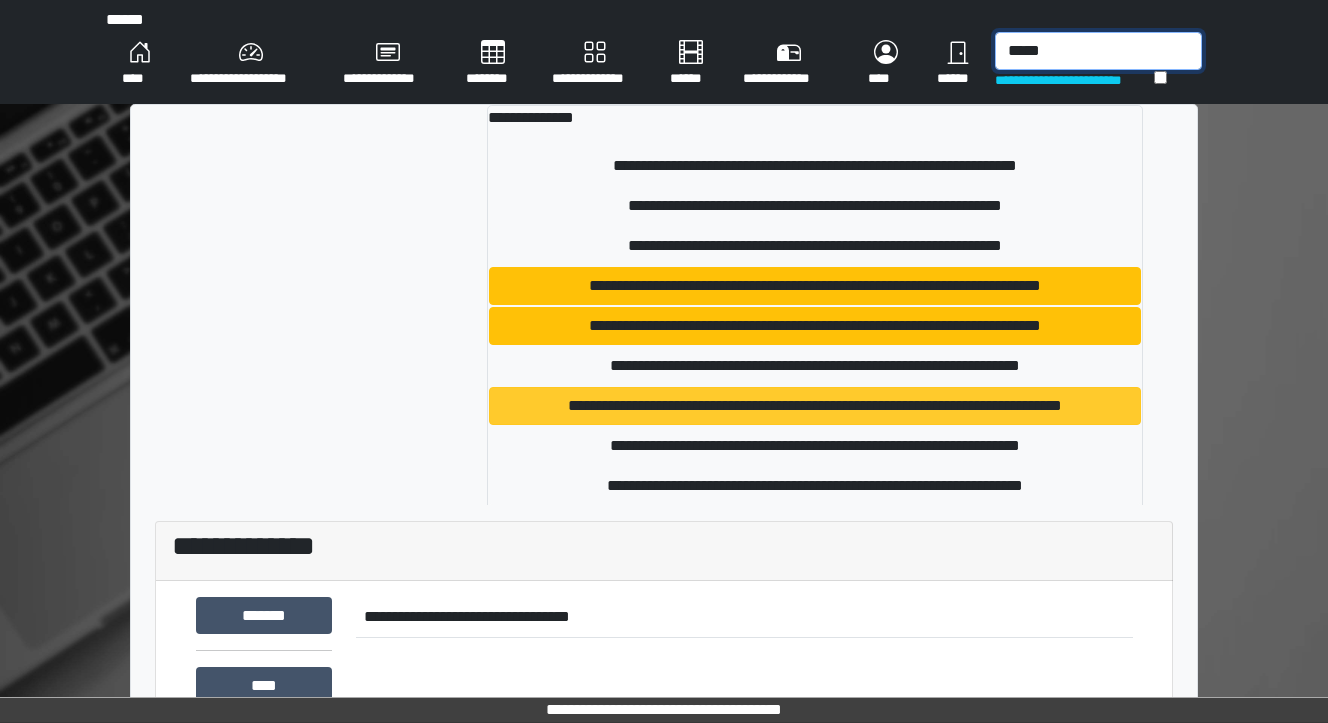 type on "*****" 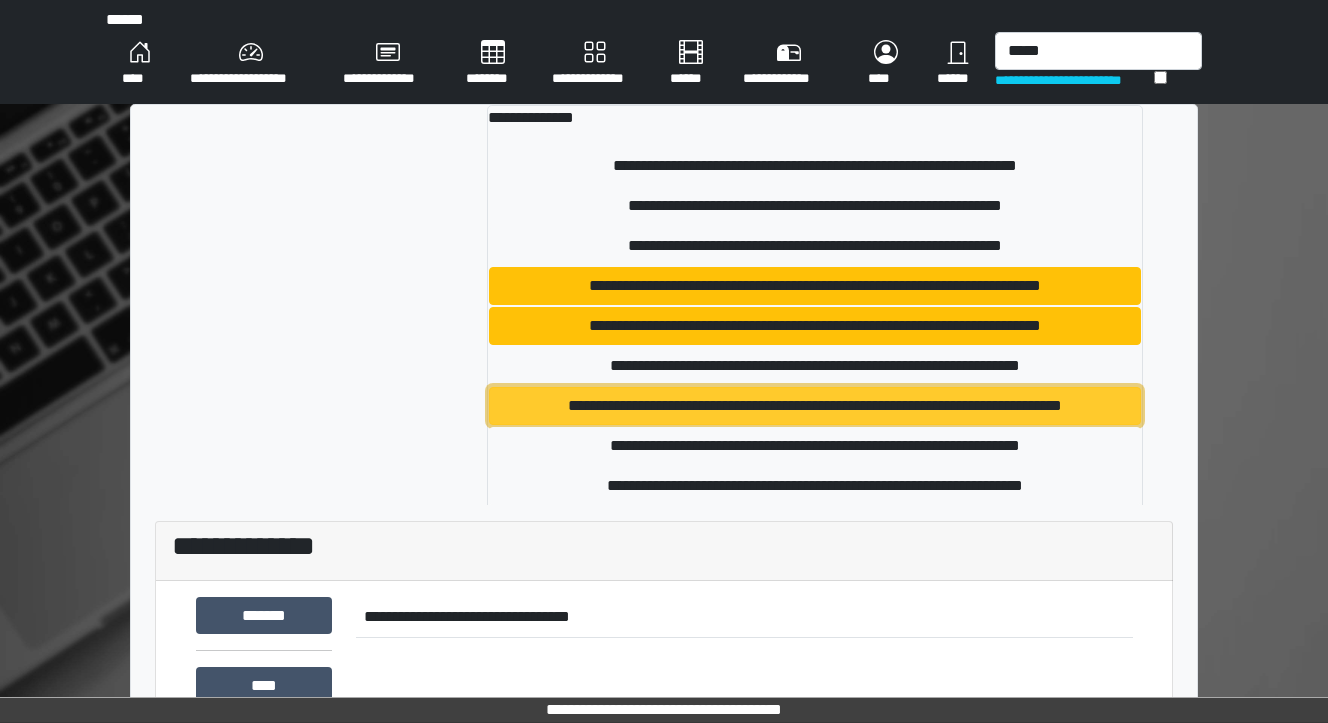 click on "**********" at bounding box center [815, 406] 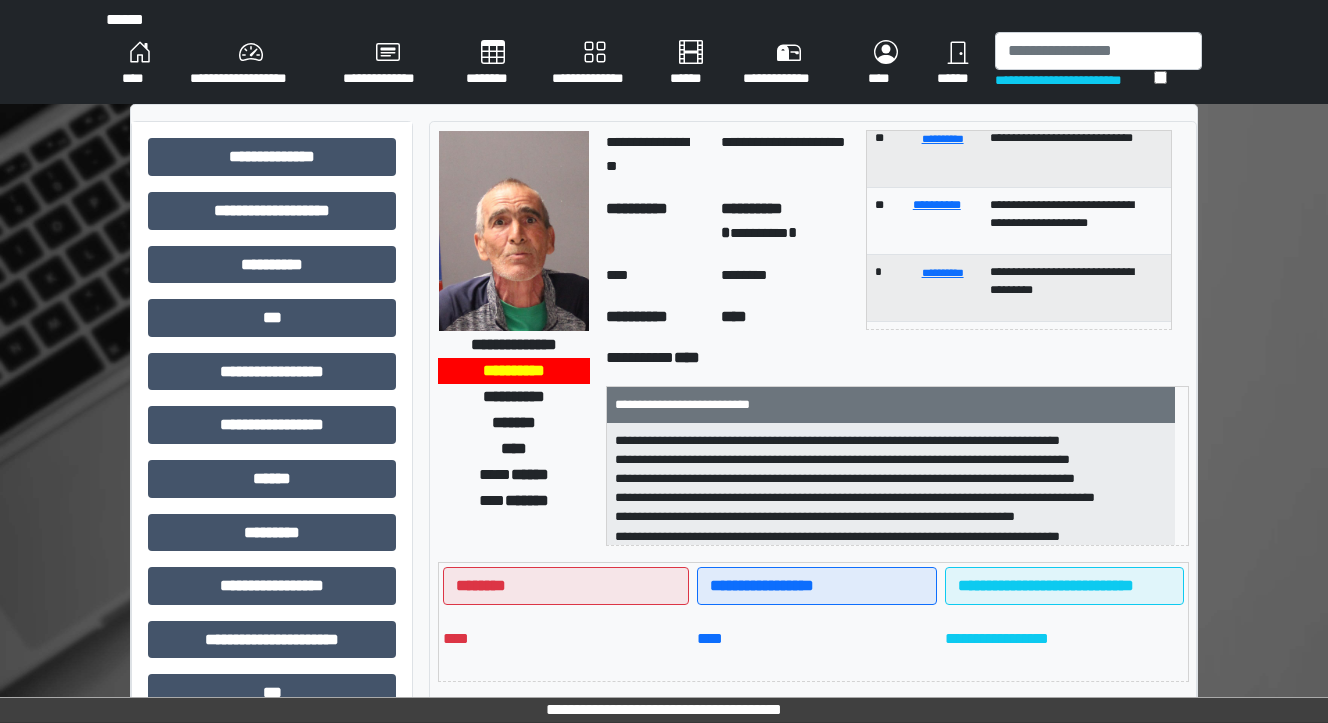 scroll, scrollTop: 320, scrollLeft: 0, axis: vertical 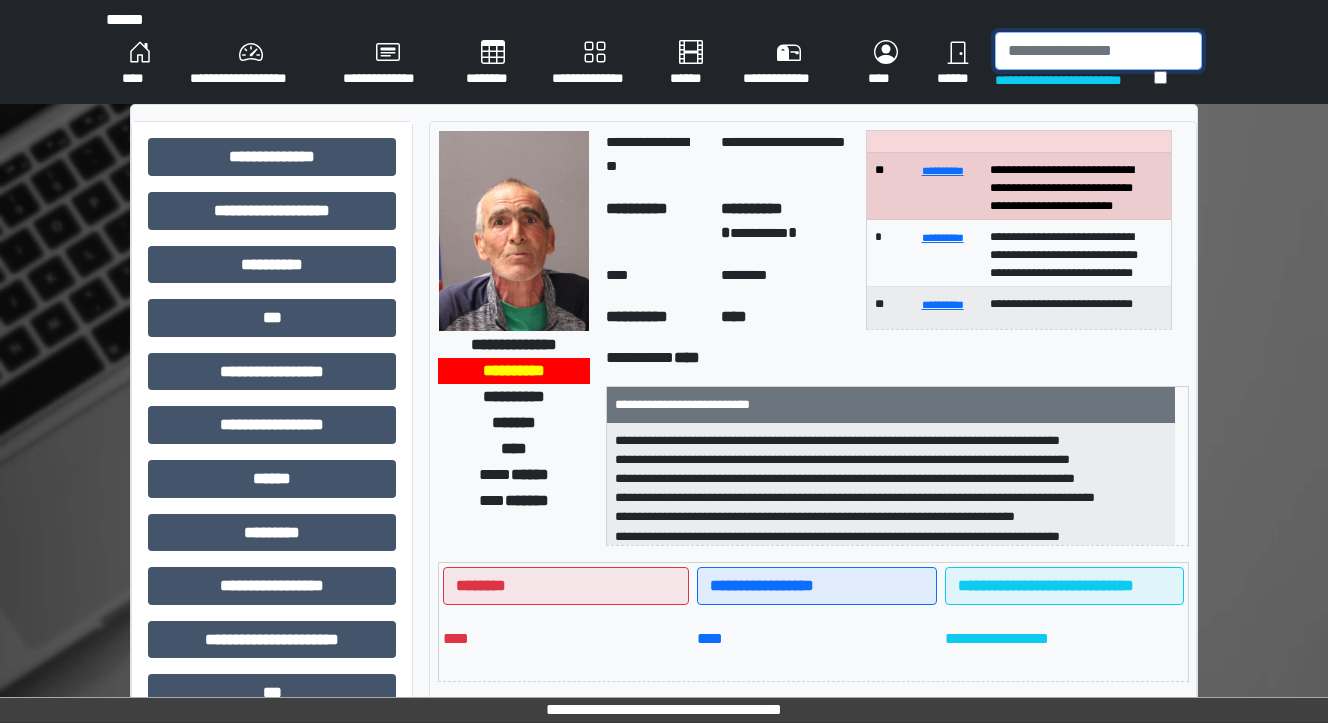 click at bounding box center [1098, 51] 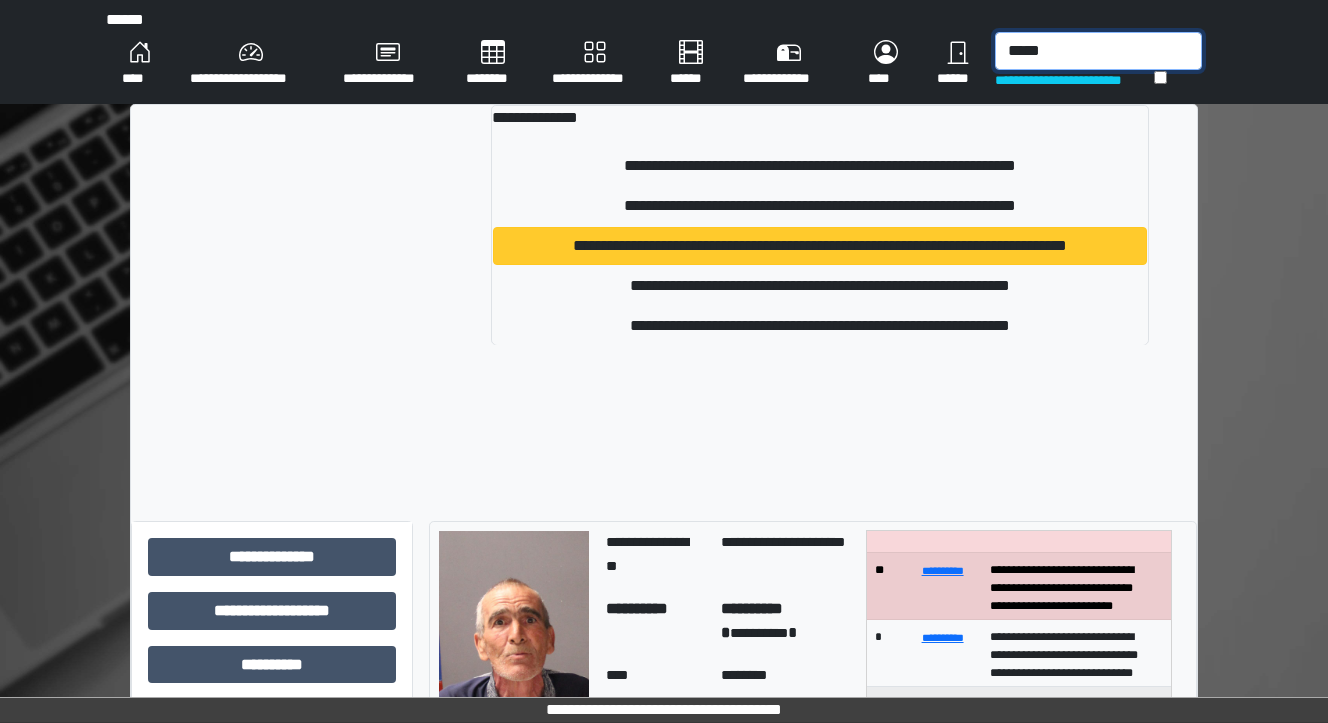 type on "*****" 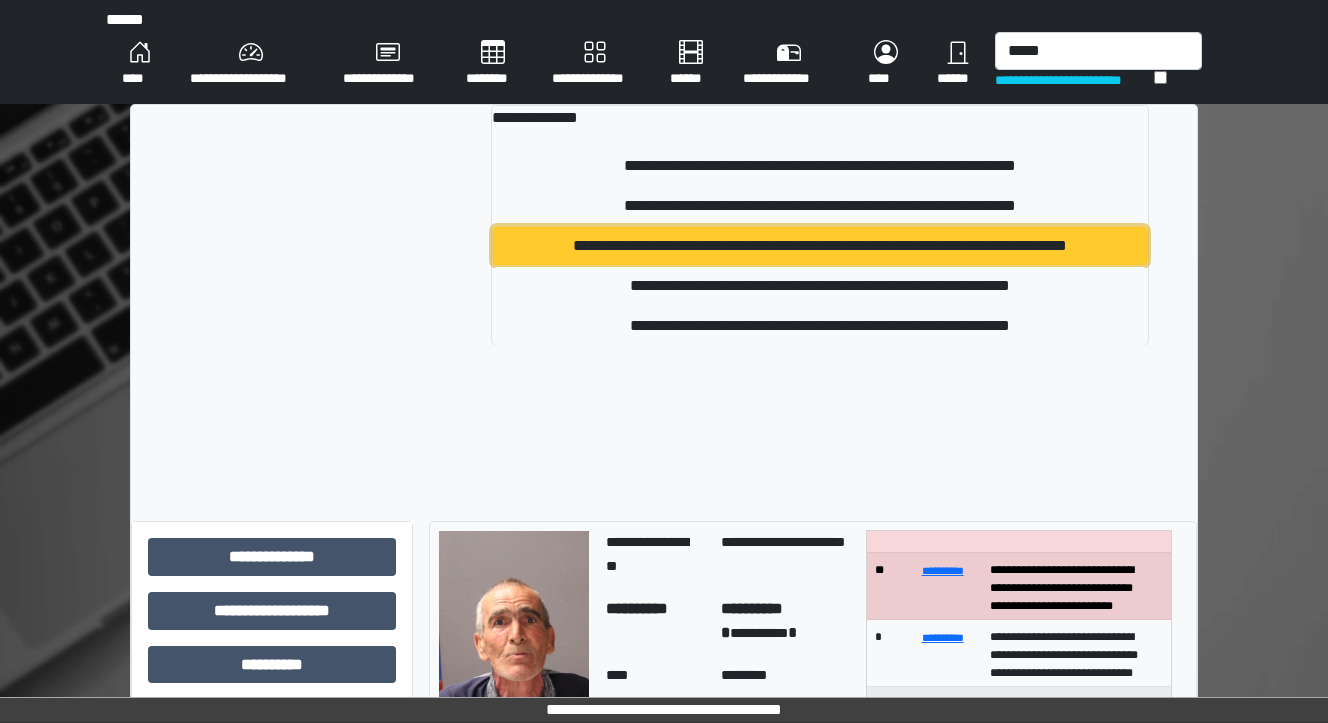 click on "**********" at bounding box center (820, 246) 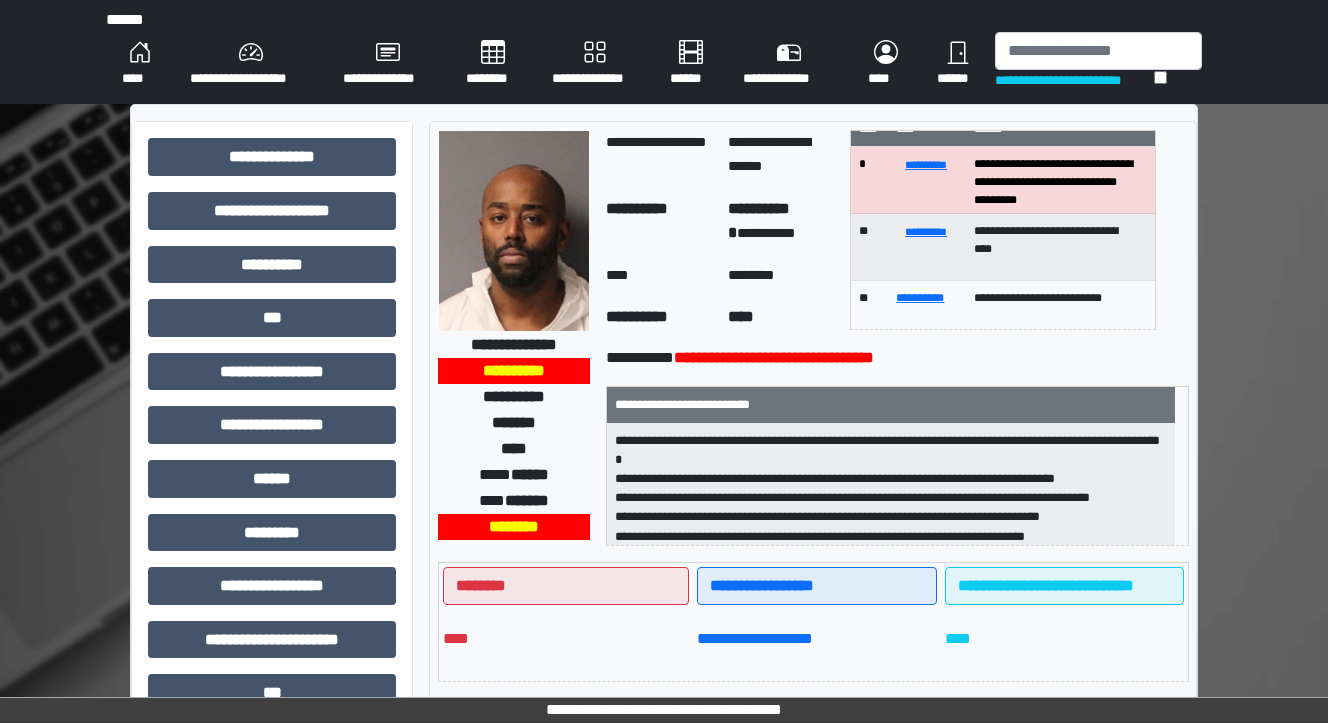 scroll, scrollTop: 0, scrollLeft: 0, axis: both 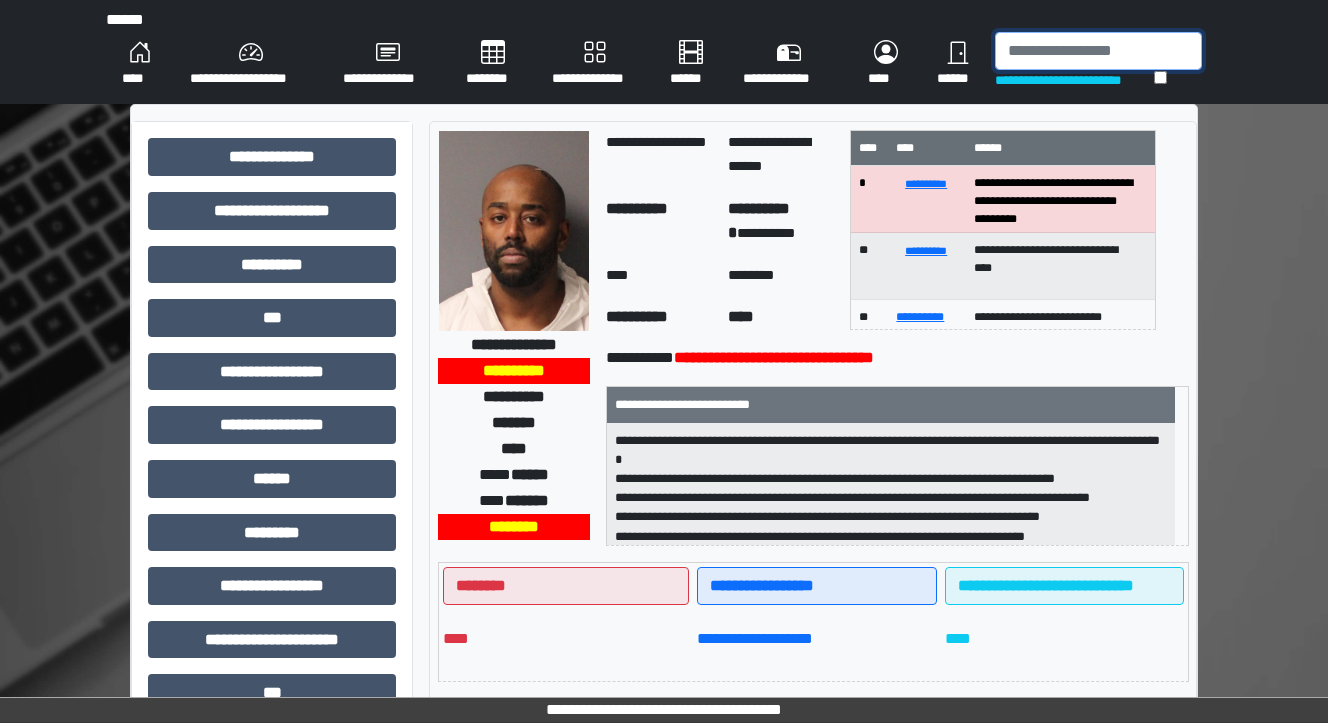 click at bounding box center (1098, 51) 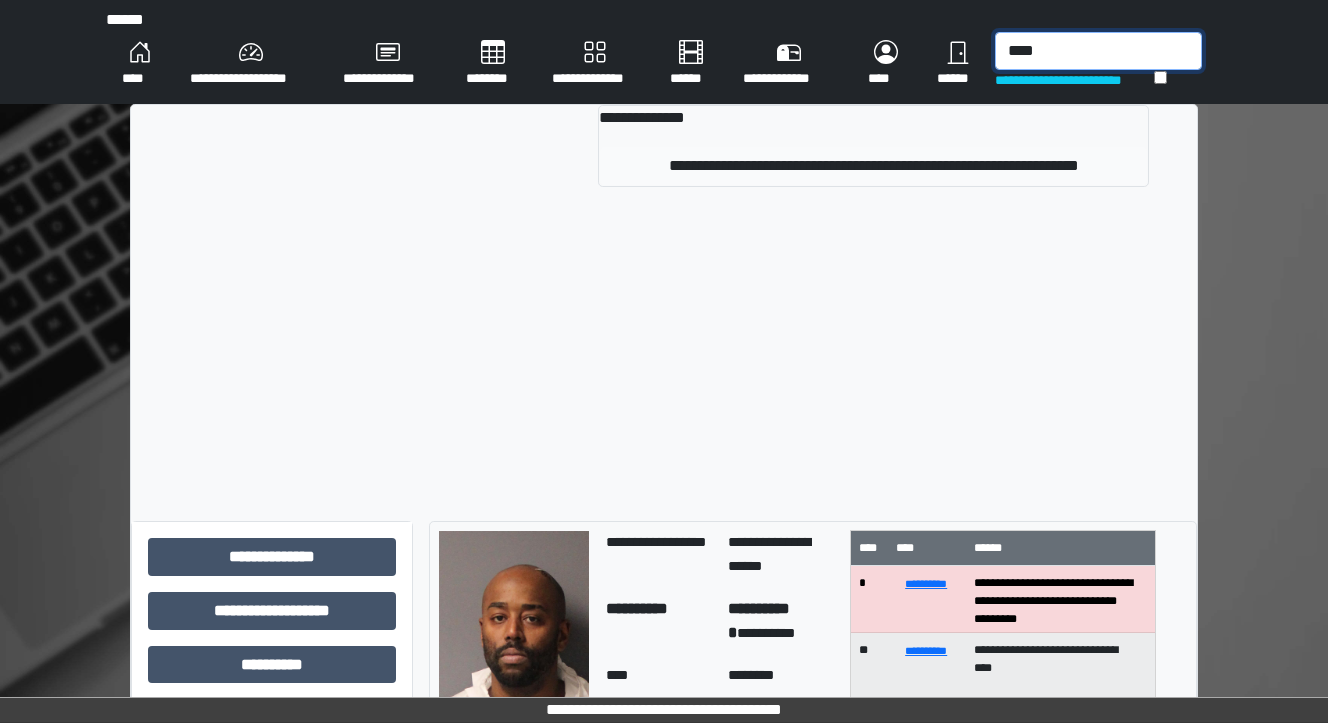 type on "****" 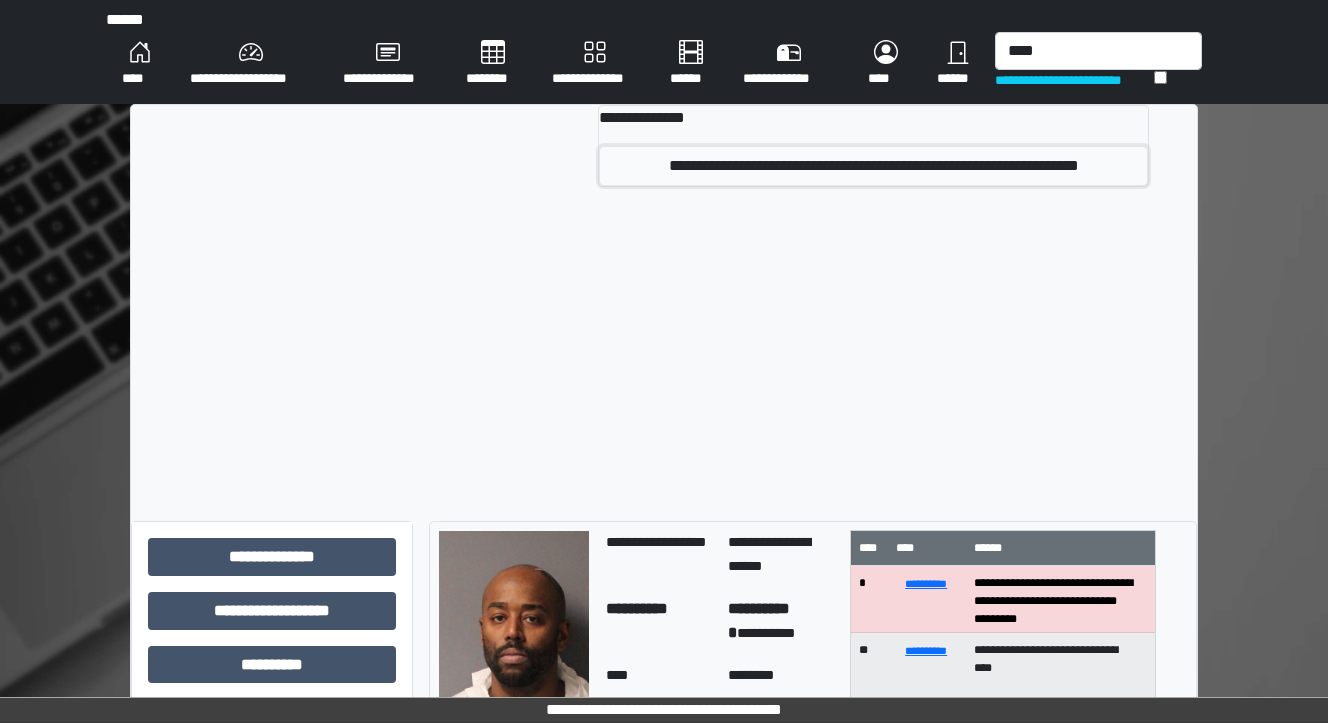 click on "**********" at bounding box center [874, 166] 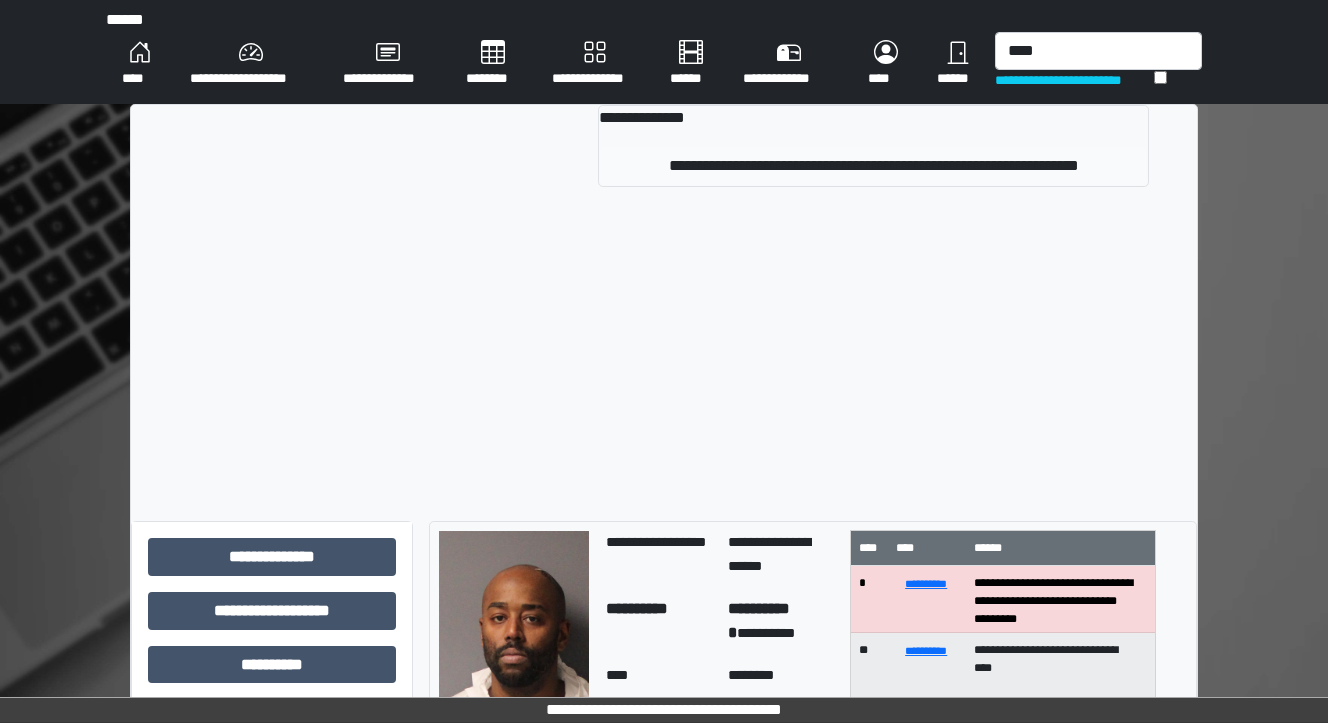 type 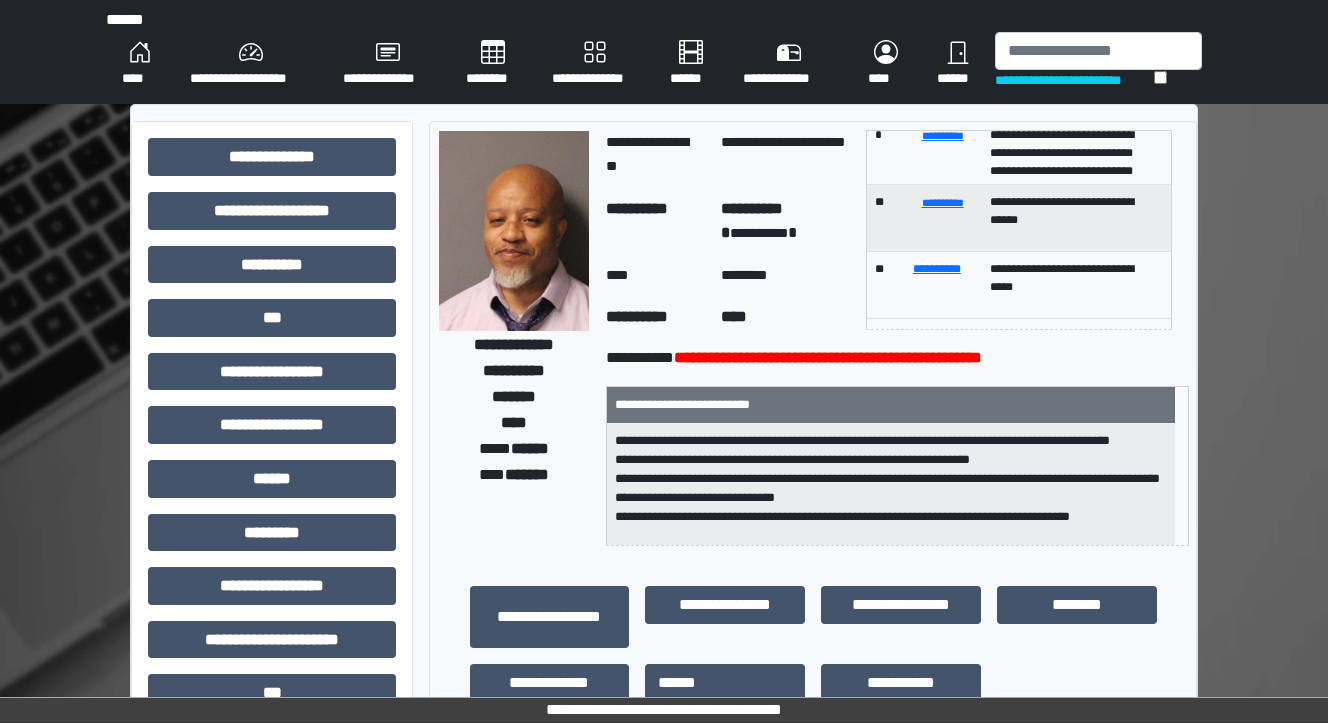 scroll, scrollTop: 320, scrollLeft: 0, axis: vertical 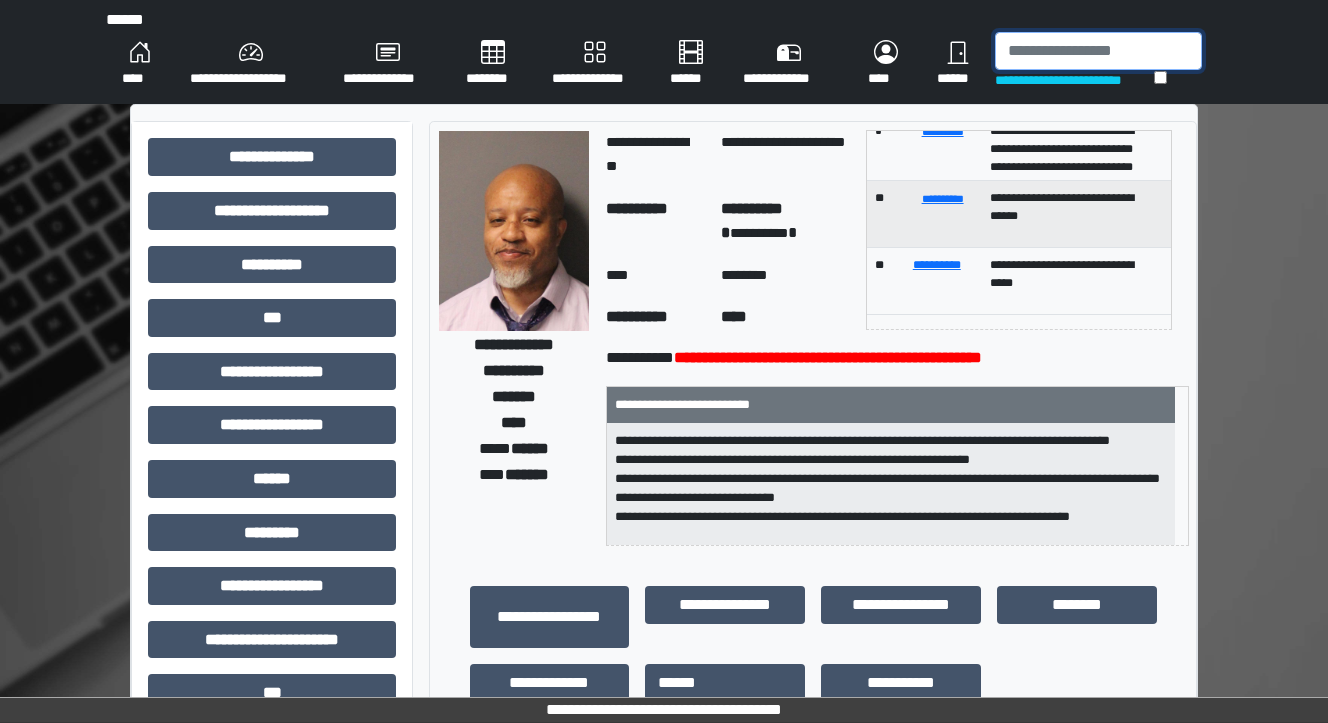 click at bounding box center (1098, 51) 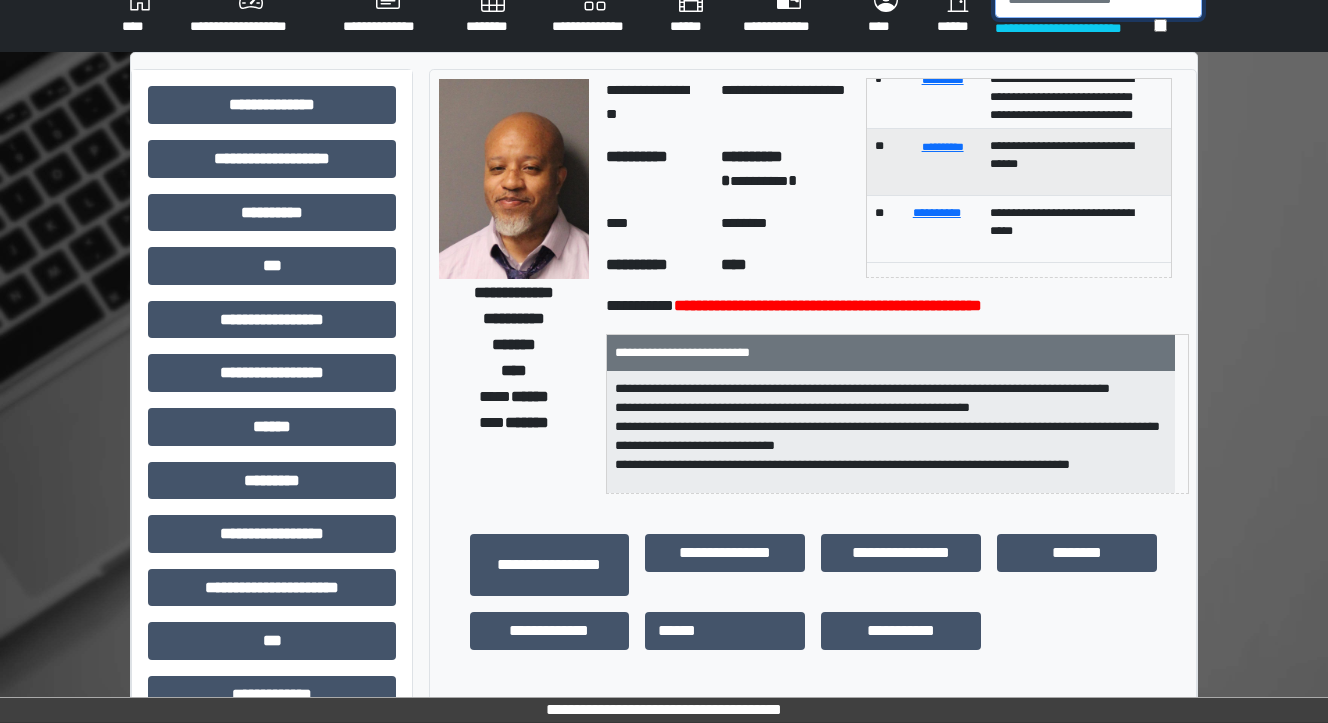 scroll, scrollTop: 80, scrollLeft: 0, axis: vertical 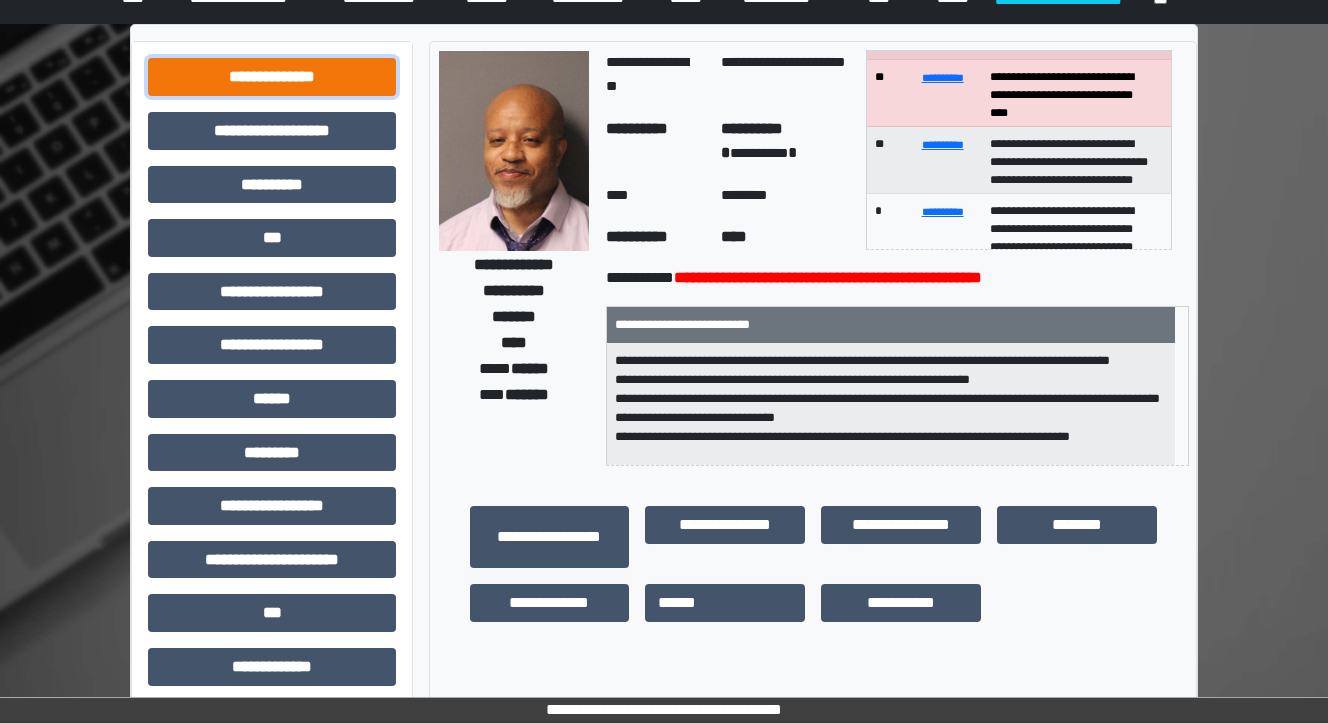 click on "**********" at bounding box center [272, 77] 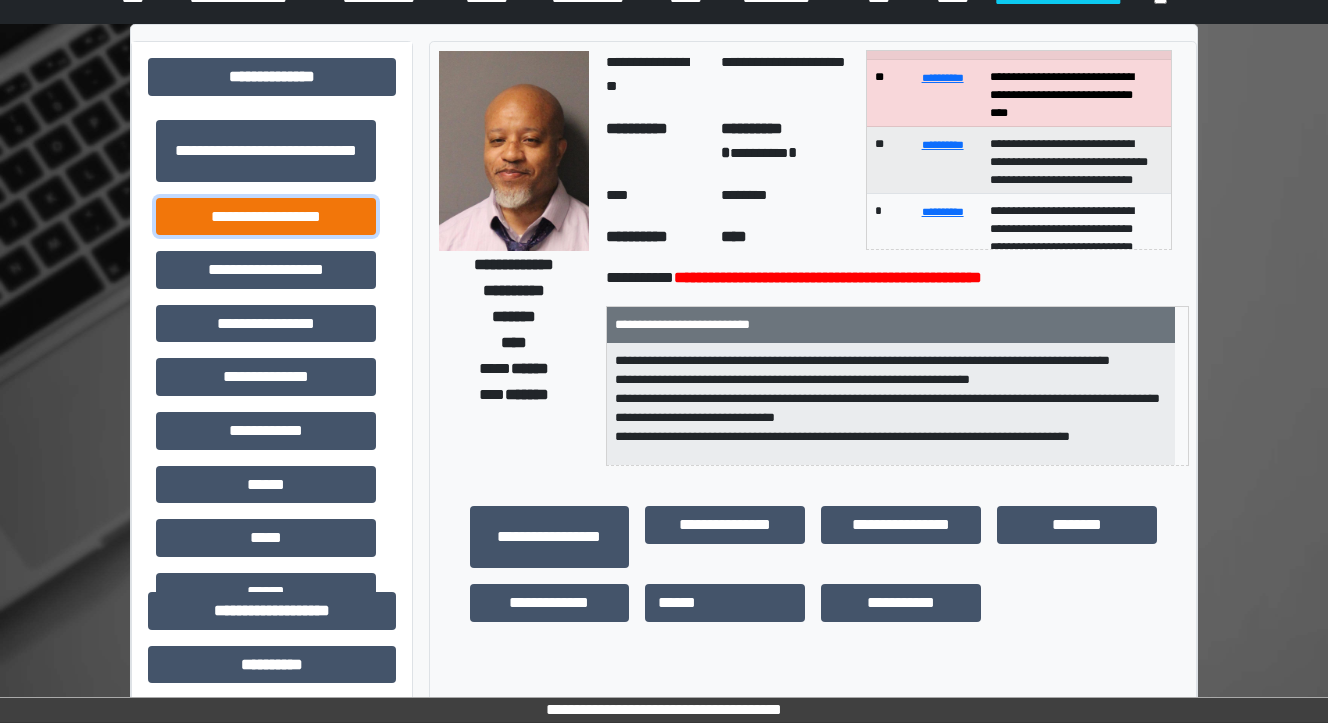 click on "**********" at bounding box center (266, 217) 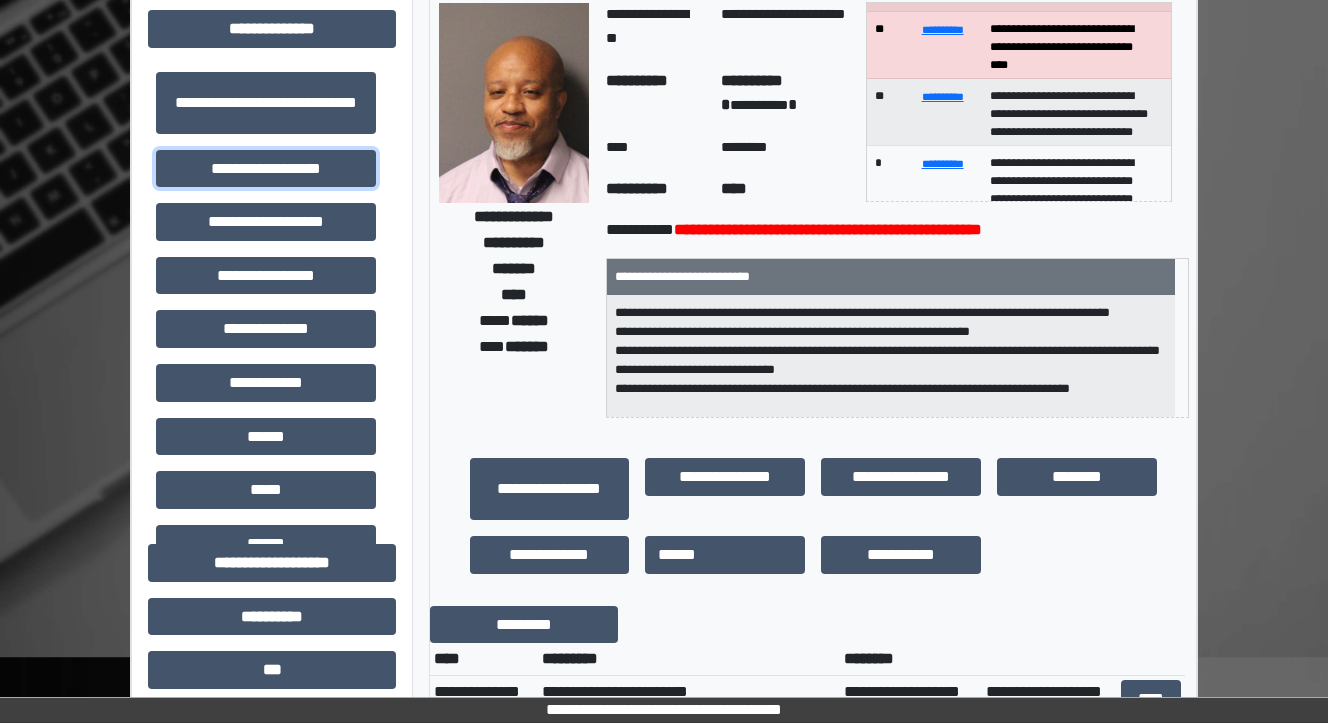 scroll, scrollTop: 80, scrollLeft: 0, axis: vertical 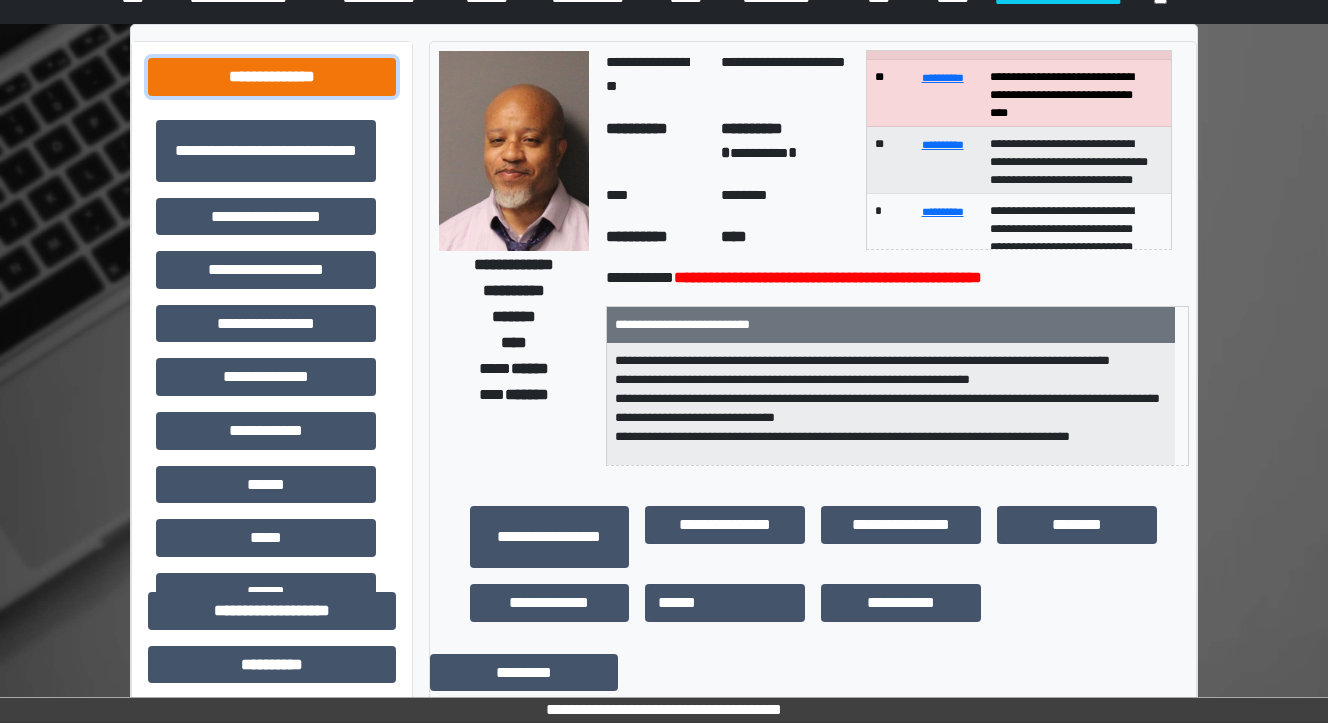 click on "**********" at bounding box center (272, 77) 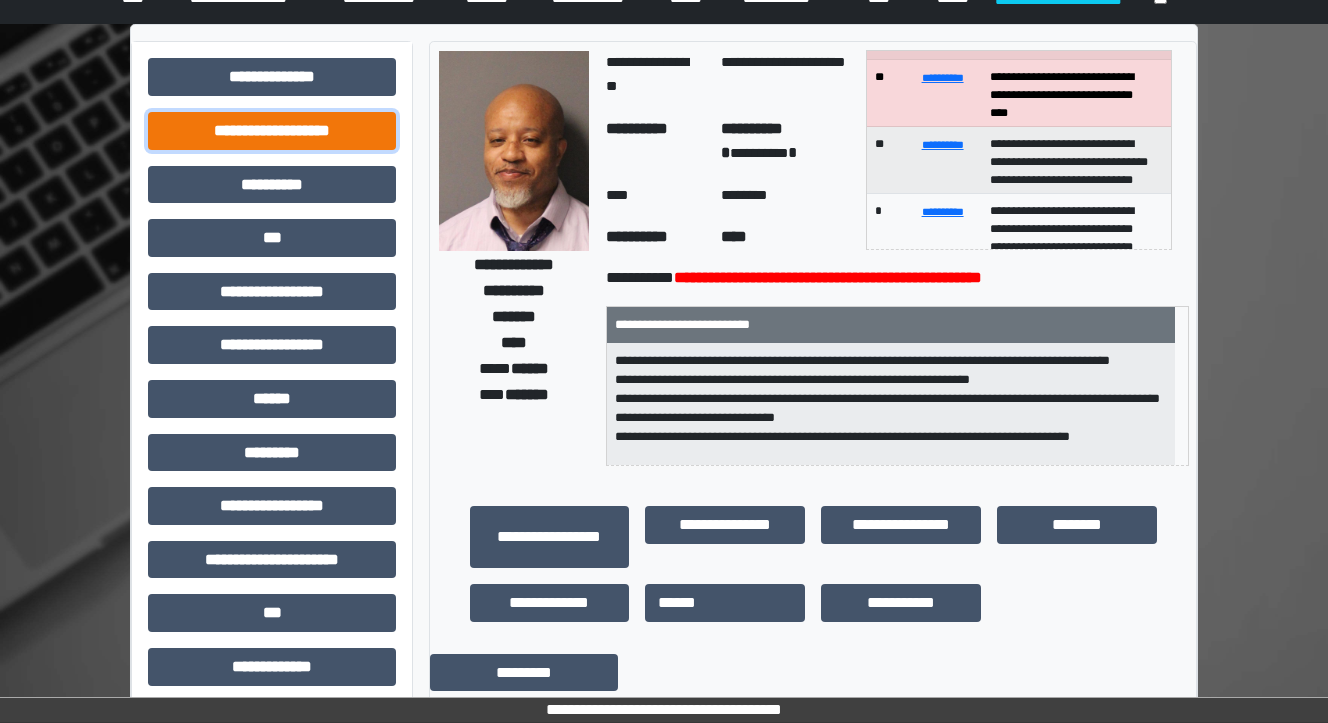 click on "**********" at bounding box center [272, 131] 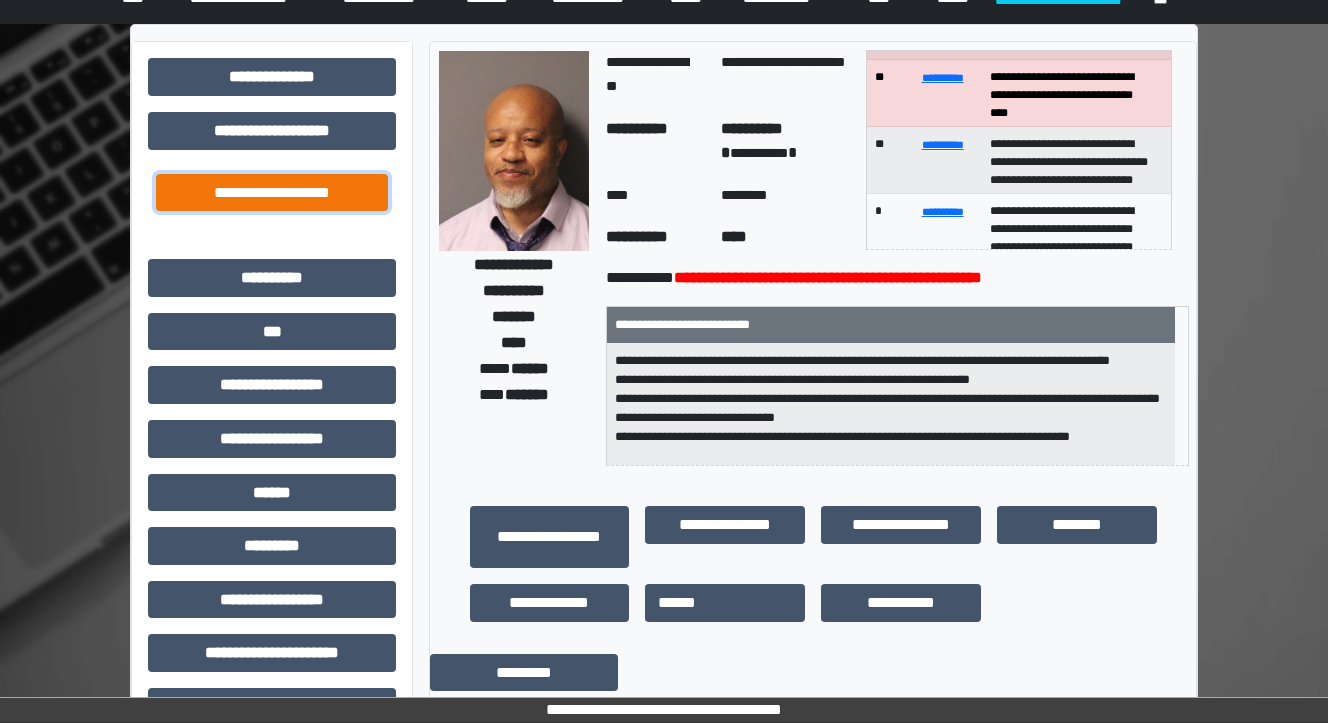 click on "**********" at bounding box center (272, 193) 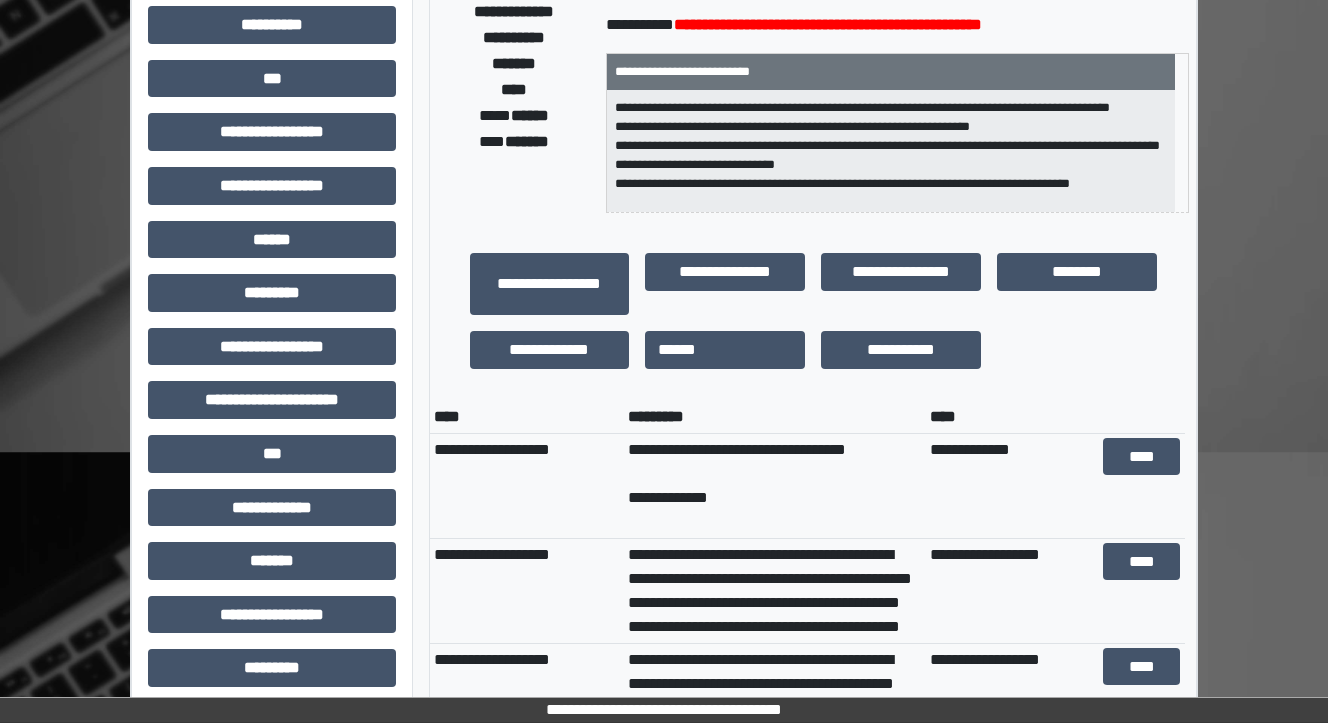scroll, scrollTop: 400, scrollLeft: 0, axis: vertical 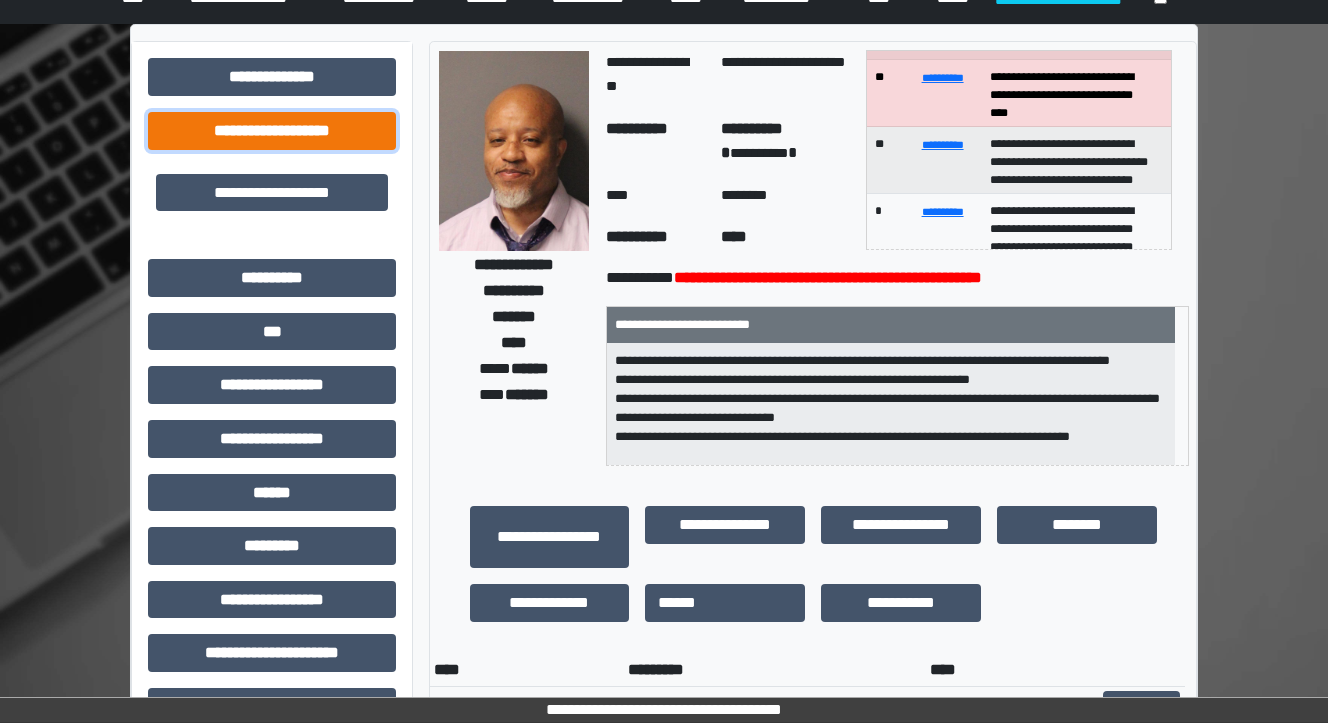 drag, startPoint x: 328, startPoint y: 138, endPoint x: 616, endPoint y: 185, distance: 291.80988 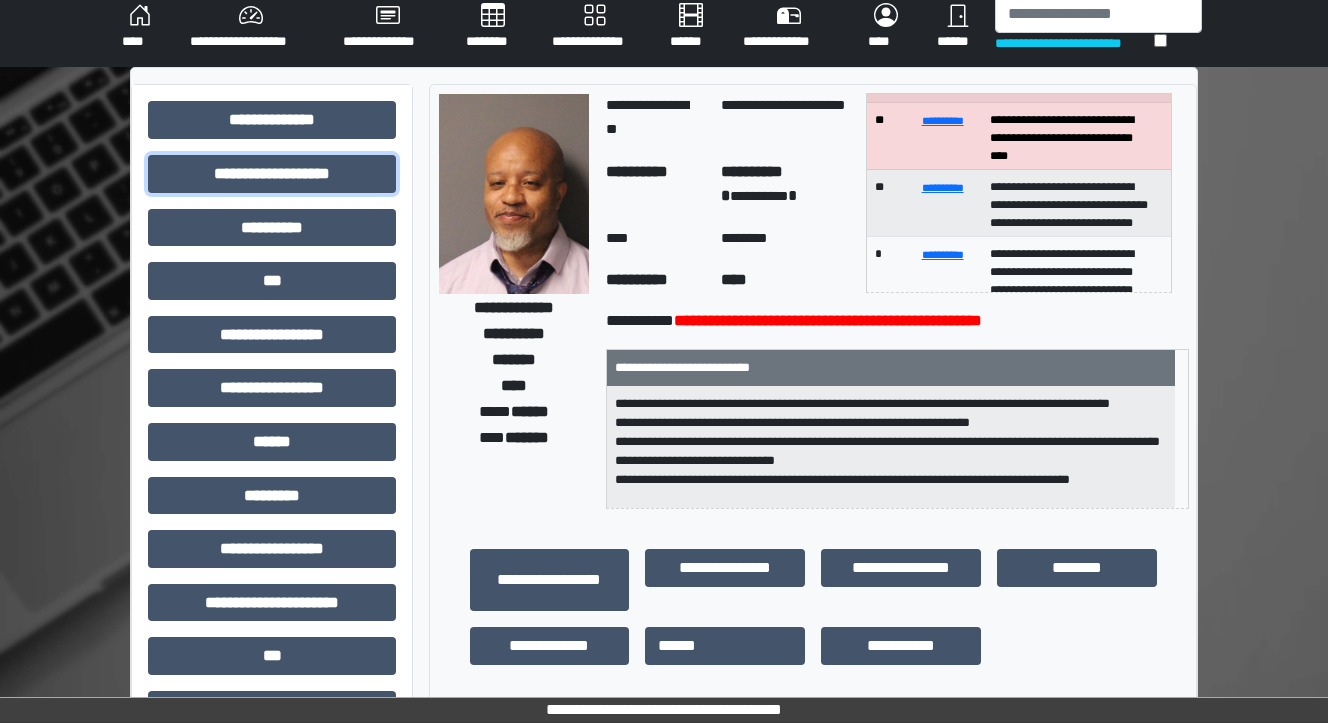 scroll, scrollTop: 0, scrollLeft: 0, axis: both 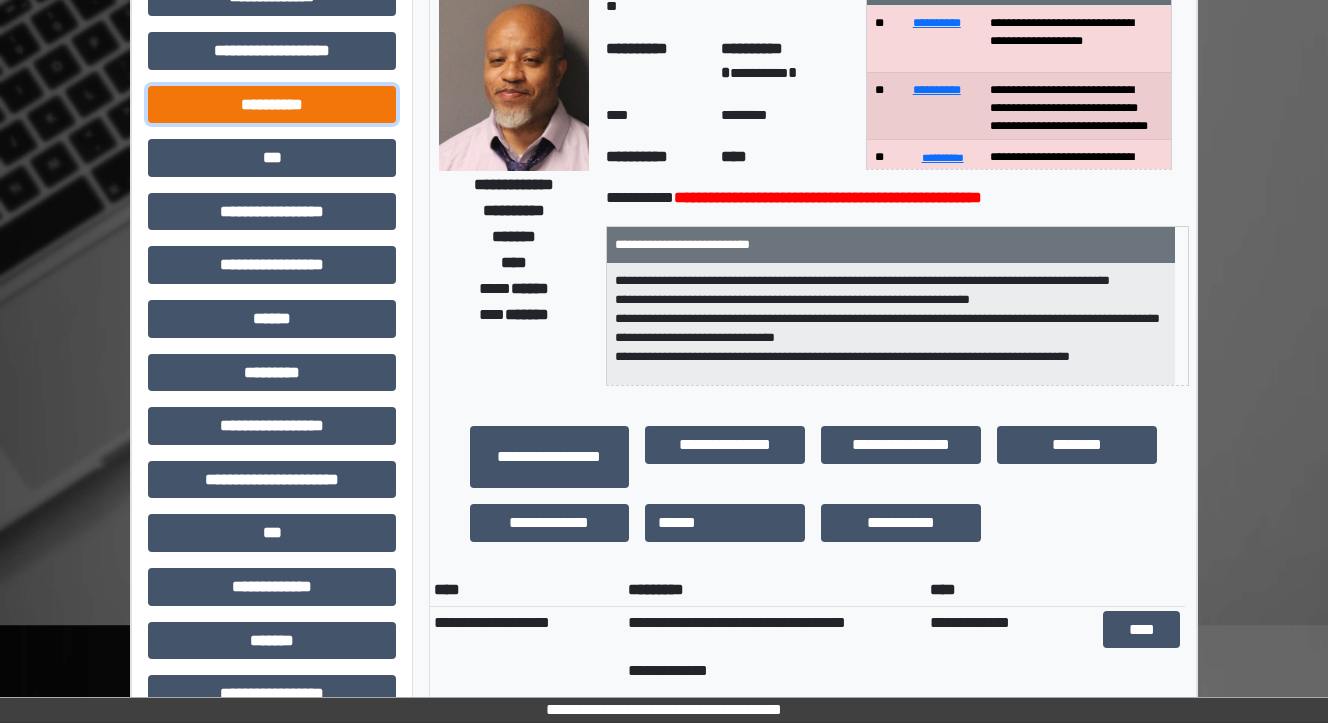 click on "**********" at bounding box center (272, 105) 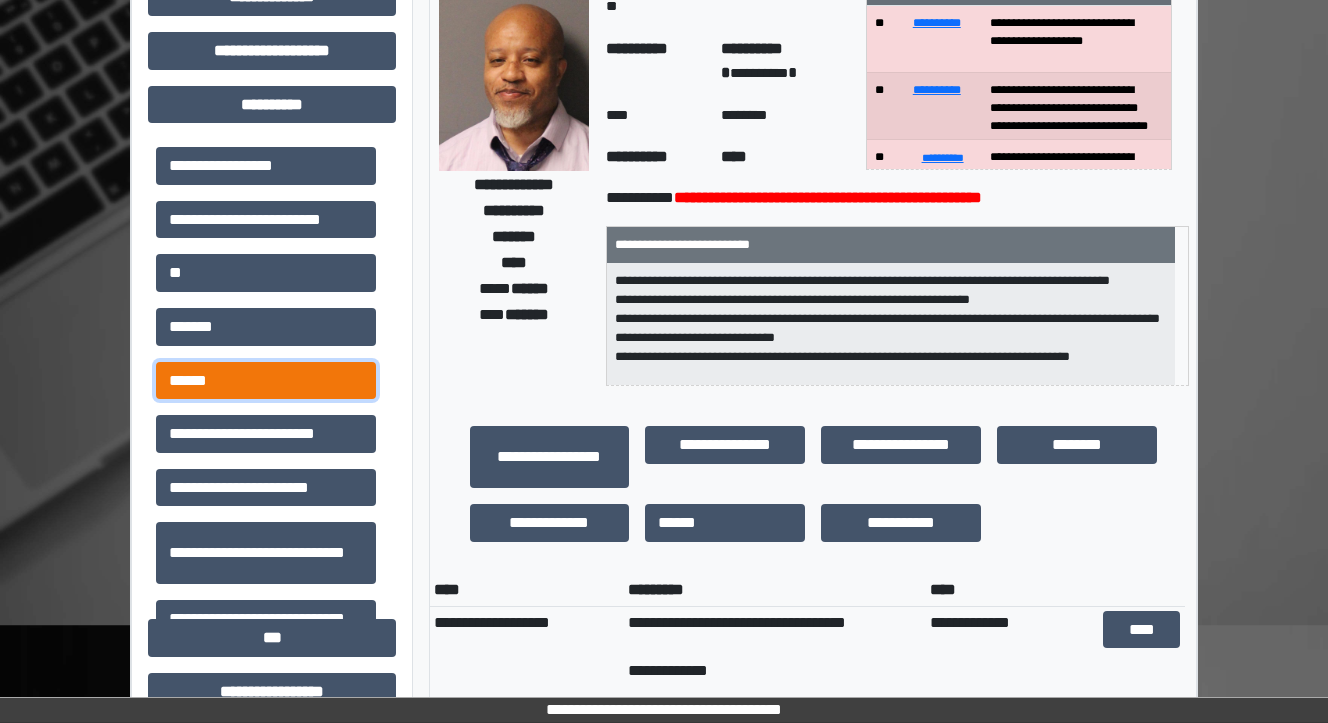 click on "******" at bounding box center [266, 381] 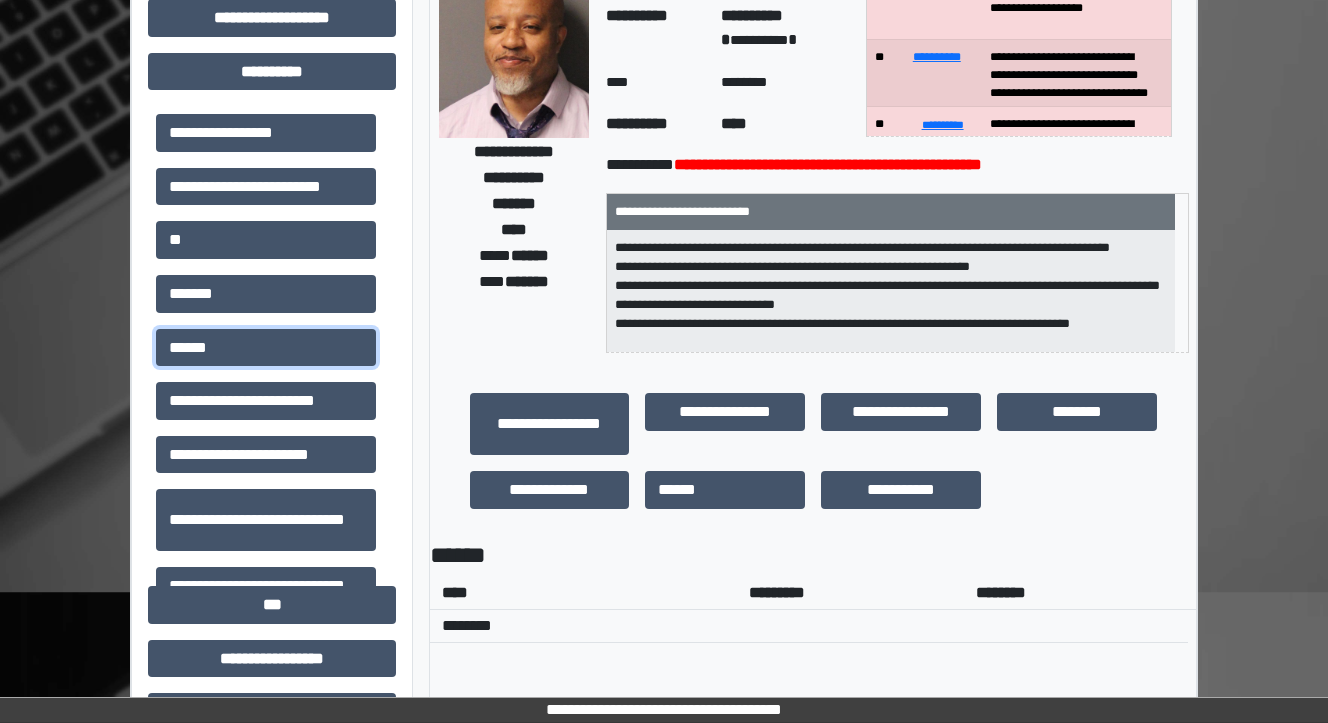 scroll, scrollTop: 80, scrollLeft: 0, axis: vertical 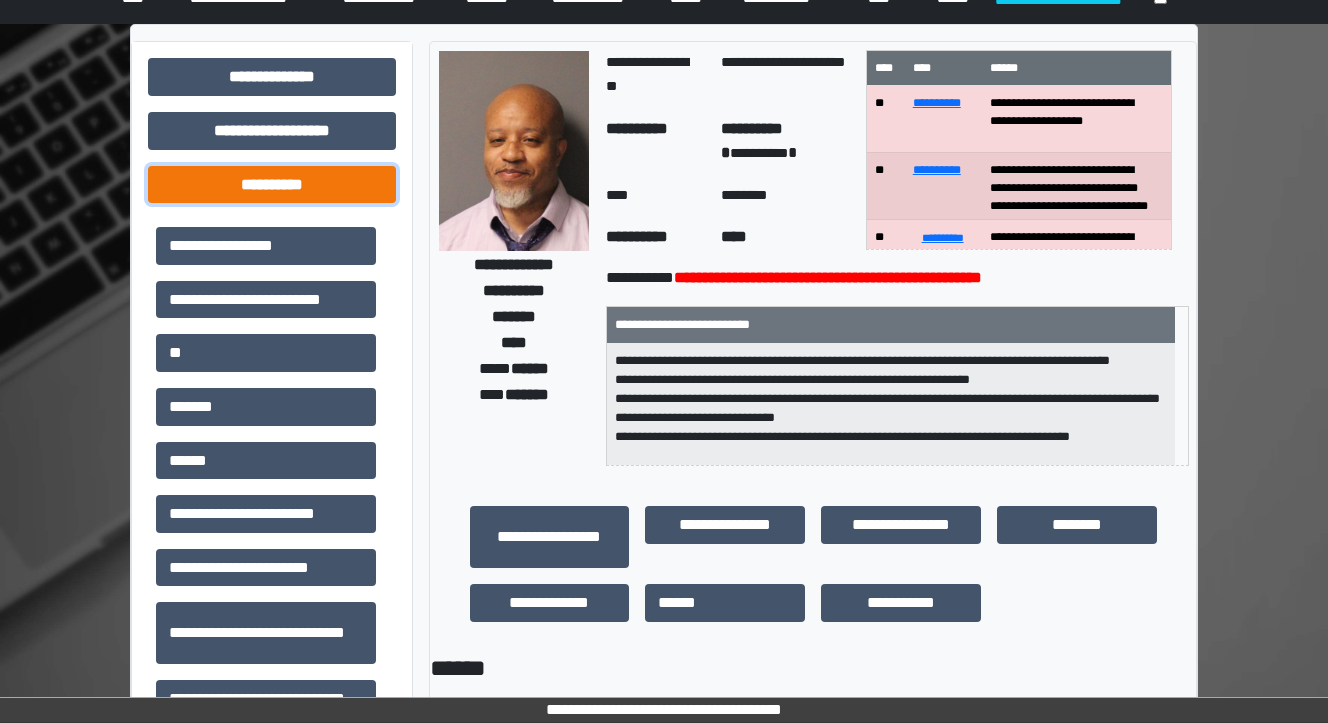 click on "**********" at bounding box center [272, 185] 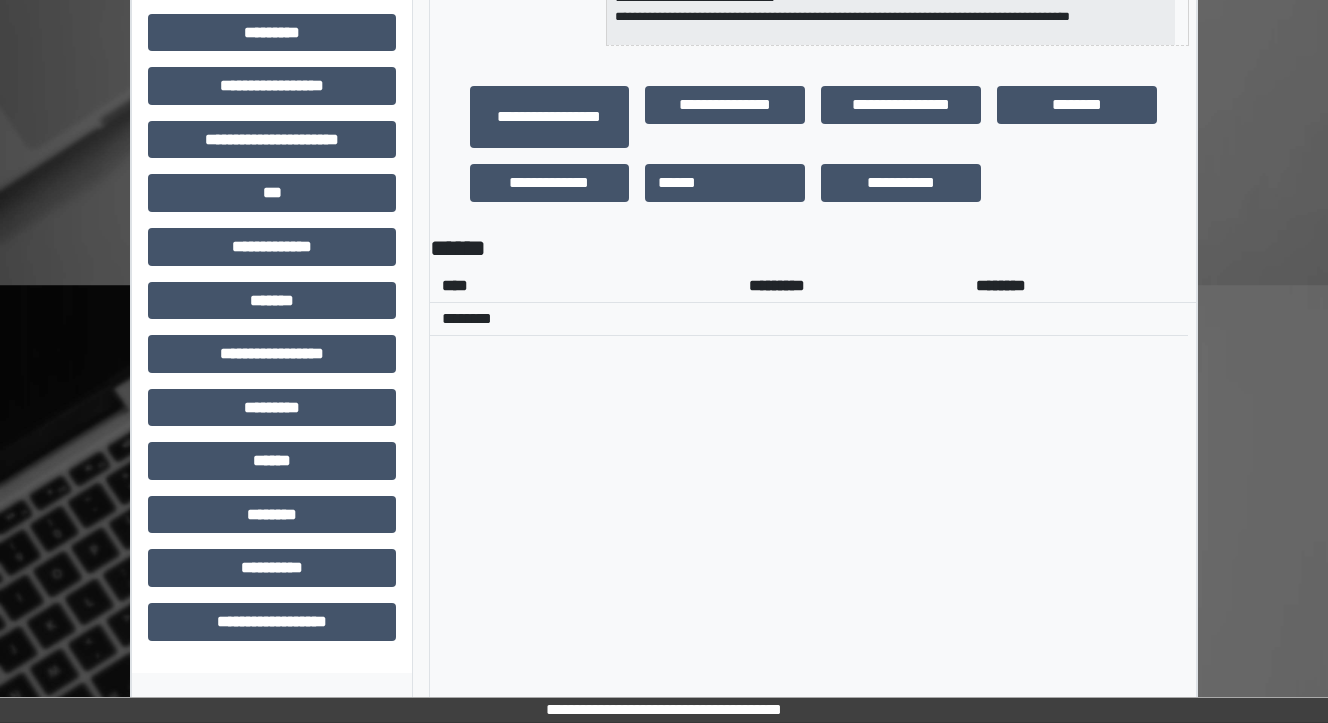 scroll, scrollTop: 582, scrollLeft: 0, axis: vertical 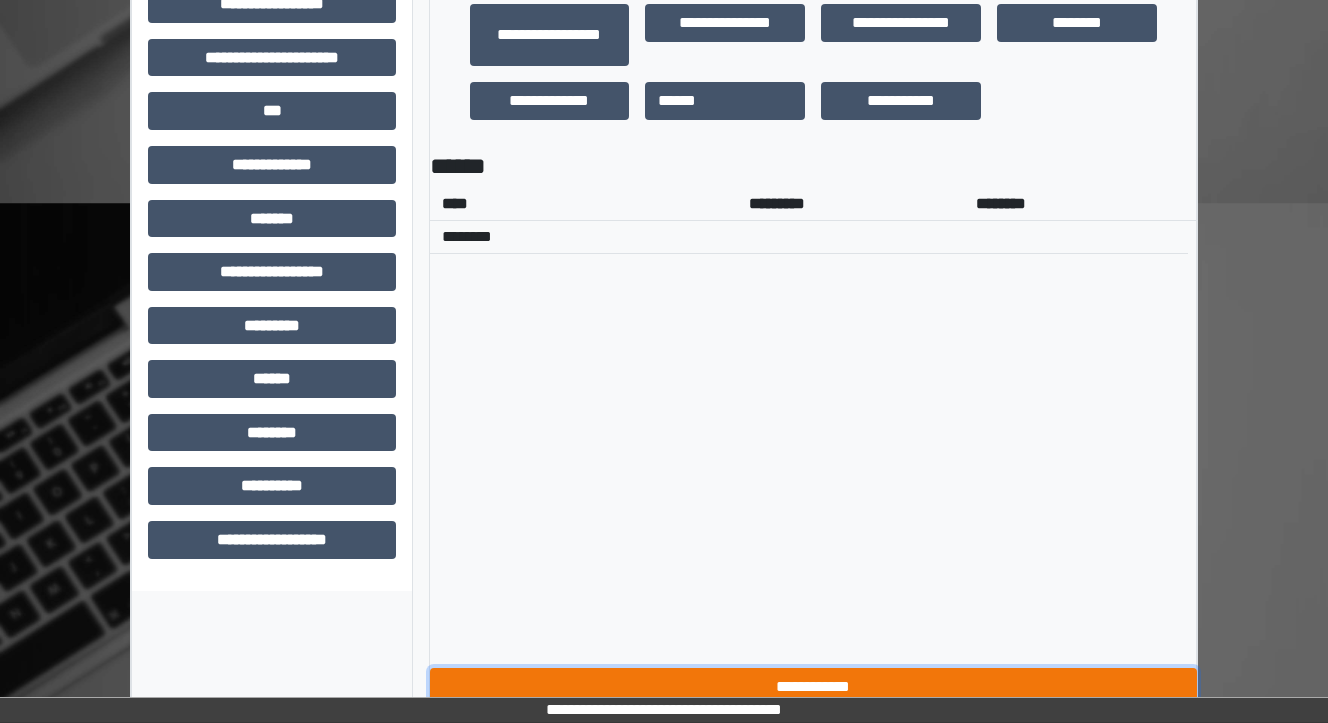 click on "**********" at bounding box center [813, 687] 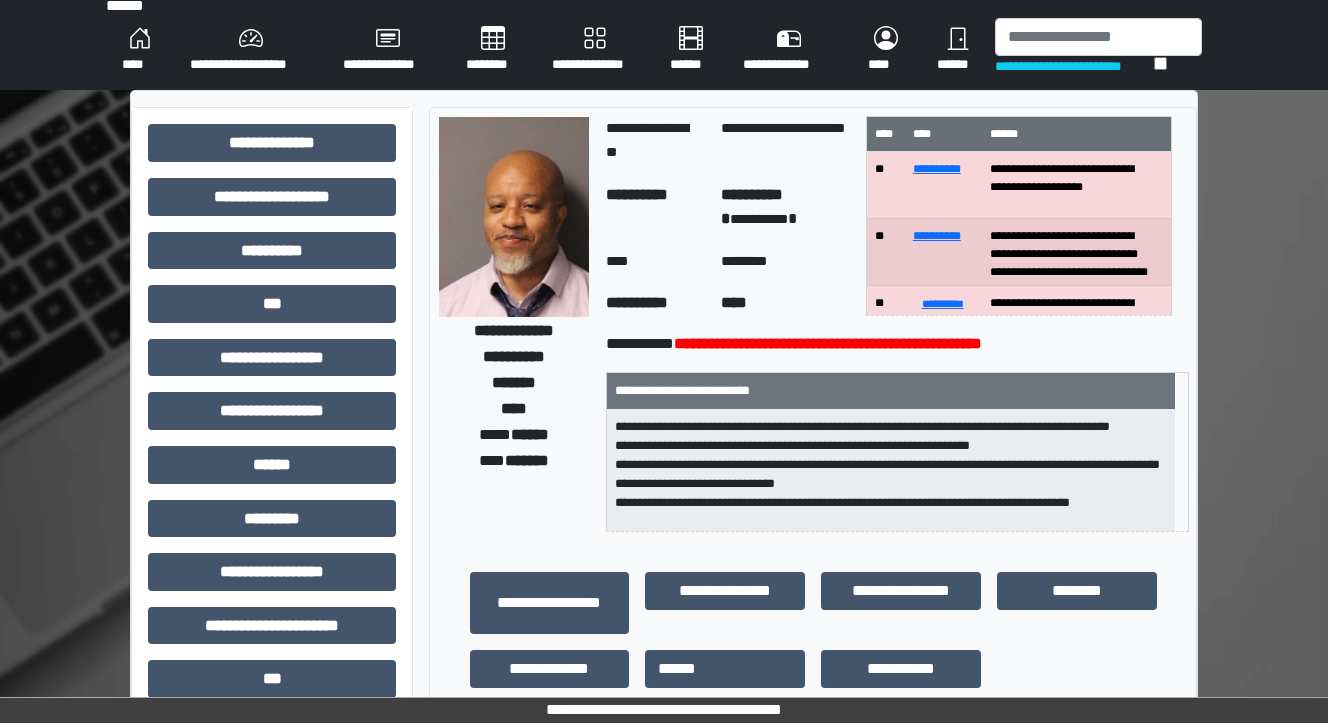 scroll, scrollTop: 0, scrollLeft: 0, axis: both 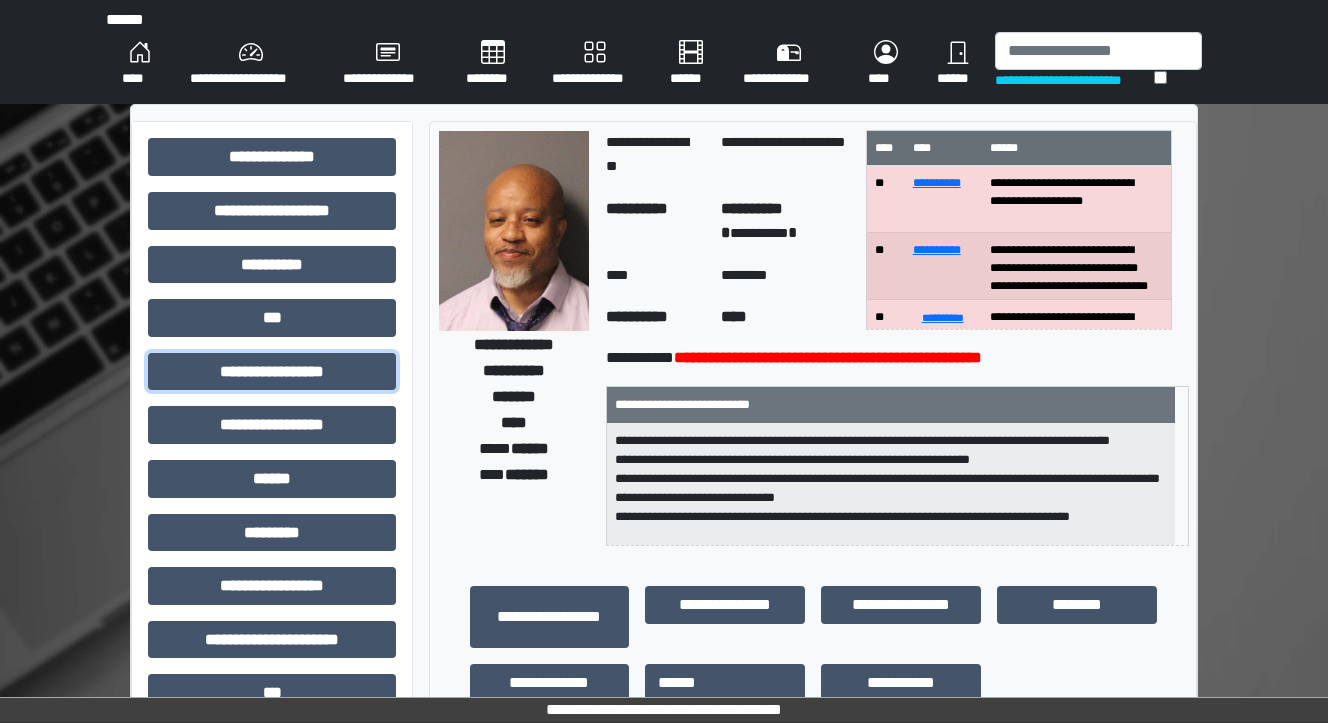 drag, startPoint x: 208, startPoint y: 381, endPoint x: 268, endPoint y: 404, distance: 64.25729 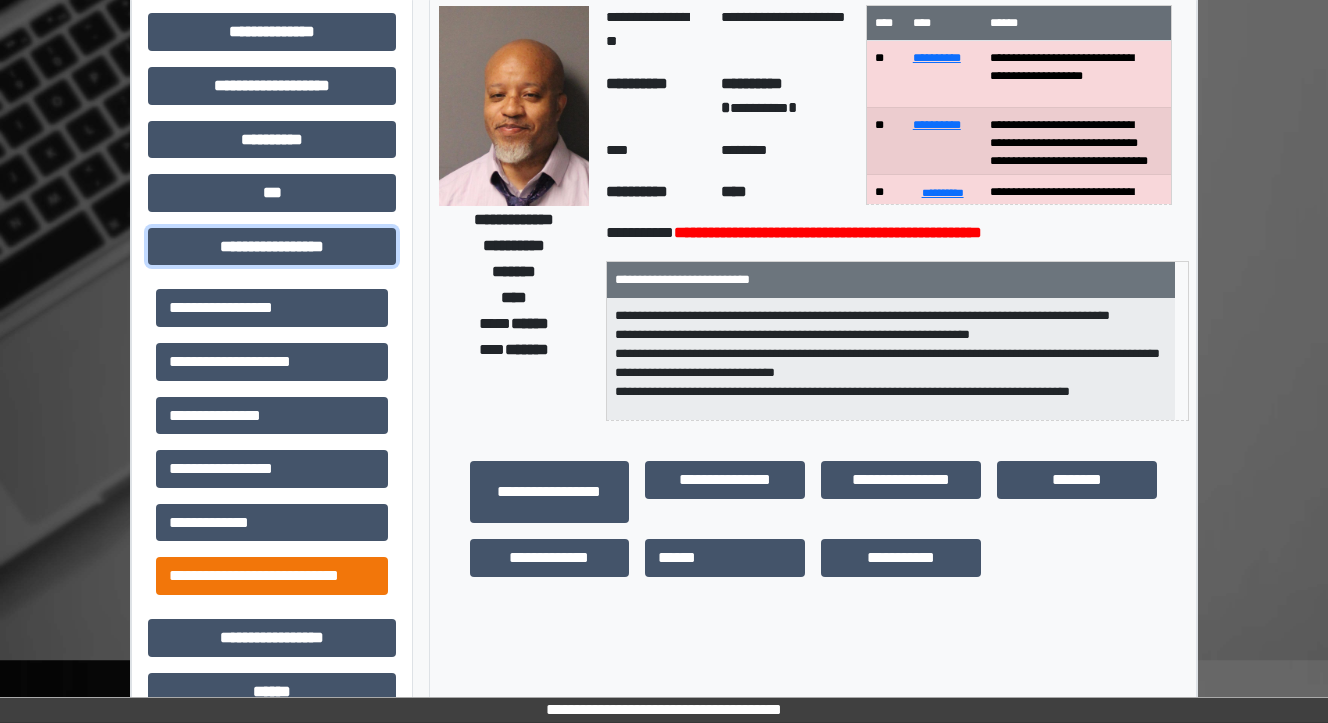 scroll, scrollTop: 320, scrollLeft: 0, axis: vertical 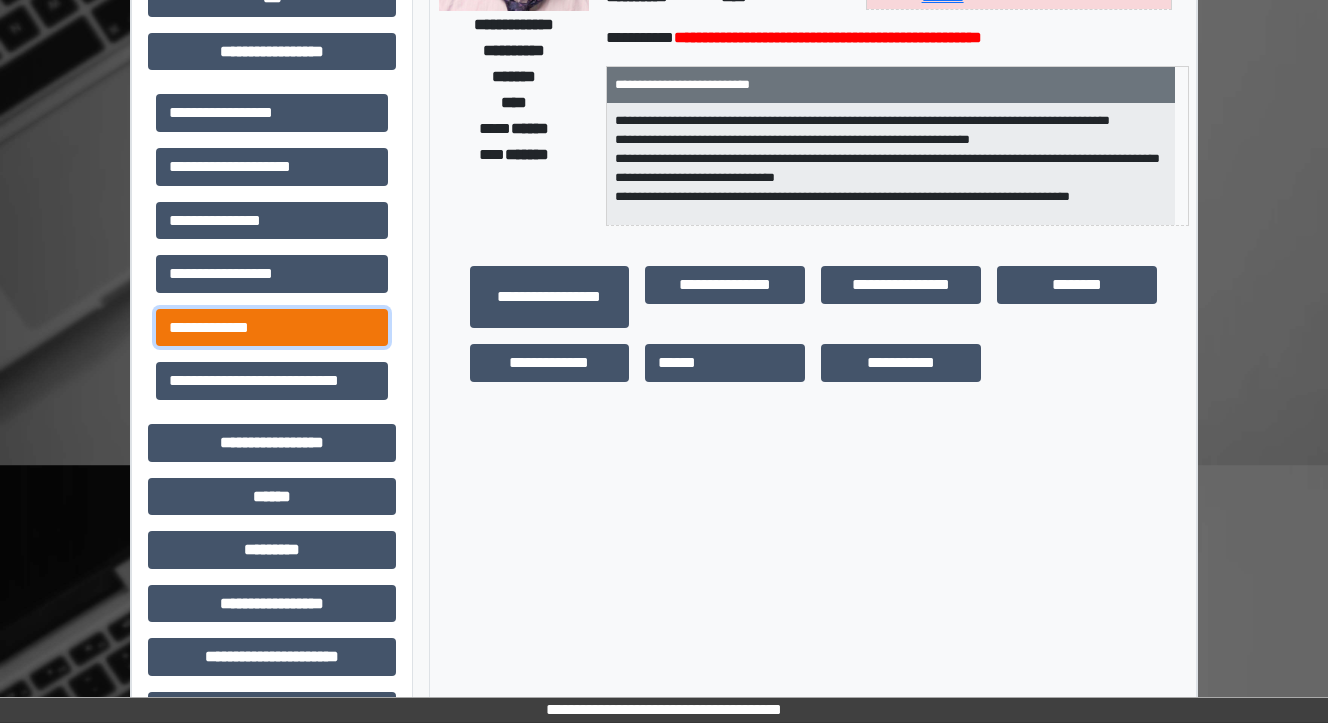 click on "**********" at bounding box center (272, 328) 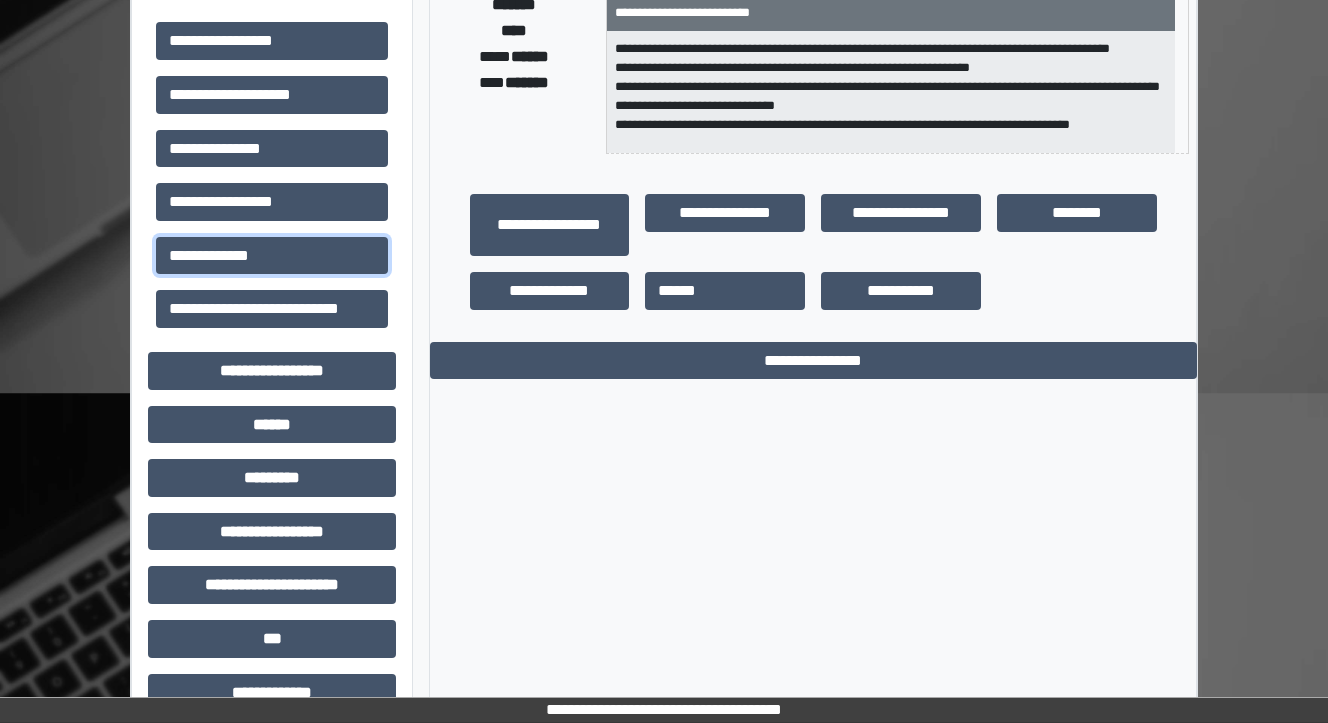 scroll, scrollTop: 160, scrollLeft: 0, axis: vertical 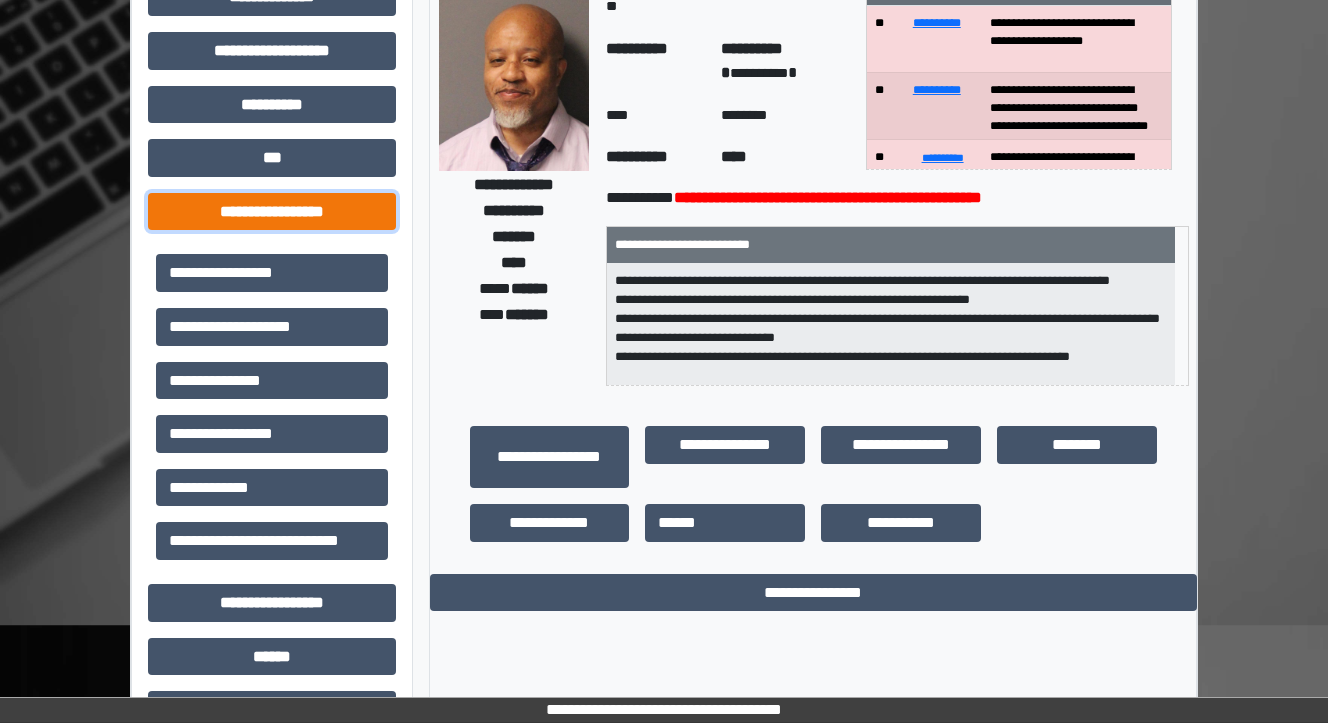 click on "**********" at bounding box center [272, 212] 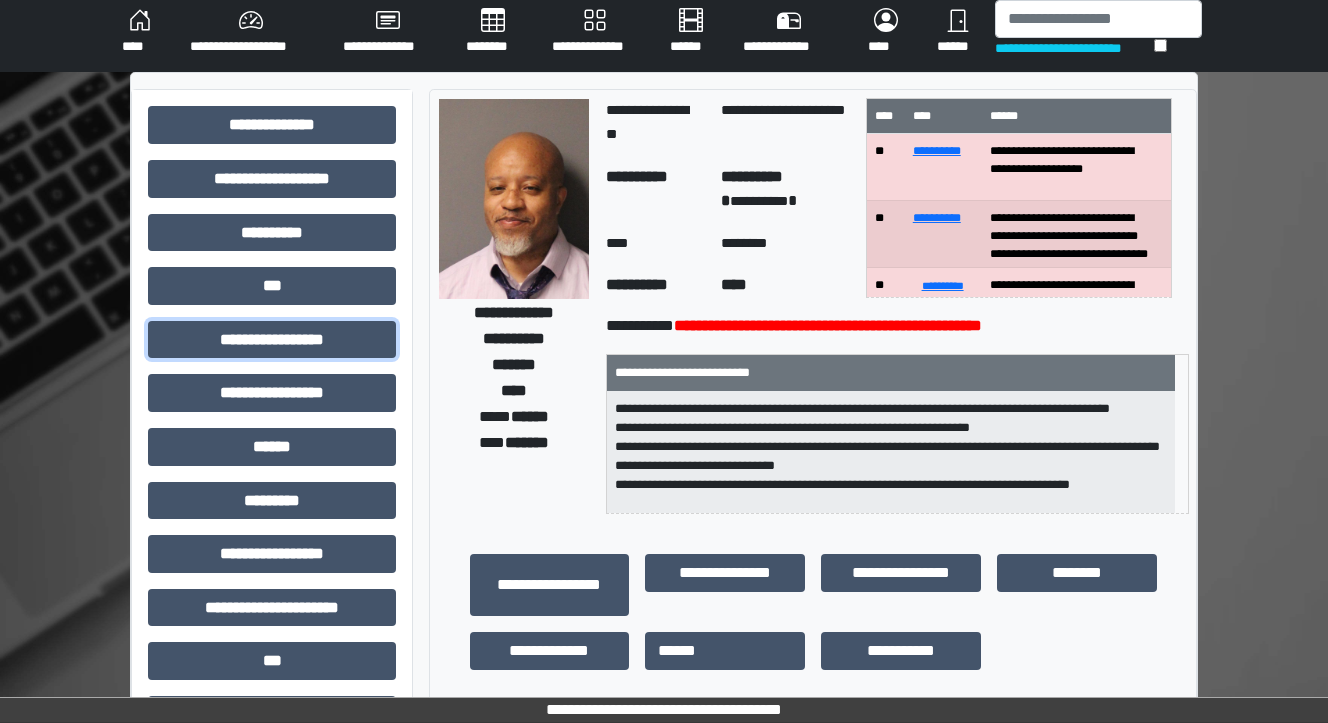 scroll, scrollTop: 0, scrollLeft: 0, axis: both 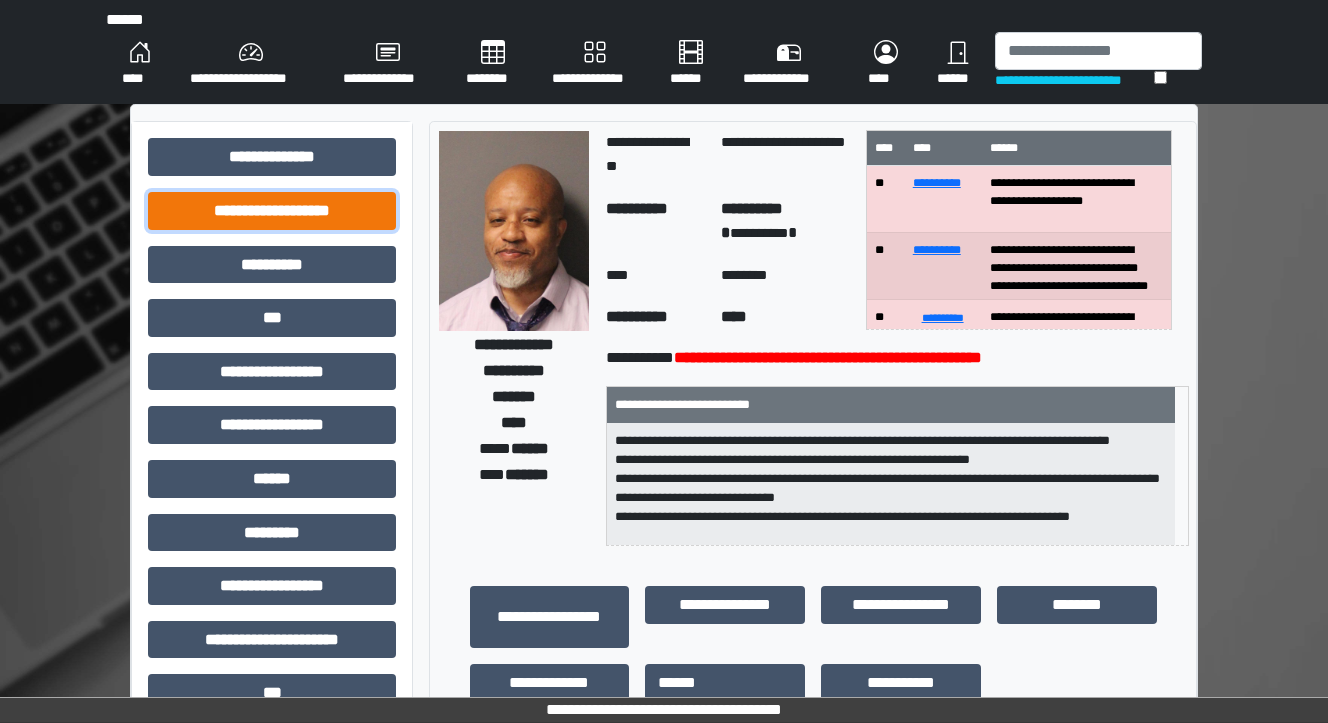 click on "**********" at bounding box center (272, 211) 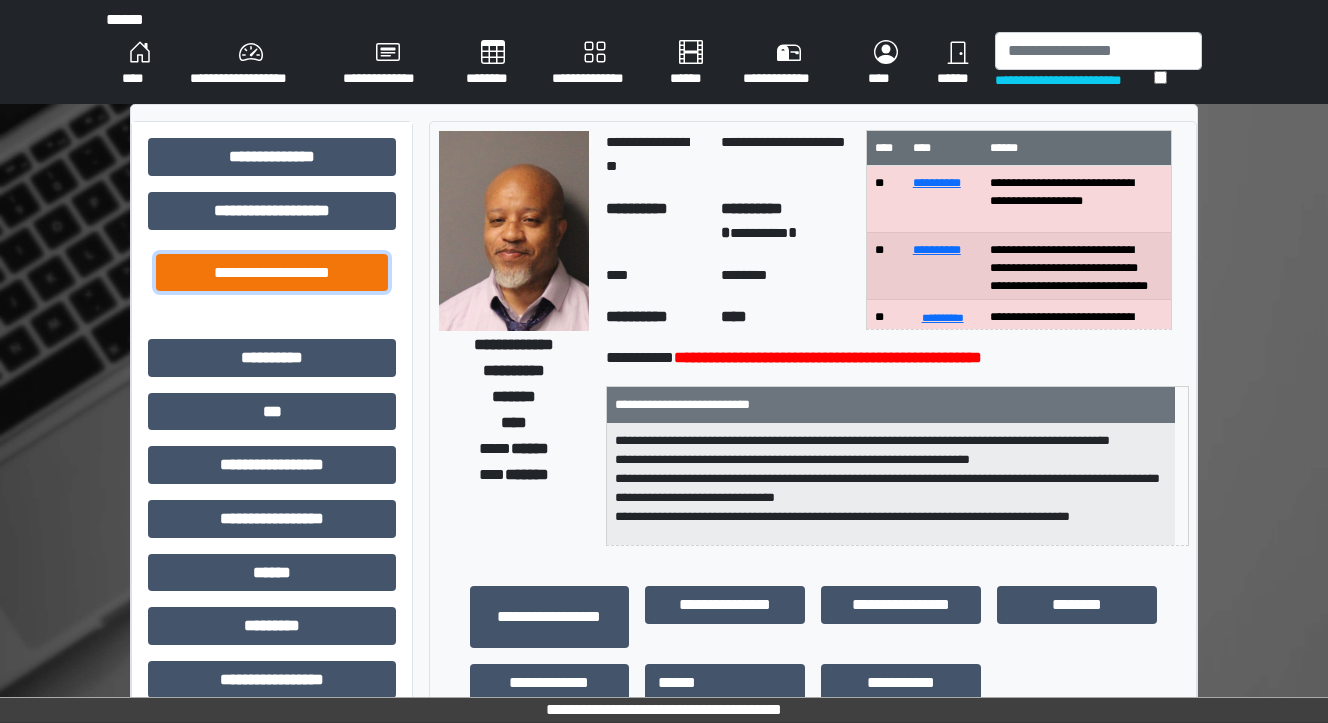 click on "**********" at bounding box center [272, 273] 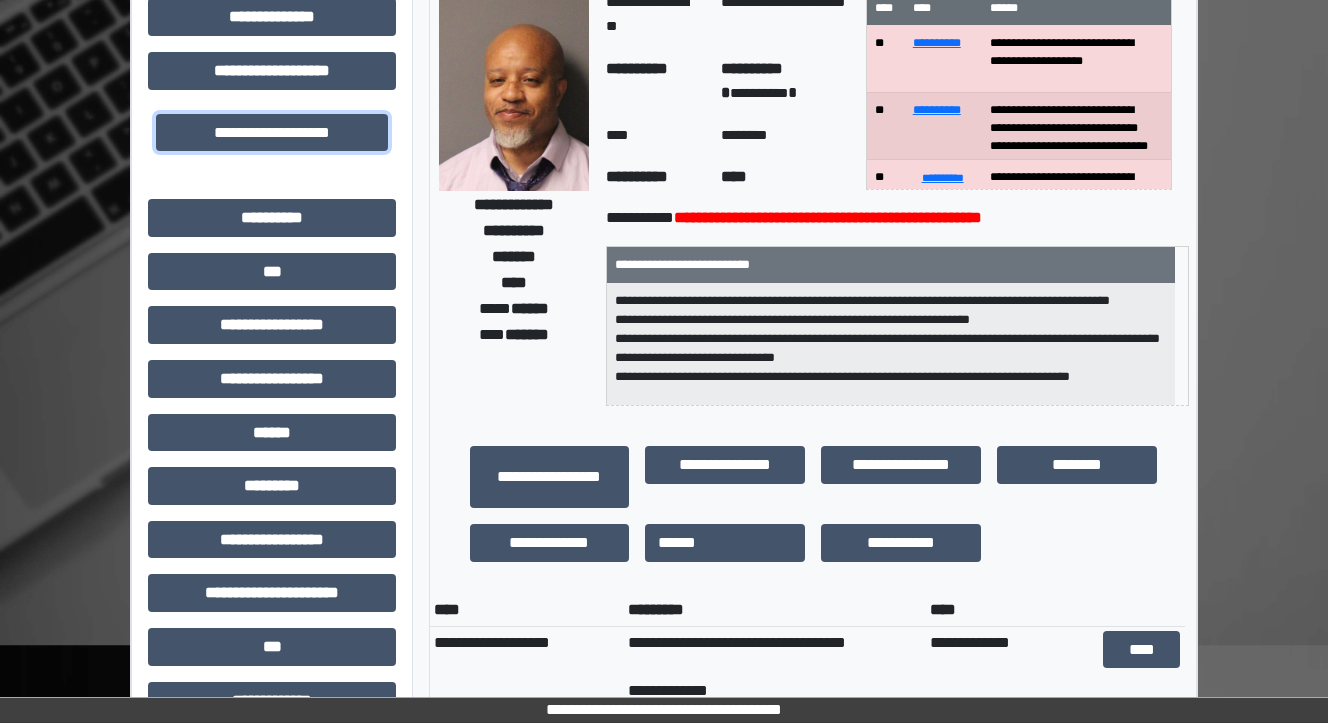 scroll, scrollTop: 0, scrollLeft: 0, axis: both 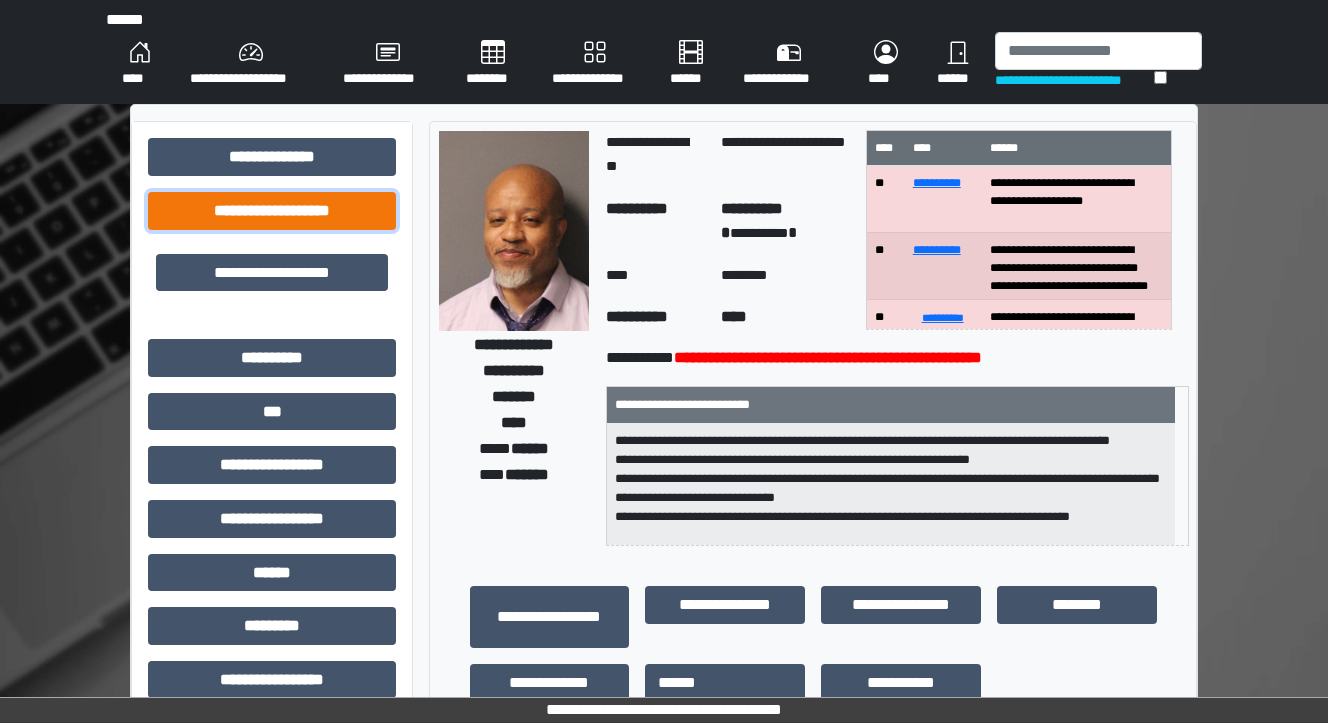 click on "**********" at bounding box center (272, 211) 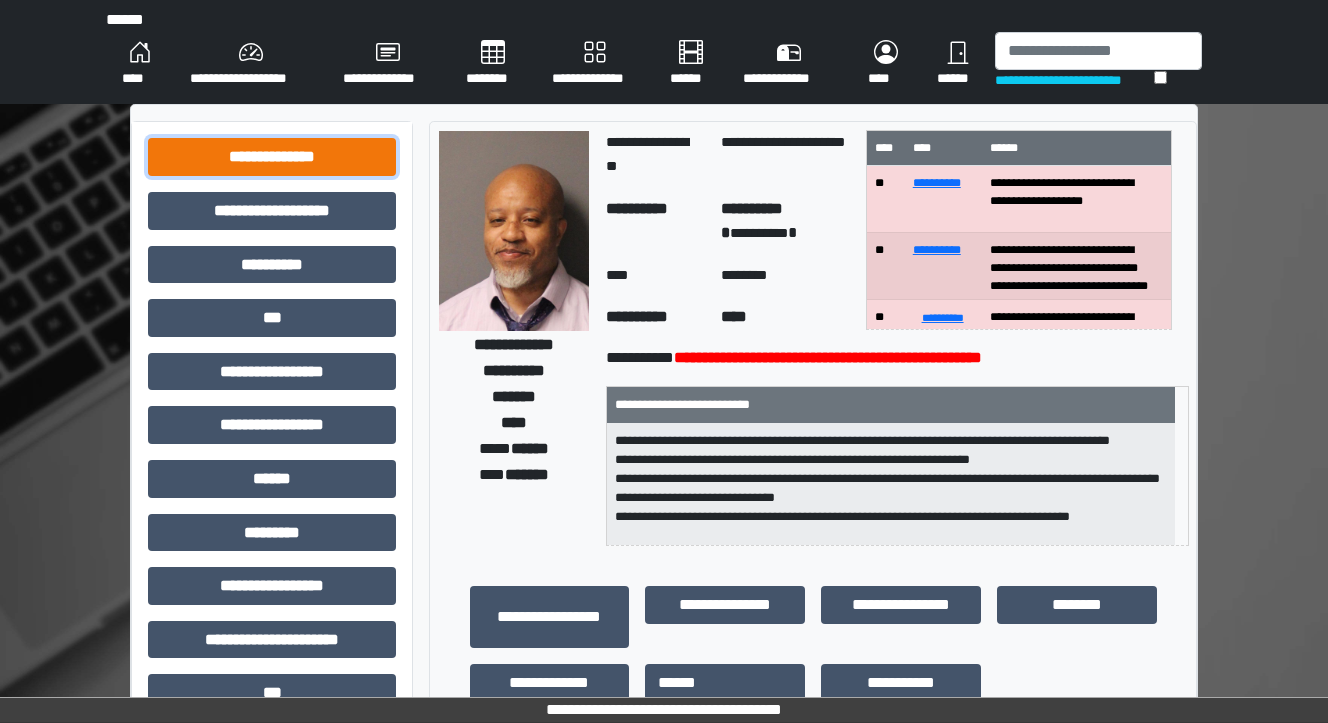 click on "**********" at bounding box center [272, 157] 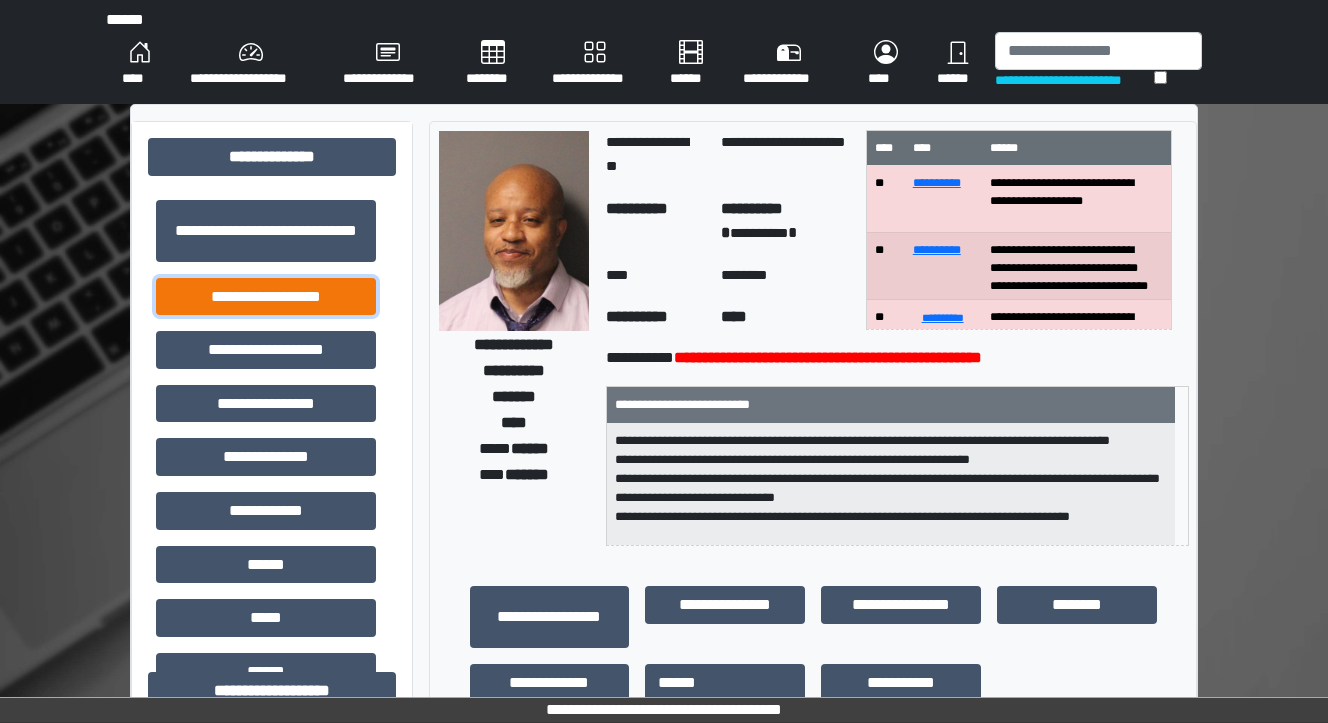 click on "**********" at bounding box center (266, 297) 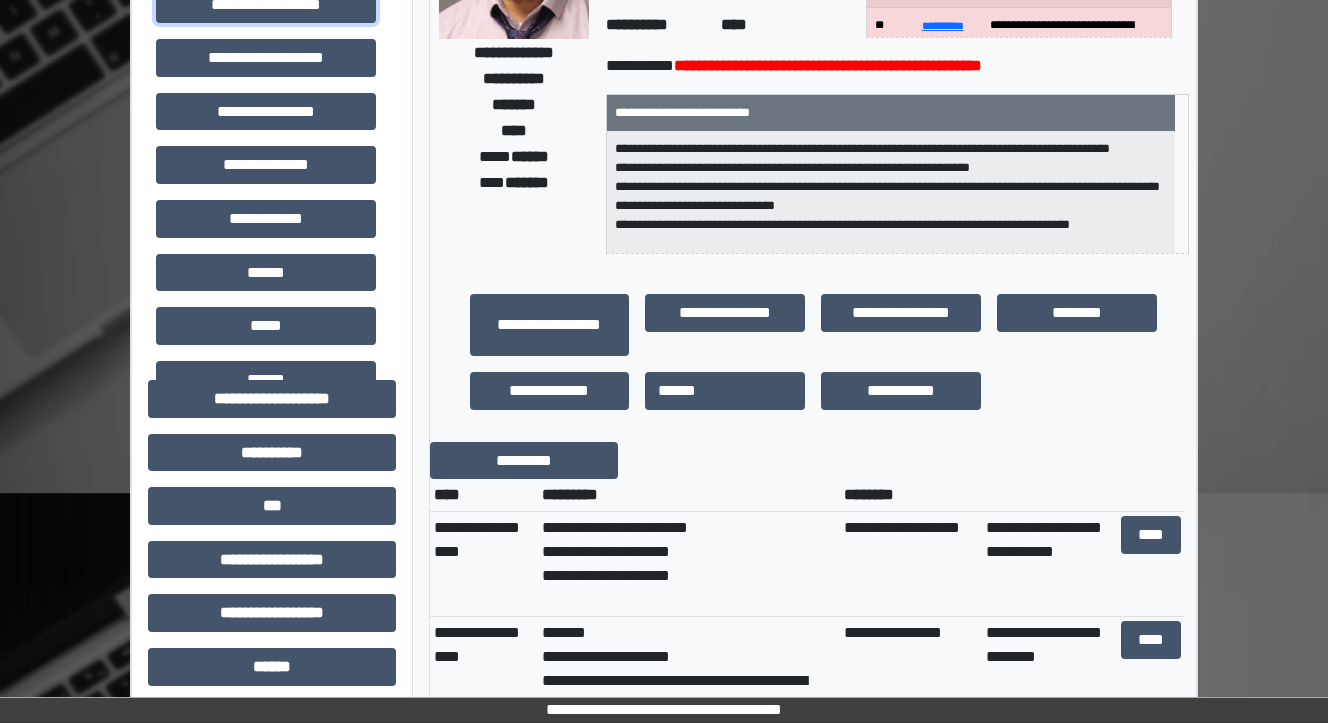 scroll, scrollTop: 320, scrollLeft: 0, axis: vertical 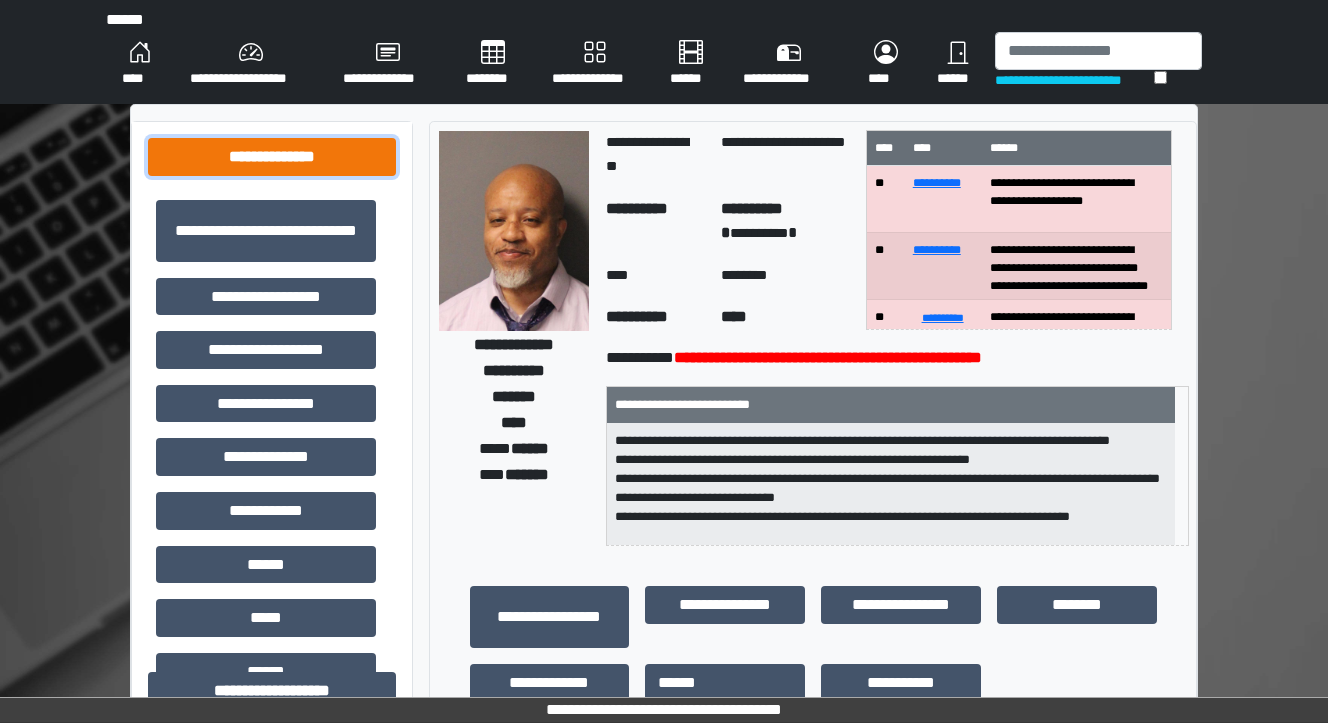click on "**********" at bounding box center [272, 157] 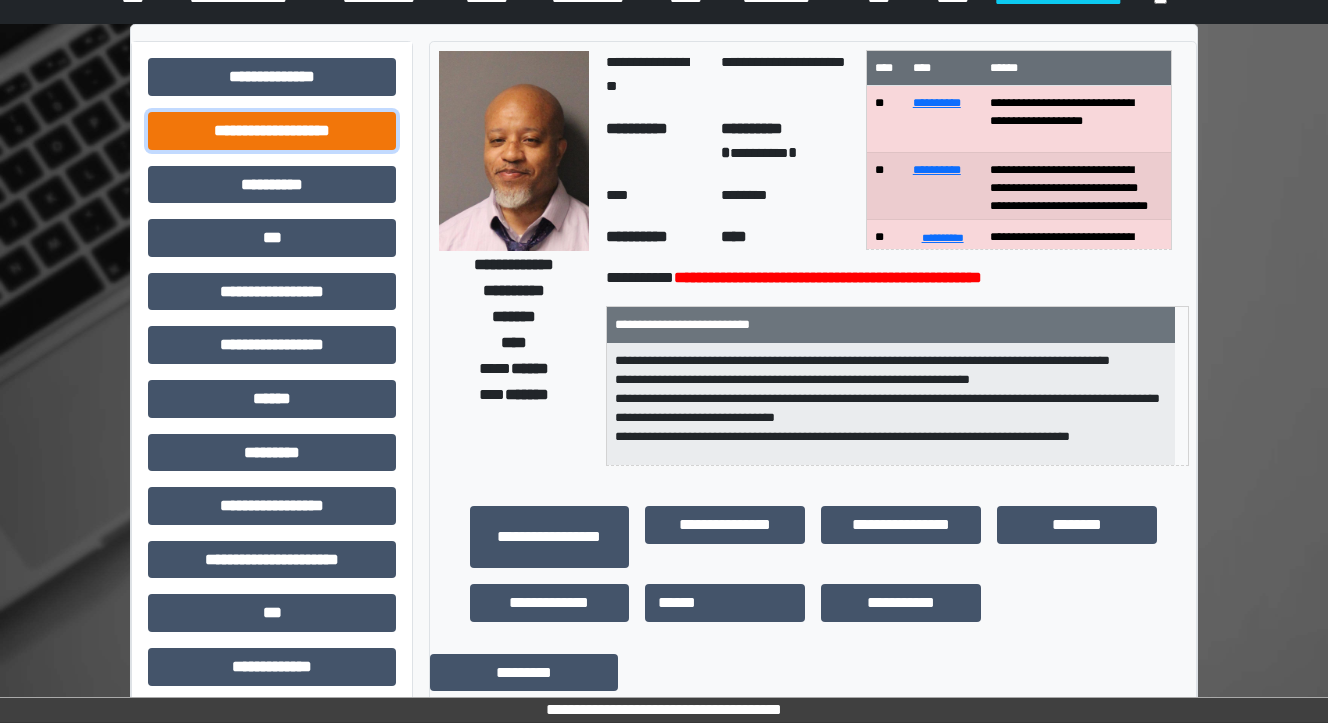click on "**********" at bounding box center [272, 131] 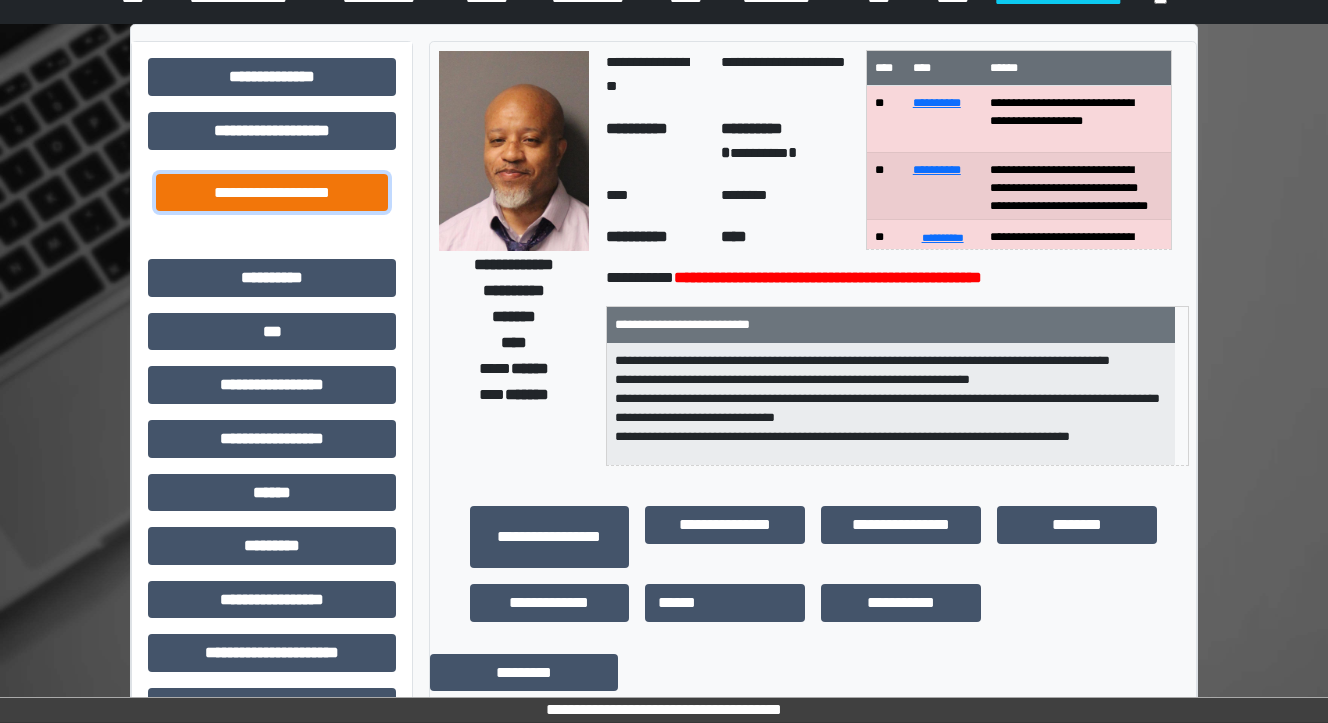 click on "**********" at bounding box center [272, 193] 